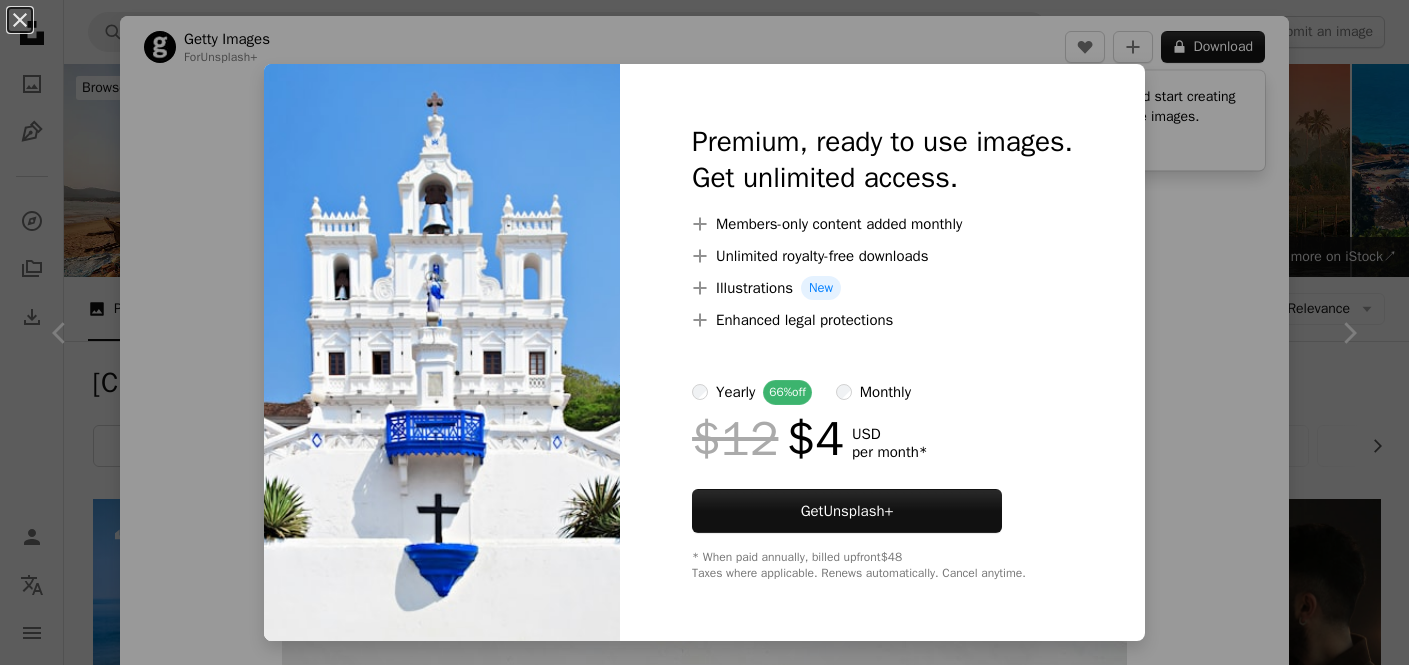 scroll, scrollTop: 1717, scrollLeft: 0, axis: vertical 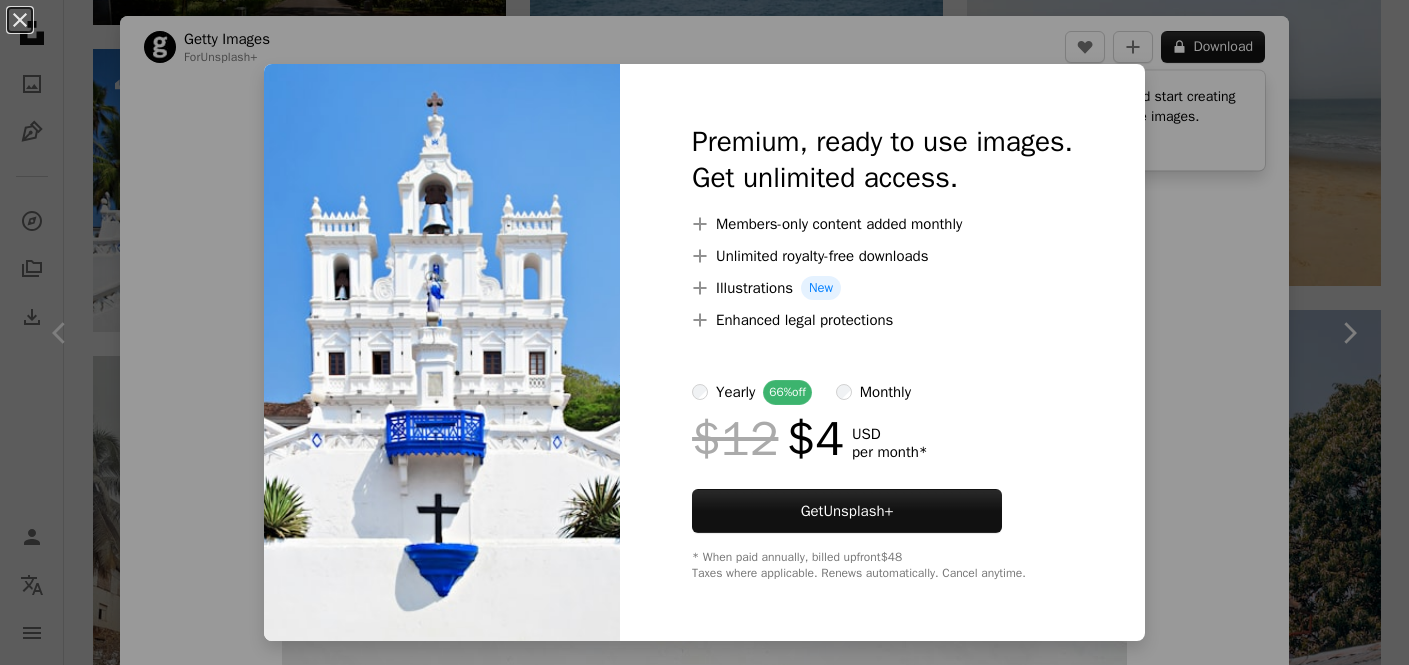 click on "An X shape Premium, ready to use images. Get unlimited access. A plus sign Members-only content added monthly A plus sign Unlimited royalty-free downloads A plus sign Illustrations  New A plus sign Enhanced legal protections yearly 66%  off monthly $12   $4 USD per month * Get  Unsplash+ * When paid annually, billed upfront  $48 Taxes where applicable. Renews automatically. Cancel anytime." at bounding box center [704, 332] 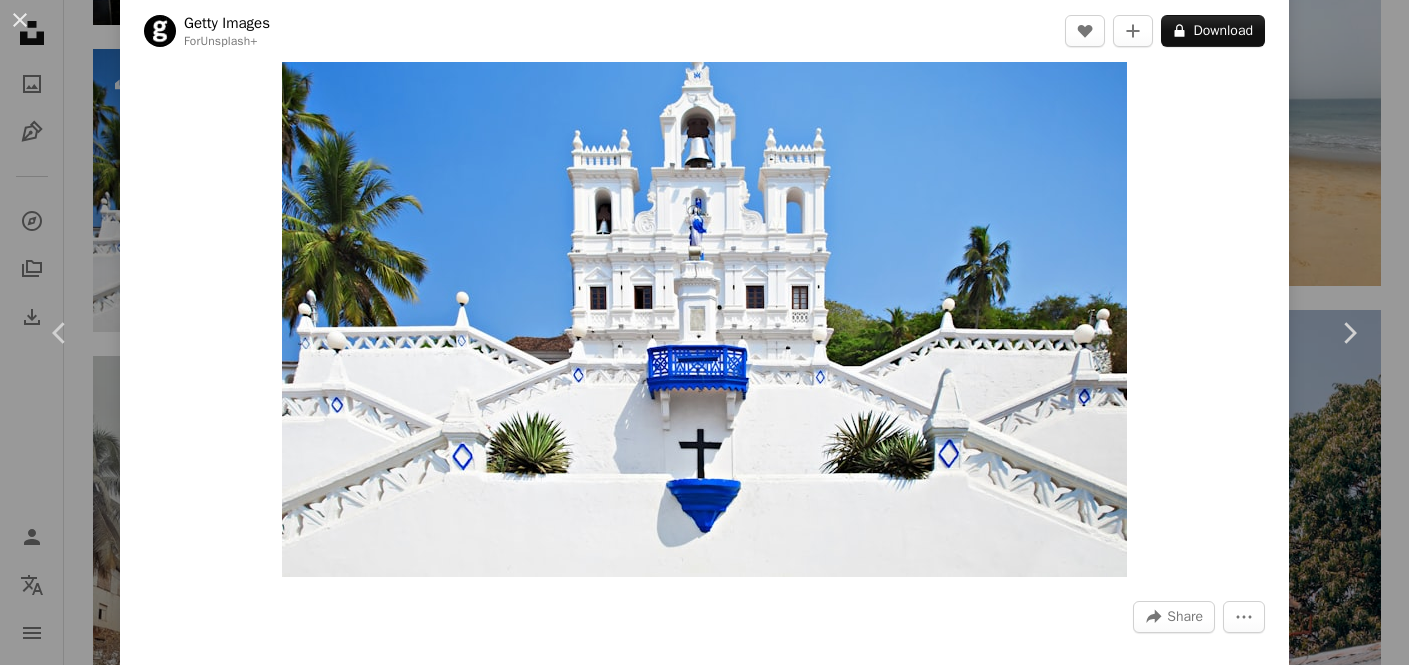 scroll, scrollTop: 88, scrollLeft: 0, axis: vertical 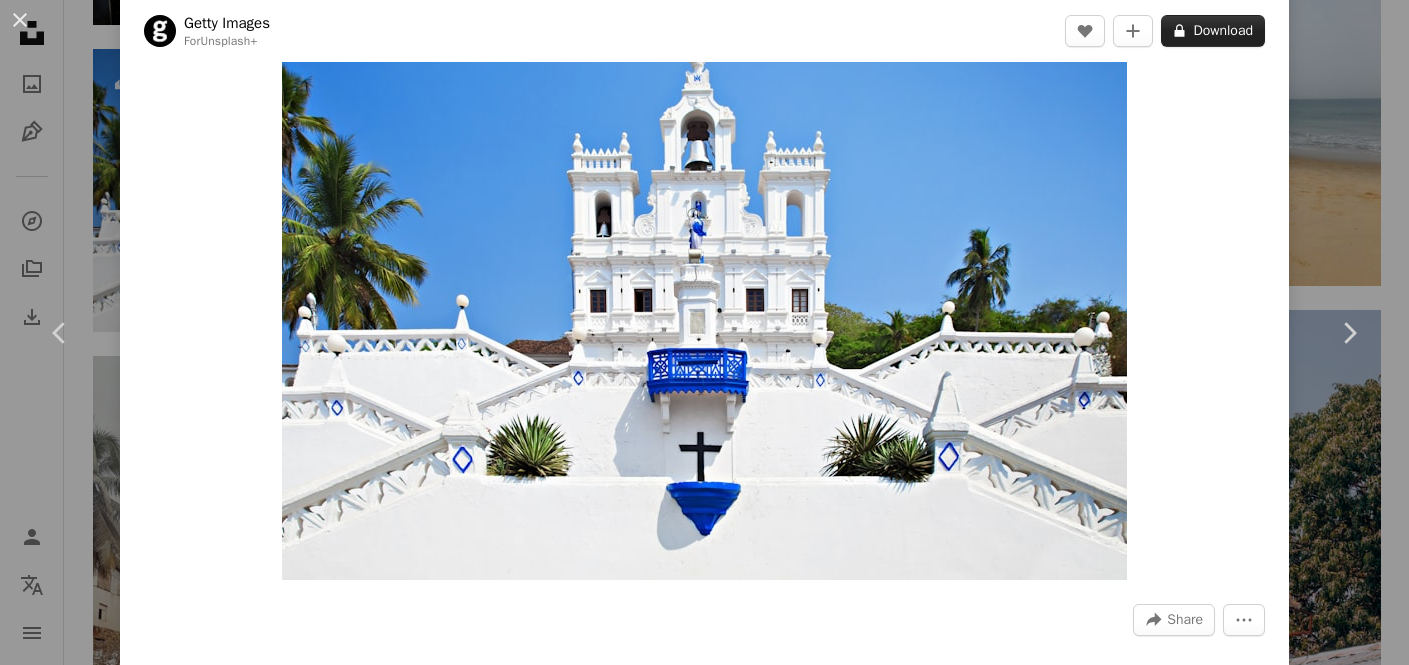 click on "A lock Download" at bounding box center (1213, 31) 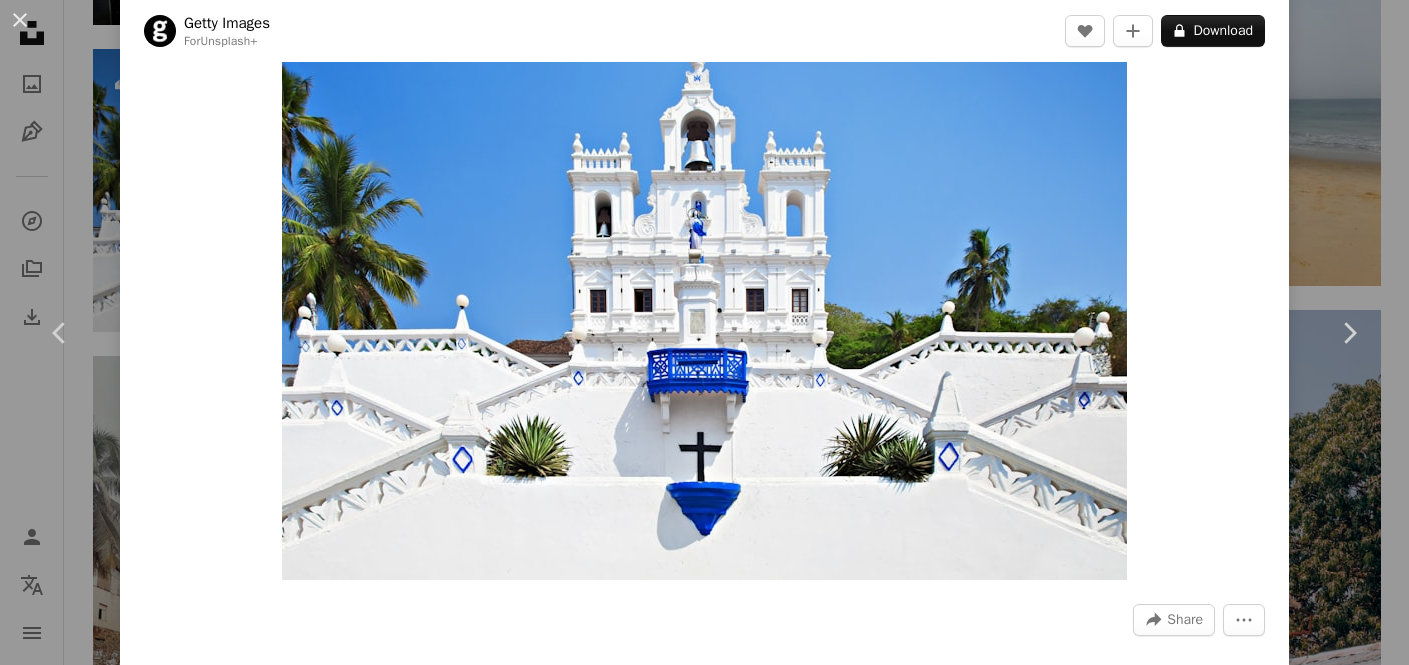 click on "Unsplash+" at bounding box center [858, 6526] 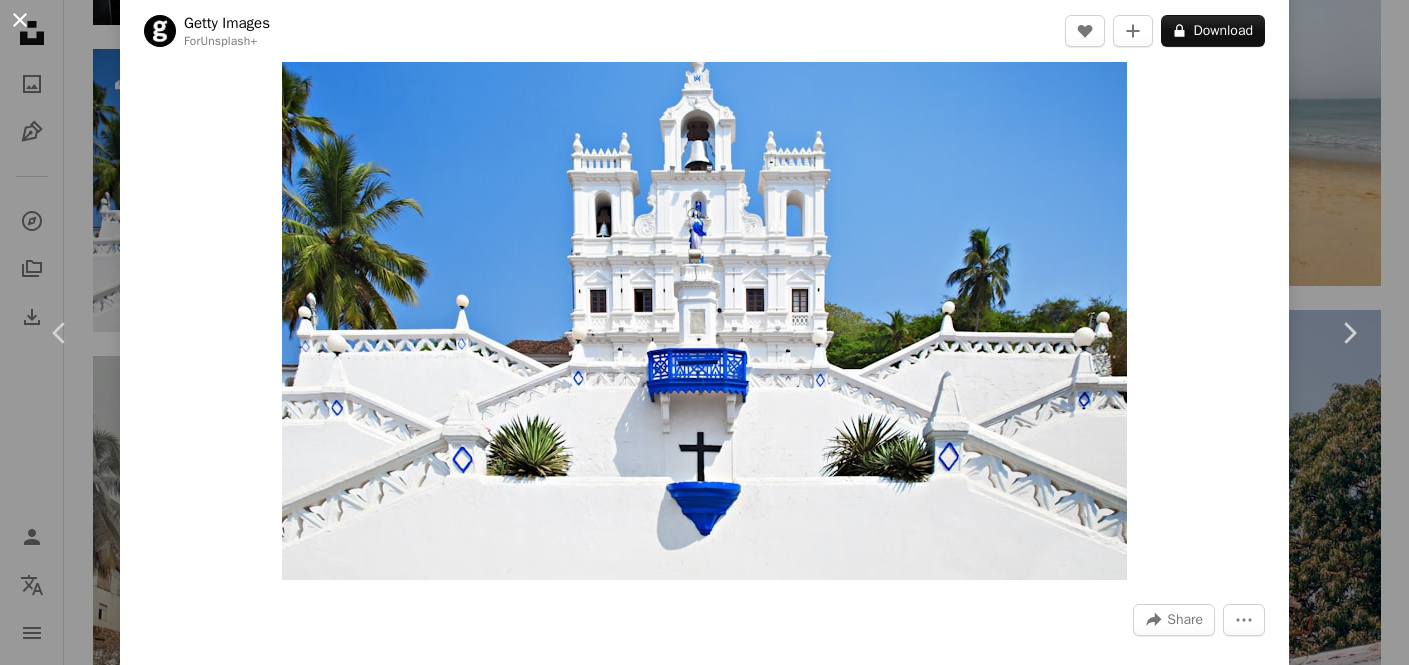 click on "An X shape" at bounding box center (20, 20) 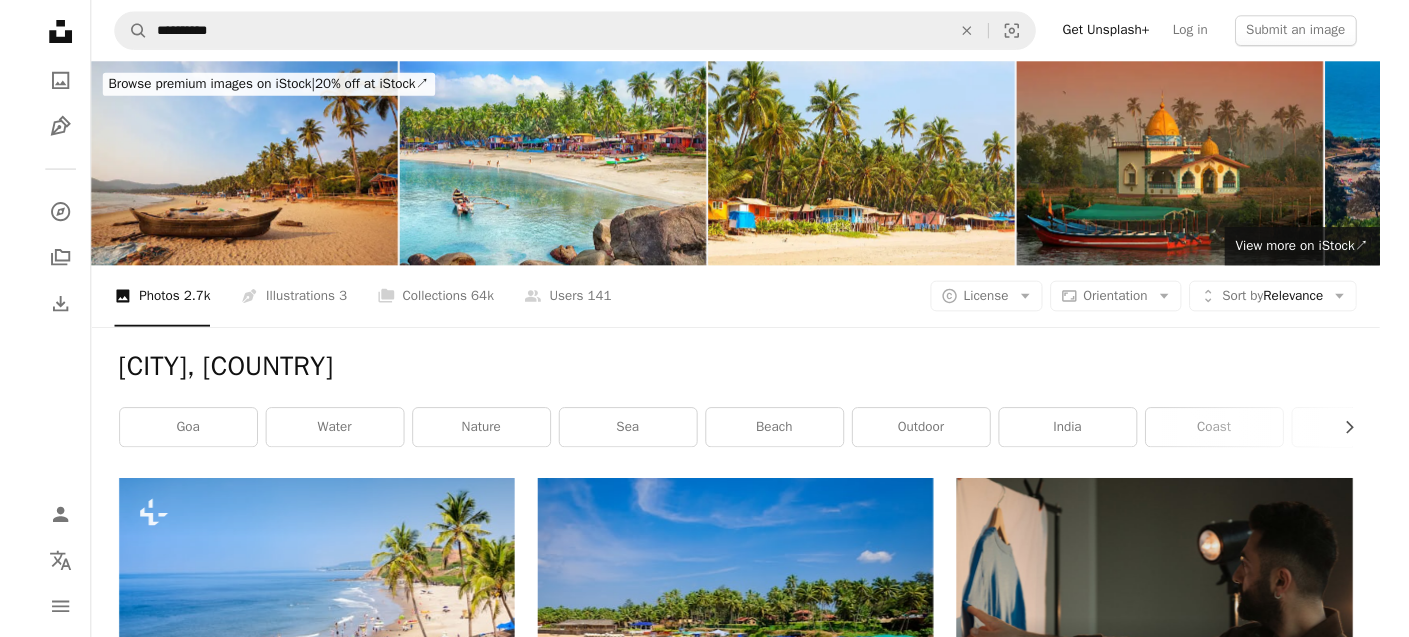 scroll, scrollTop: 0, scrollLeft: 0, axis: both 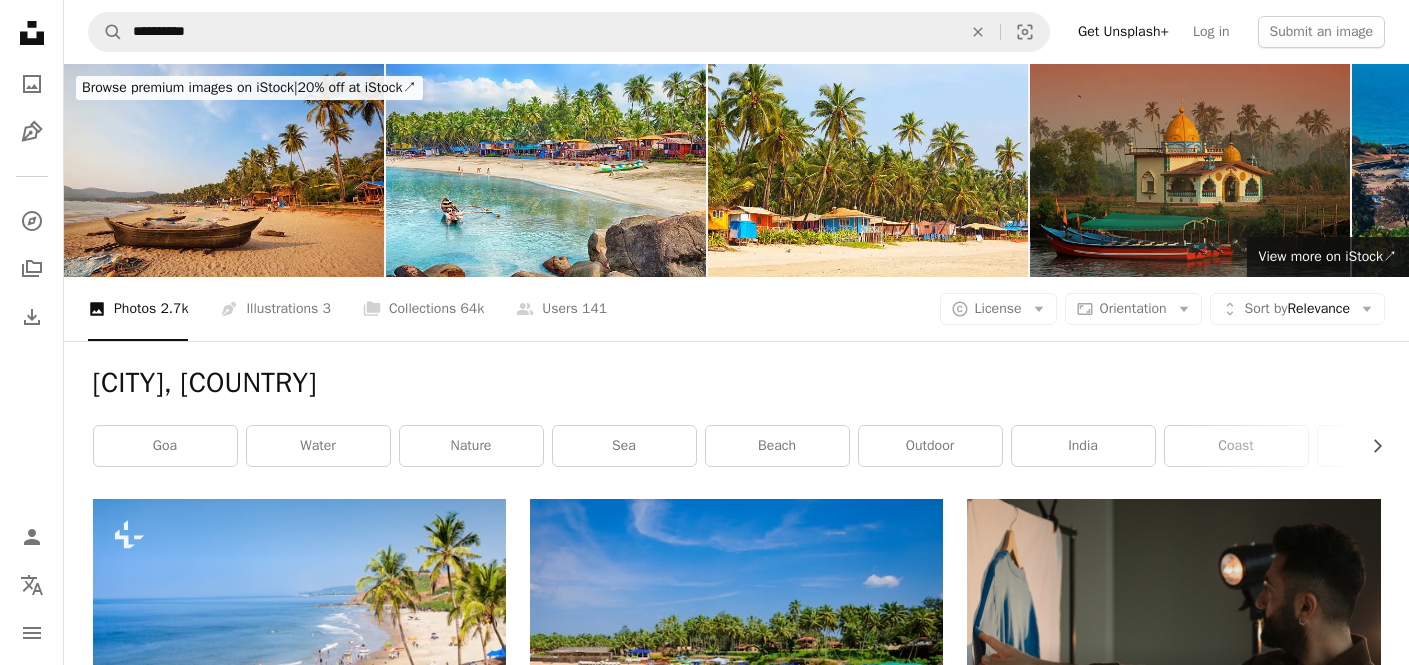 click at bounding box center (1190, 170) 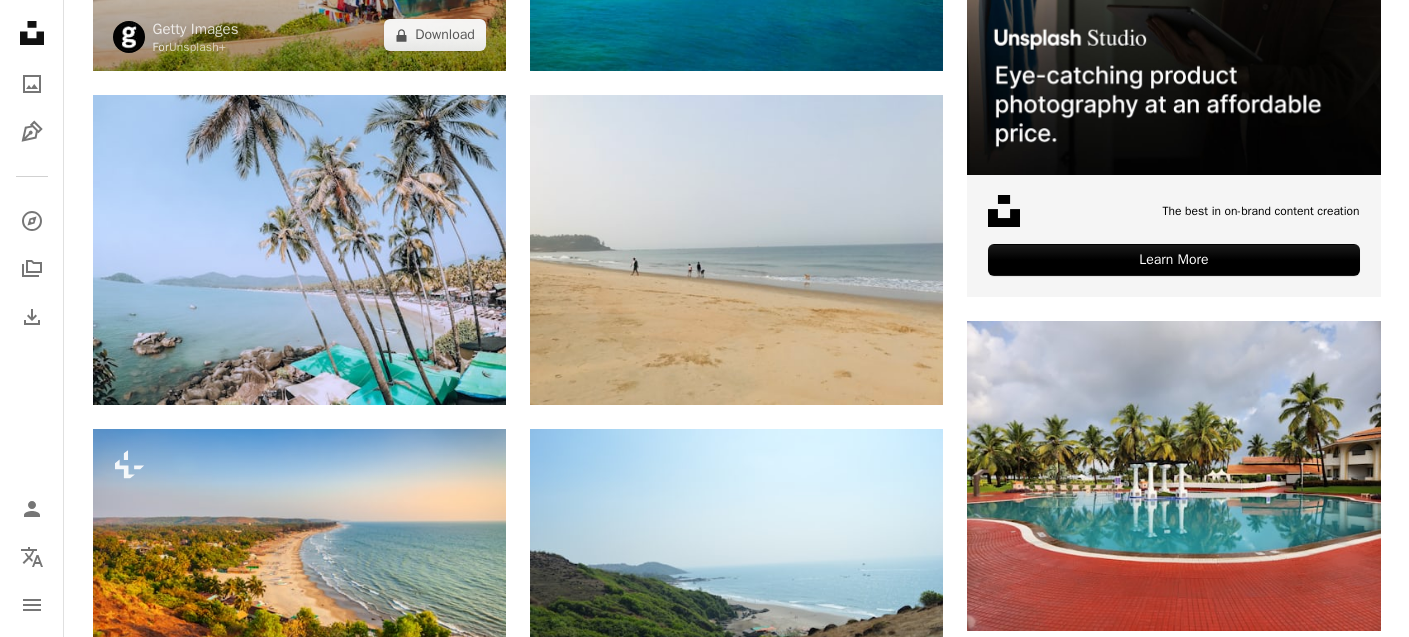 scroll, scrollTop: 805, scrollLeft: 0, axis: vertical 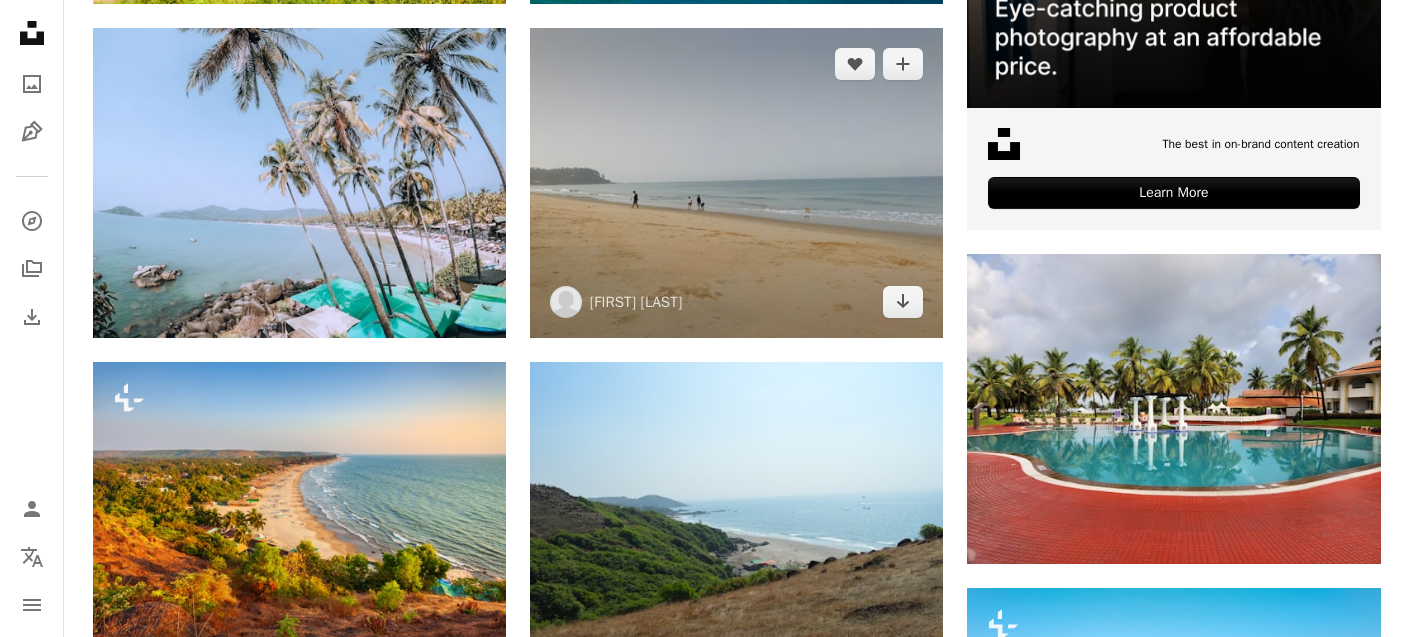 click at bounding box center (736, 183) 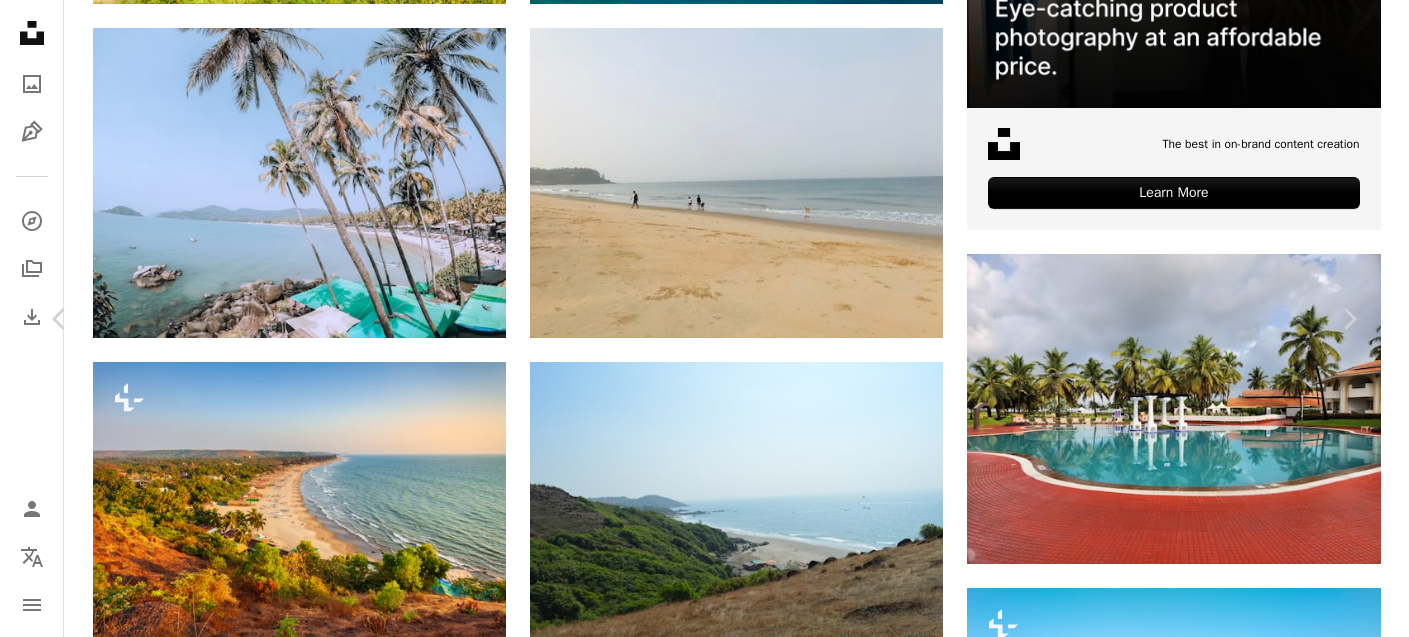 scroll, scrollTop: 3000, scrollLeft: 0, axis: vertical 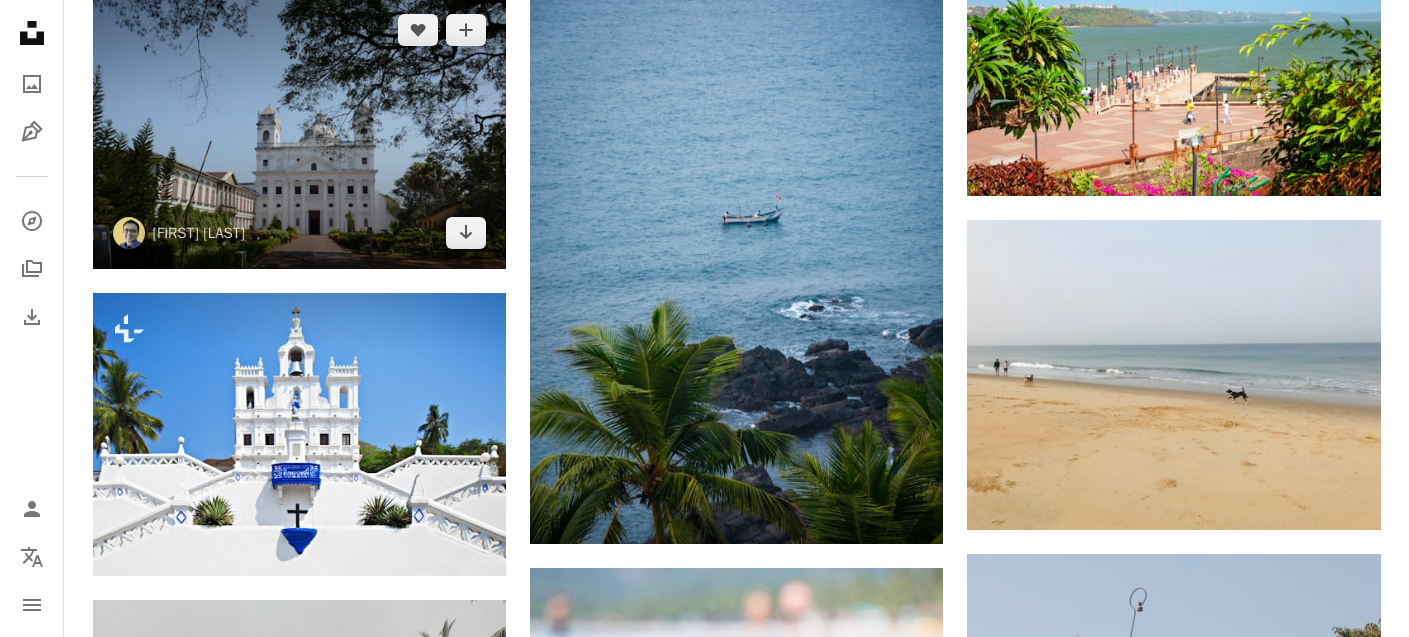 click at bounding box center (299, 131) 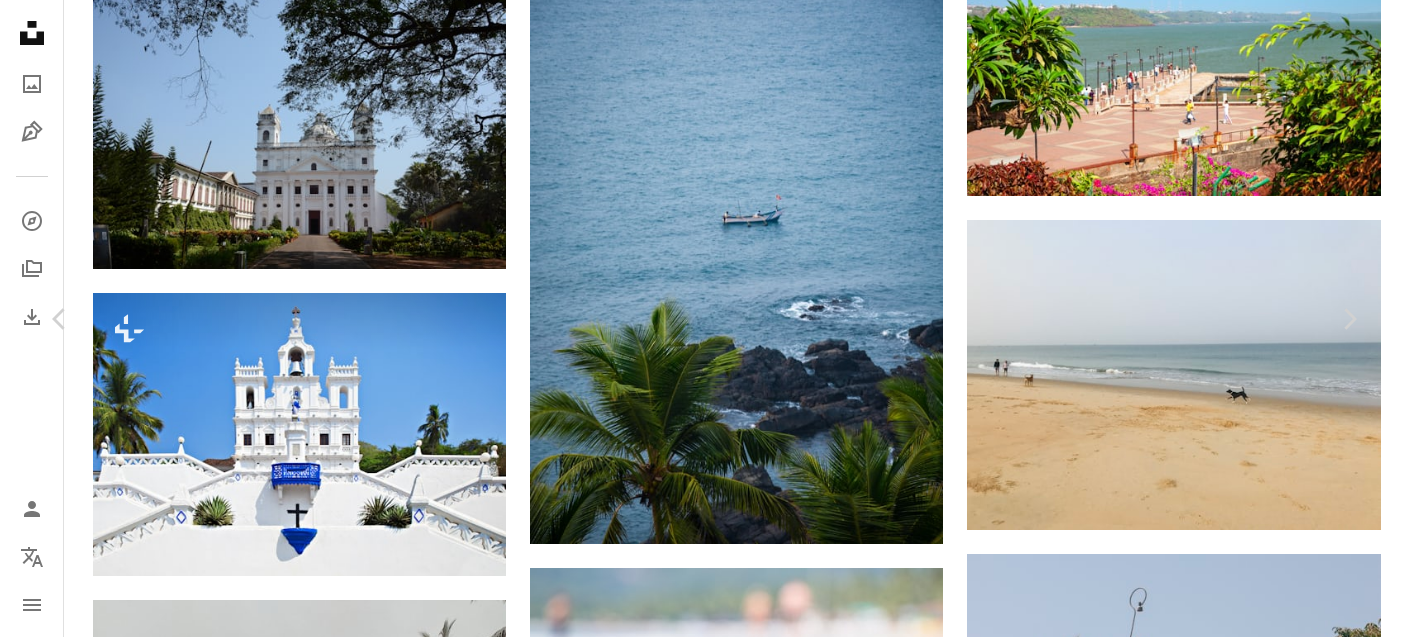 scroll, scrollTop: 2139, scrollLeft: 0, axis: vertical 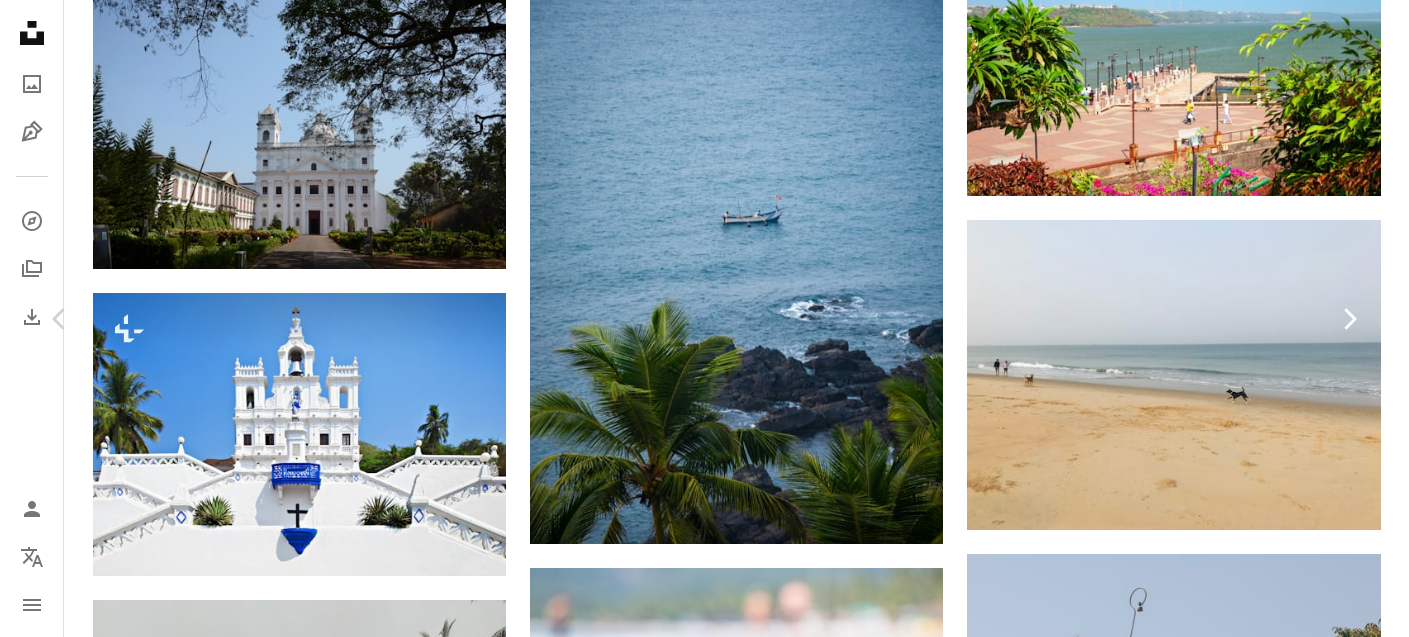 click on "Chevron right" 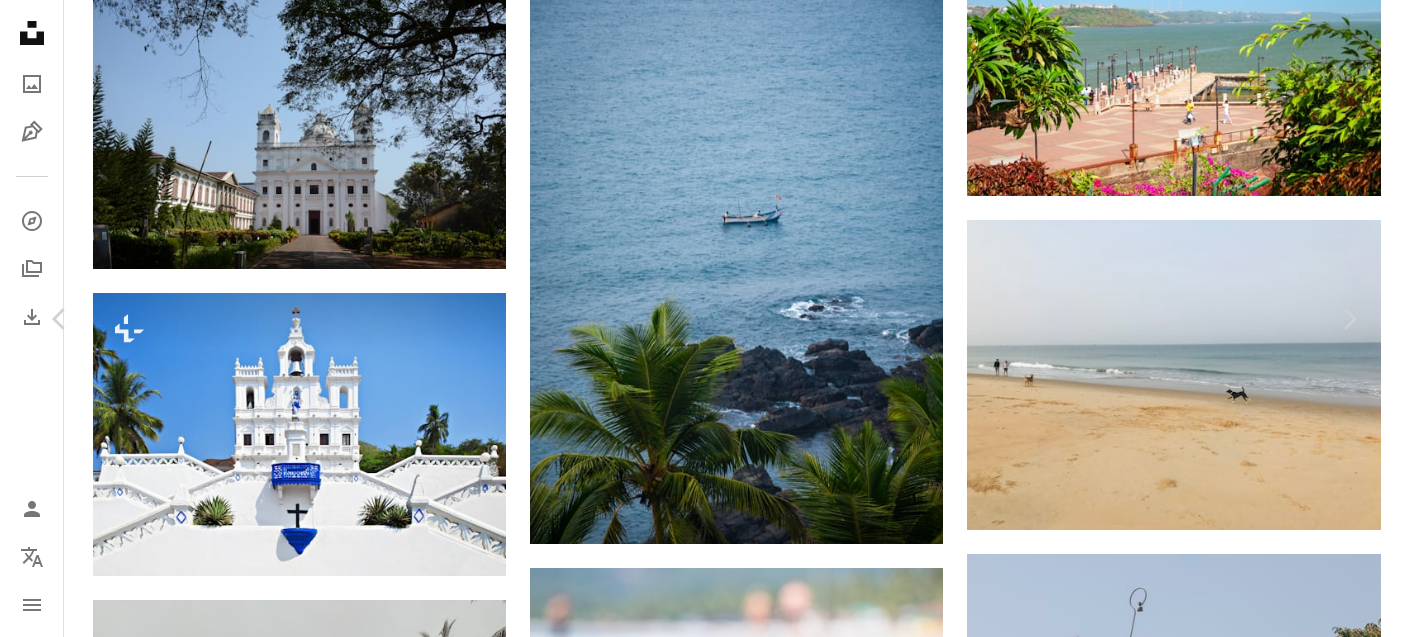 scroll, scrollTop: 0, scrollLeft: 0, axis: both 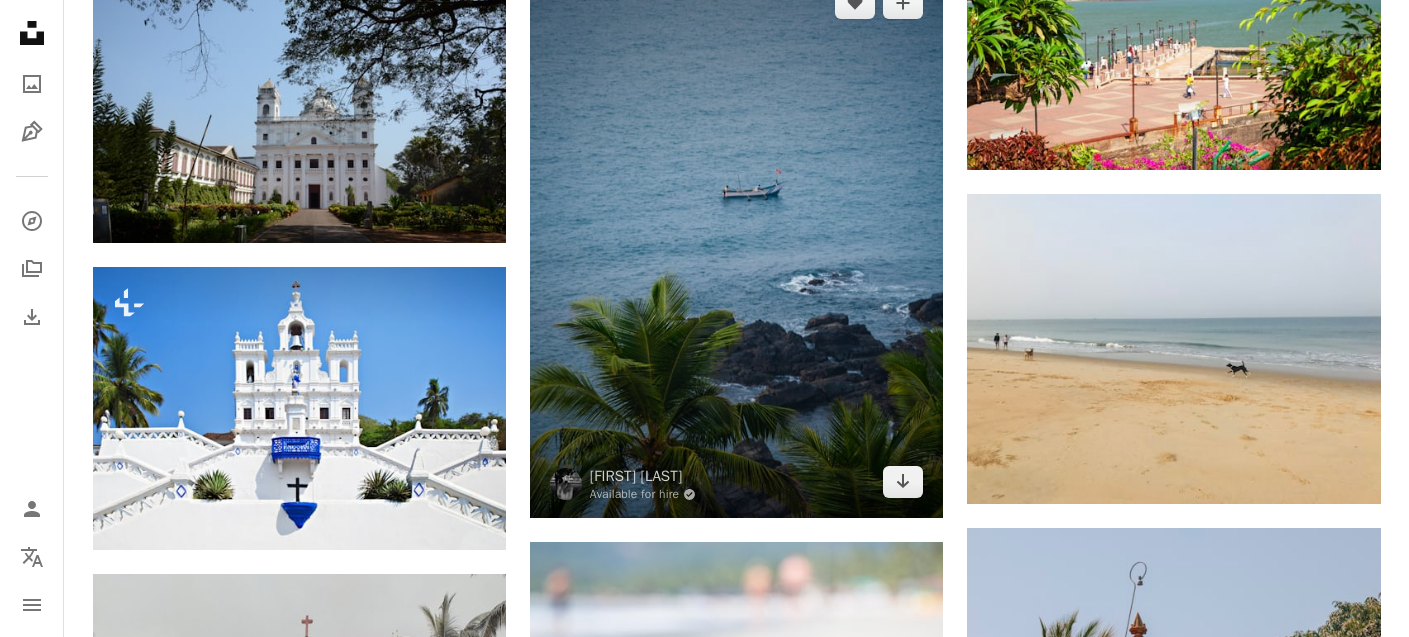 click at bounding box center (736, 242) 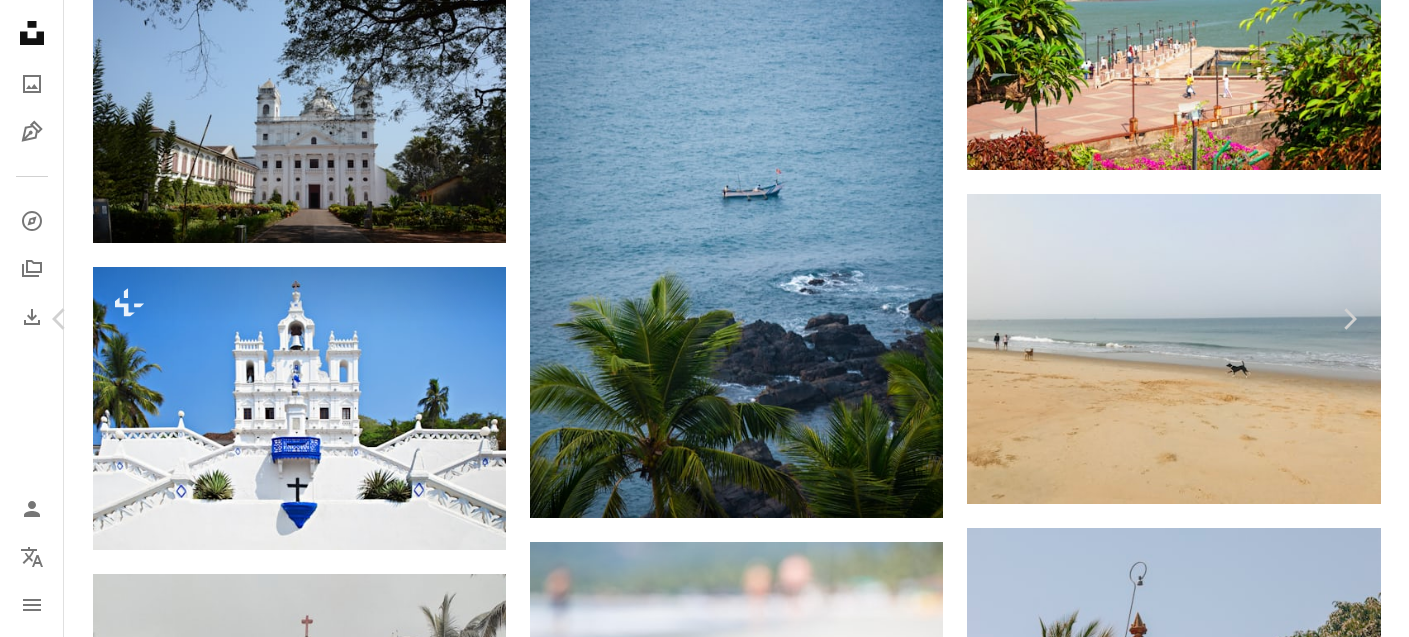 scroll, scrollTop: 0, scrollLeft: 0, axis: both 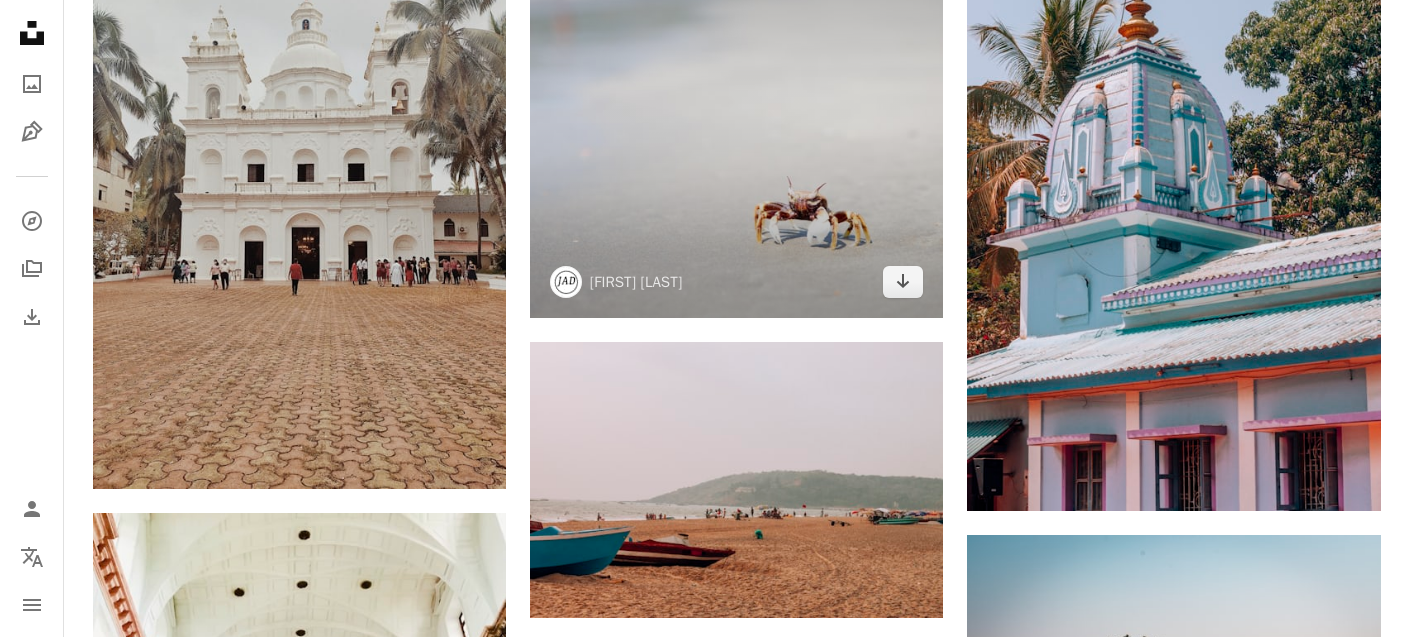 click at bounding box center [736, 111] 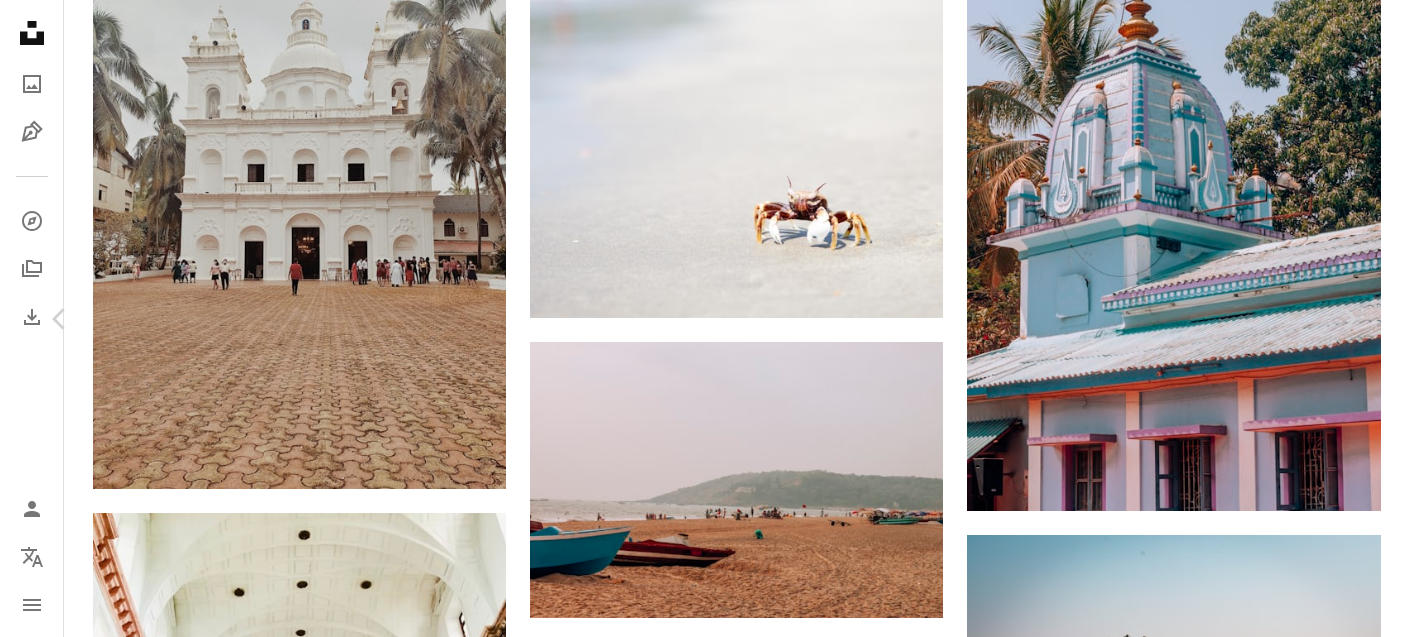 scroll, scrollTop: 149, scrollLeft: 0, axis: vertical 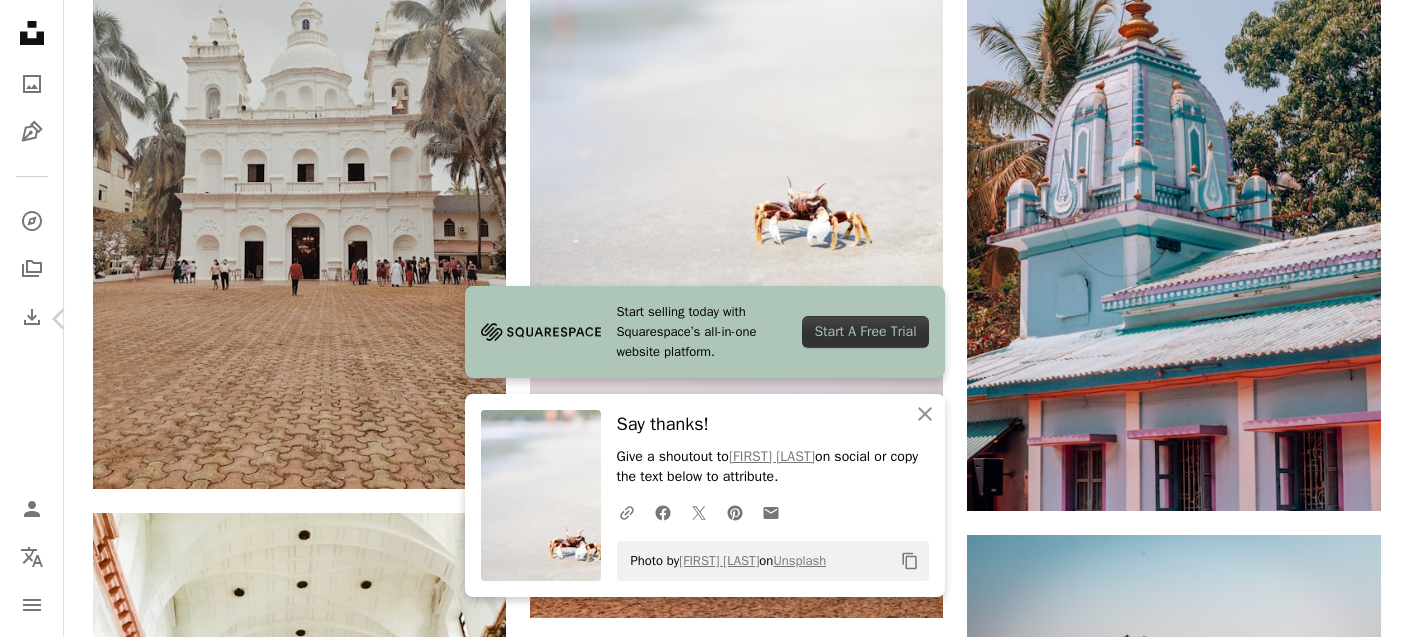 click at bounding box center (705, 5825) 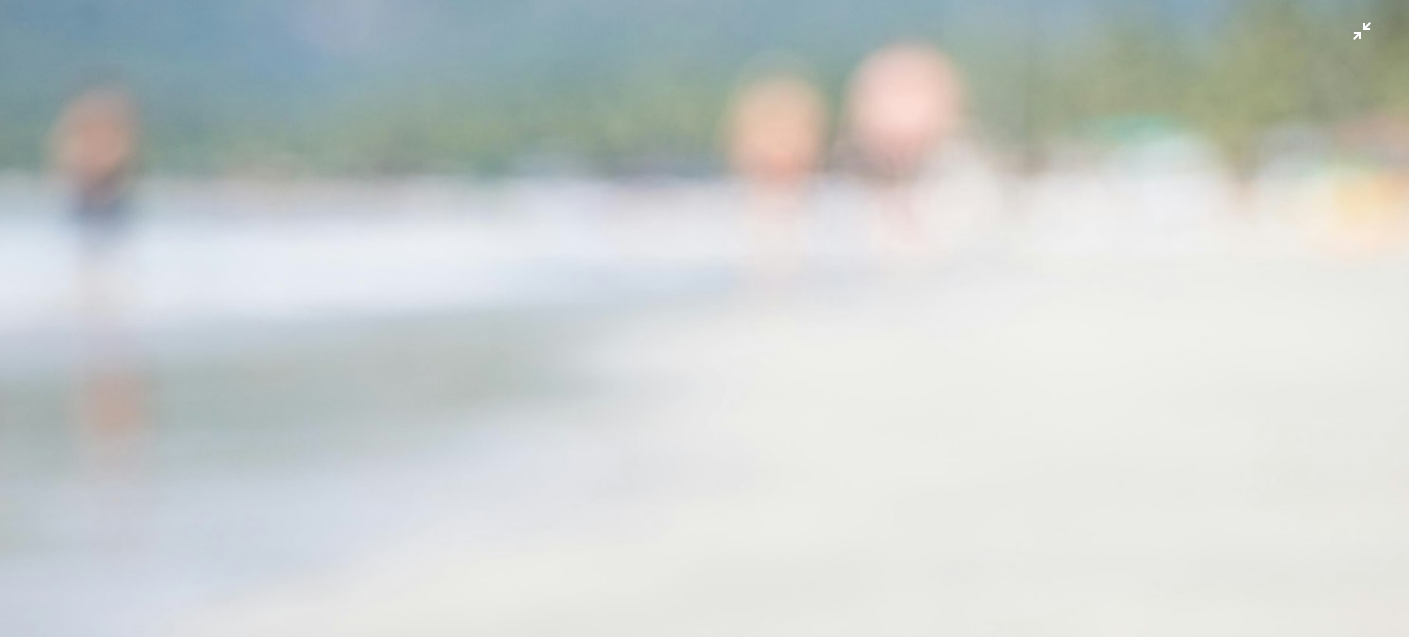 scroll, scrollTop: 0, scrollLeft: 0, axis: both 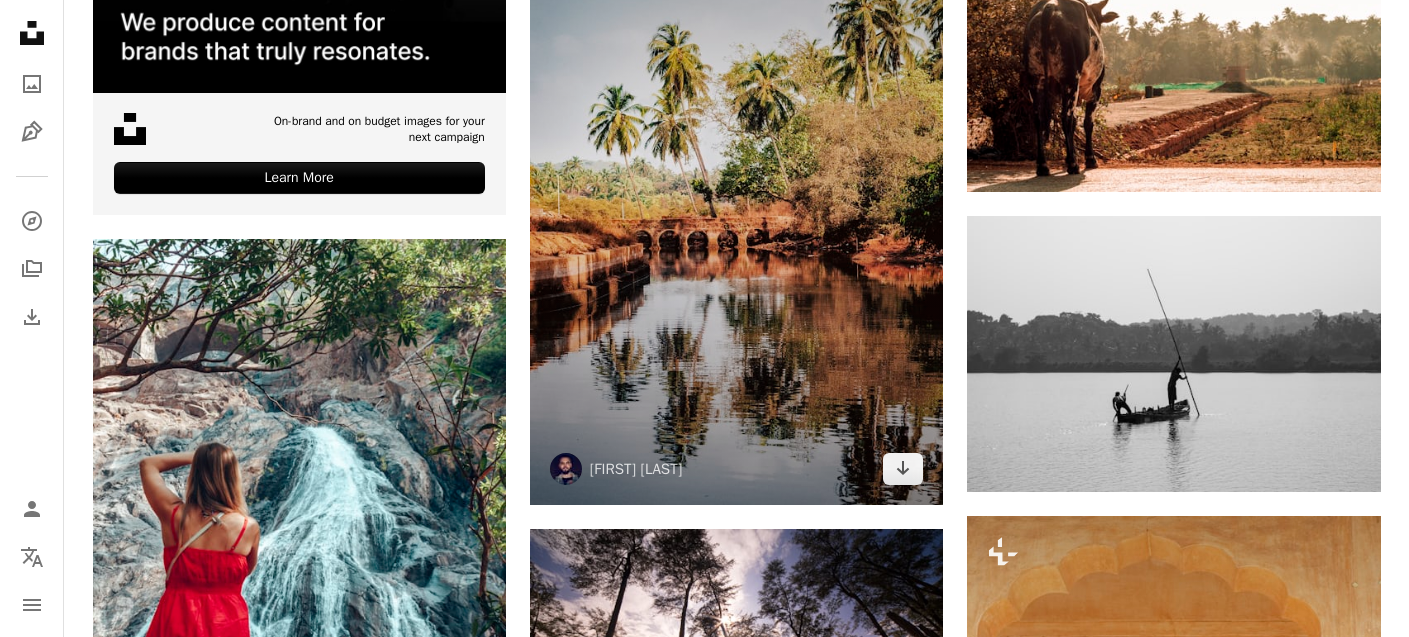 click at bounding box center [736, 181] 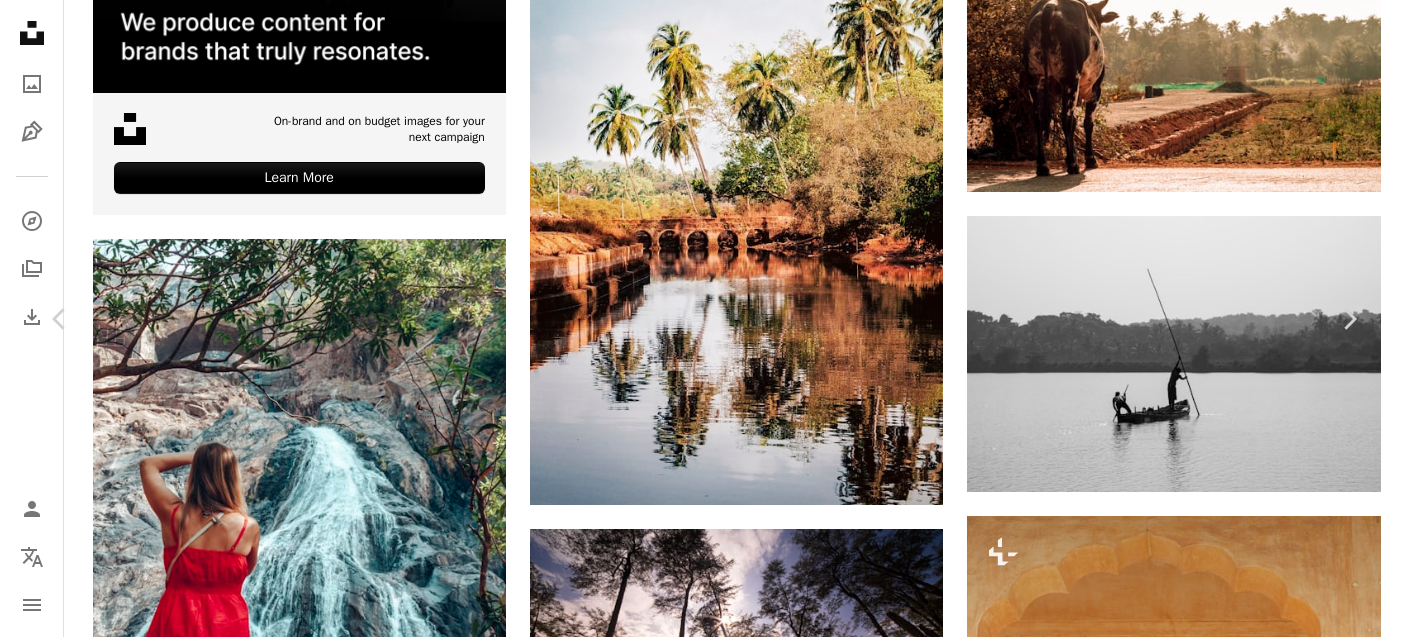scroll, scrollTop: 63, scrollLeft: 0, axis: vertical 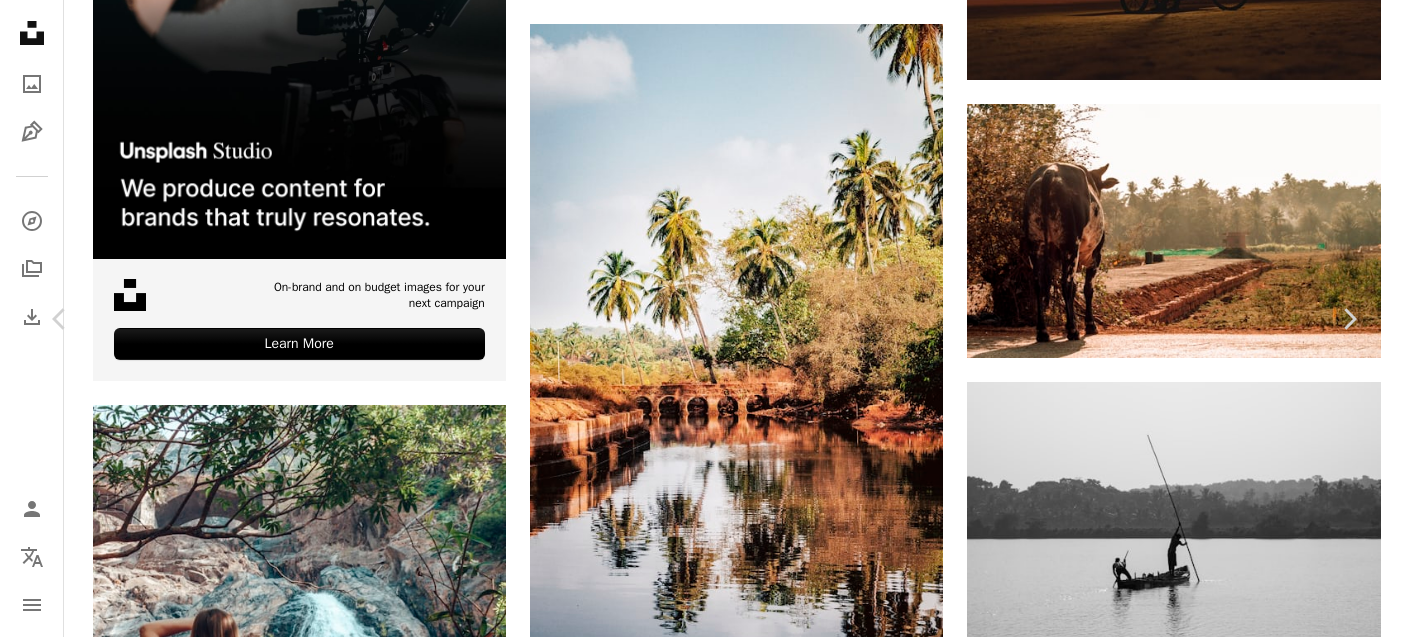 click on "Download free" at bounding box center [1175, 6483] 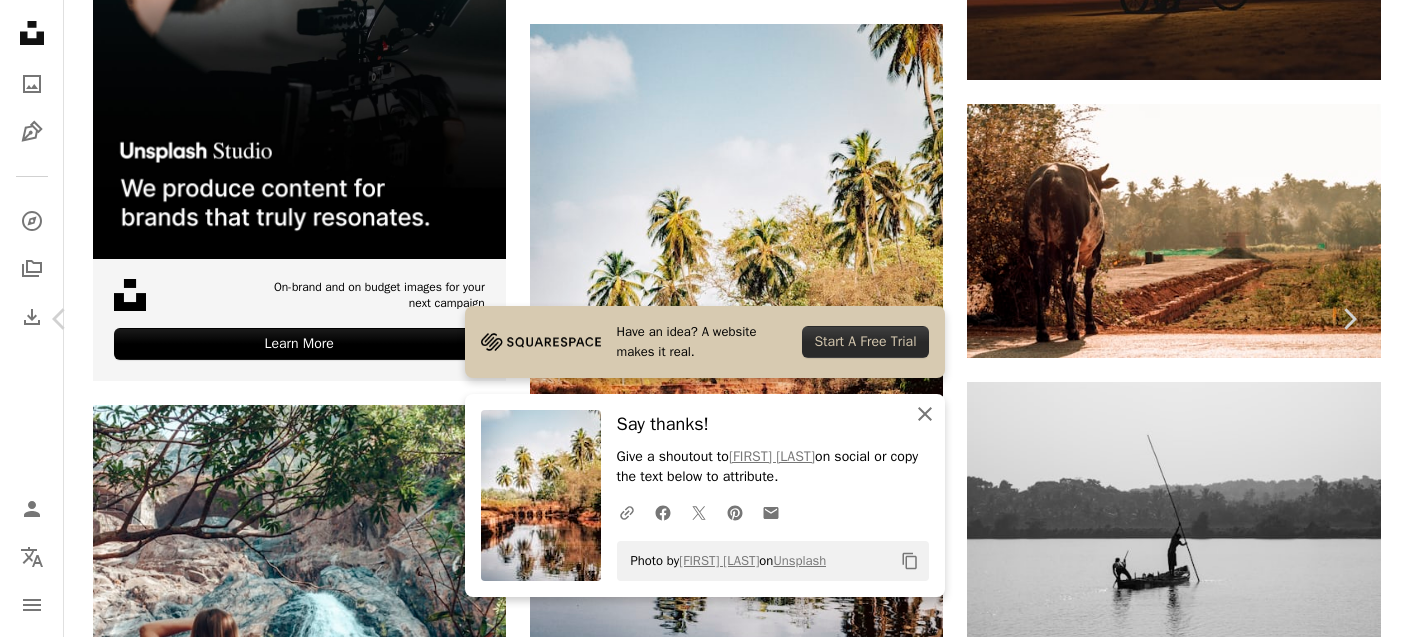 click on "An X shape" 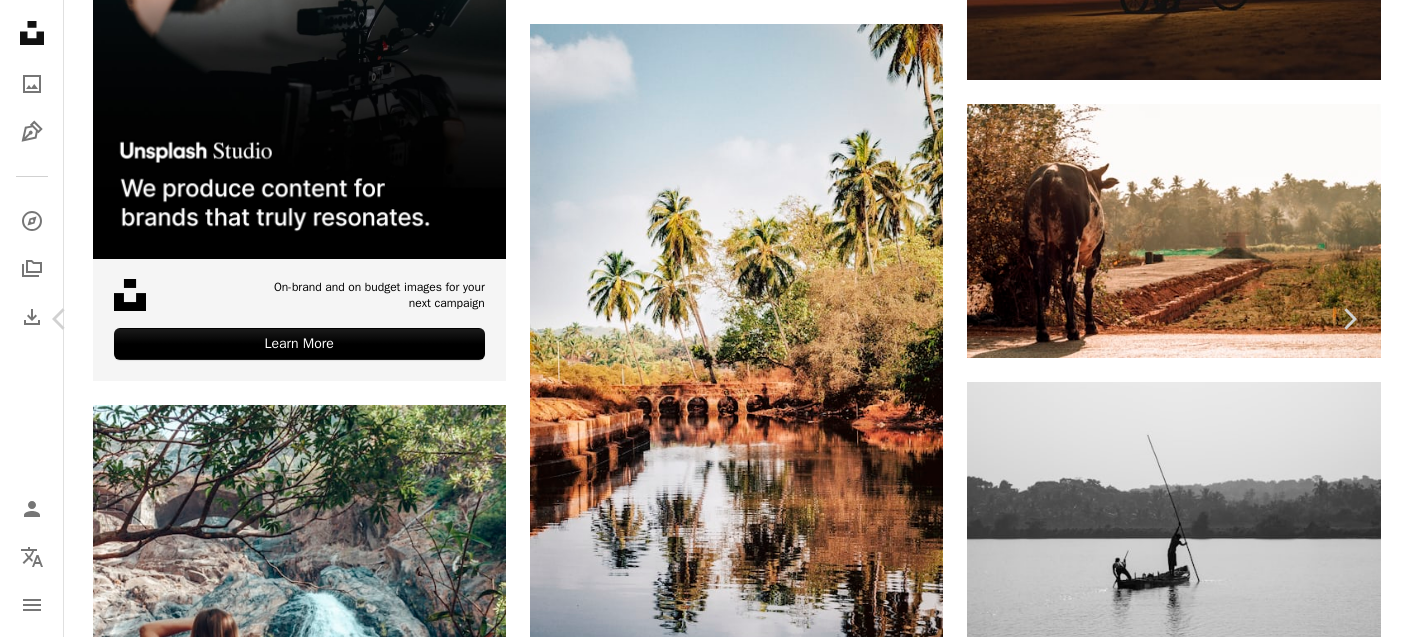 click on "An X shape" at bounding box center [20, 20] 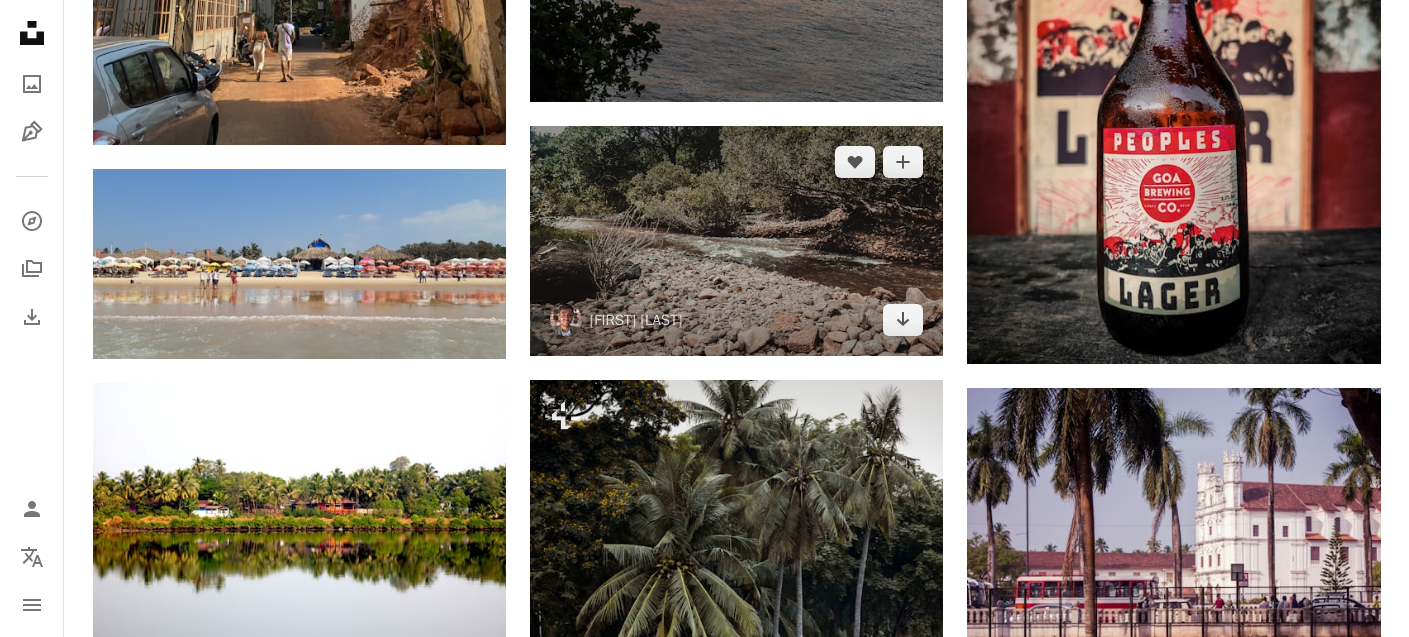 scroll, scrollTop: 6409, scrollLeft: 0, axis: vertical 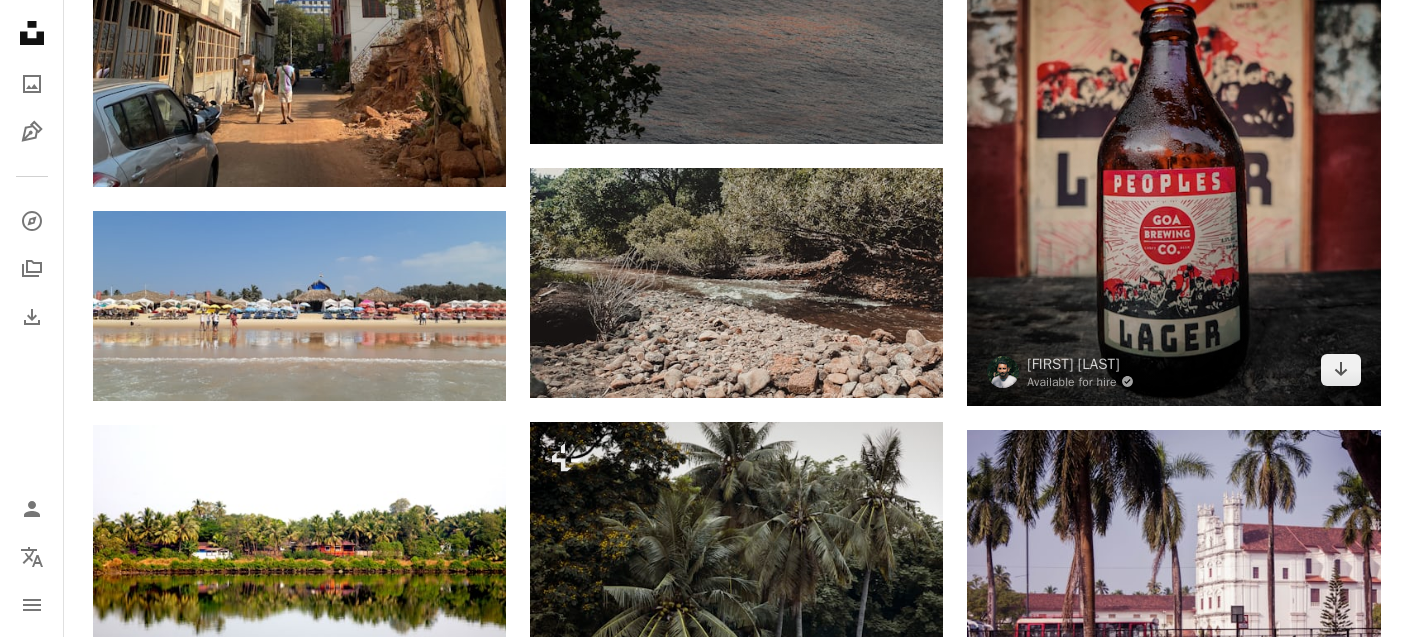 click at bounding box center (1173, 130) 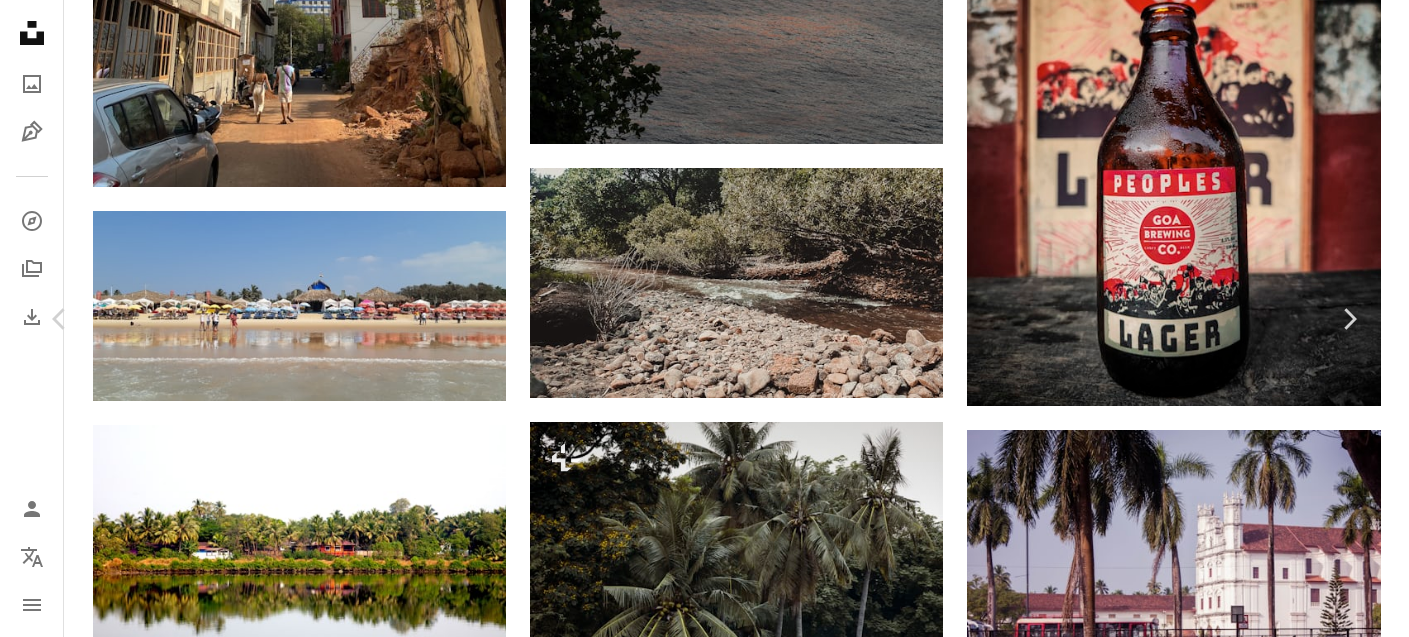 scroll, scrollTop: 0, scrollLeft: 0, axis: both 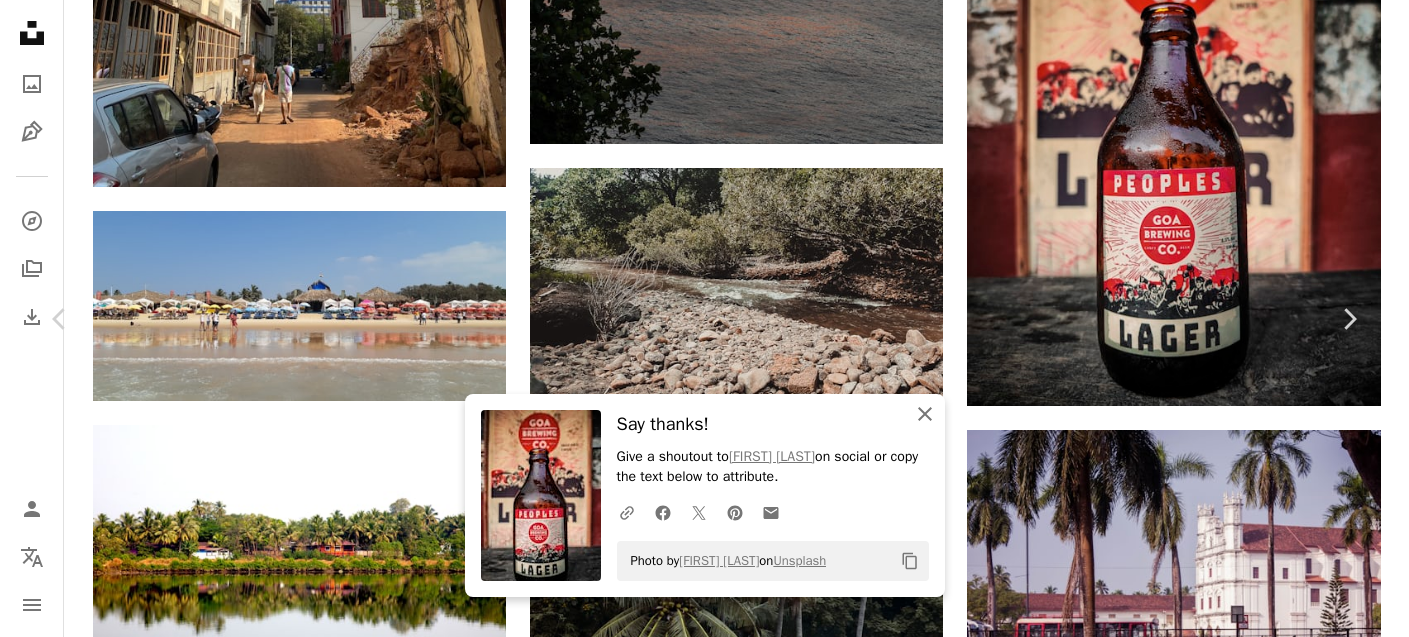 click on "An X shape" 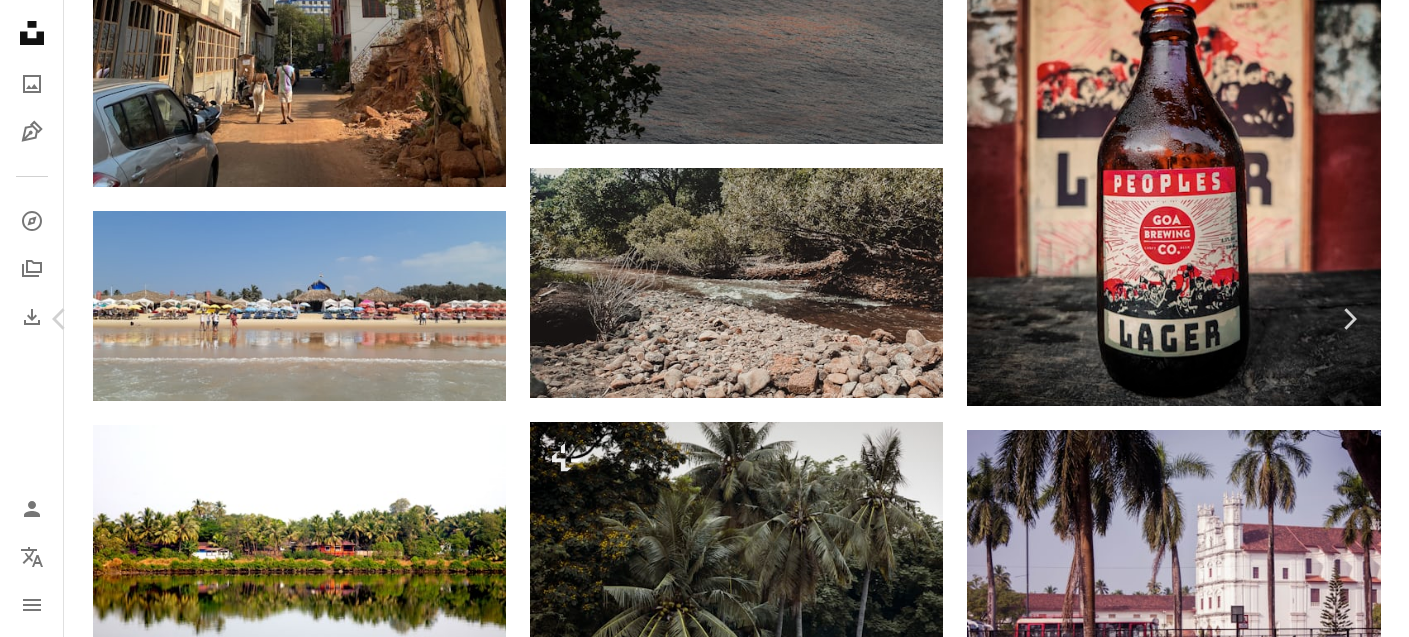 scroll, scrollTop: 1486, scrollLeft: 0, axis: vertical 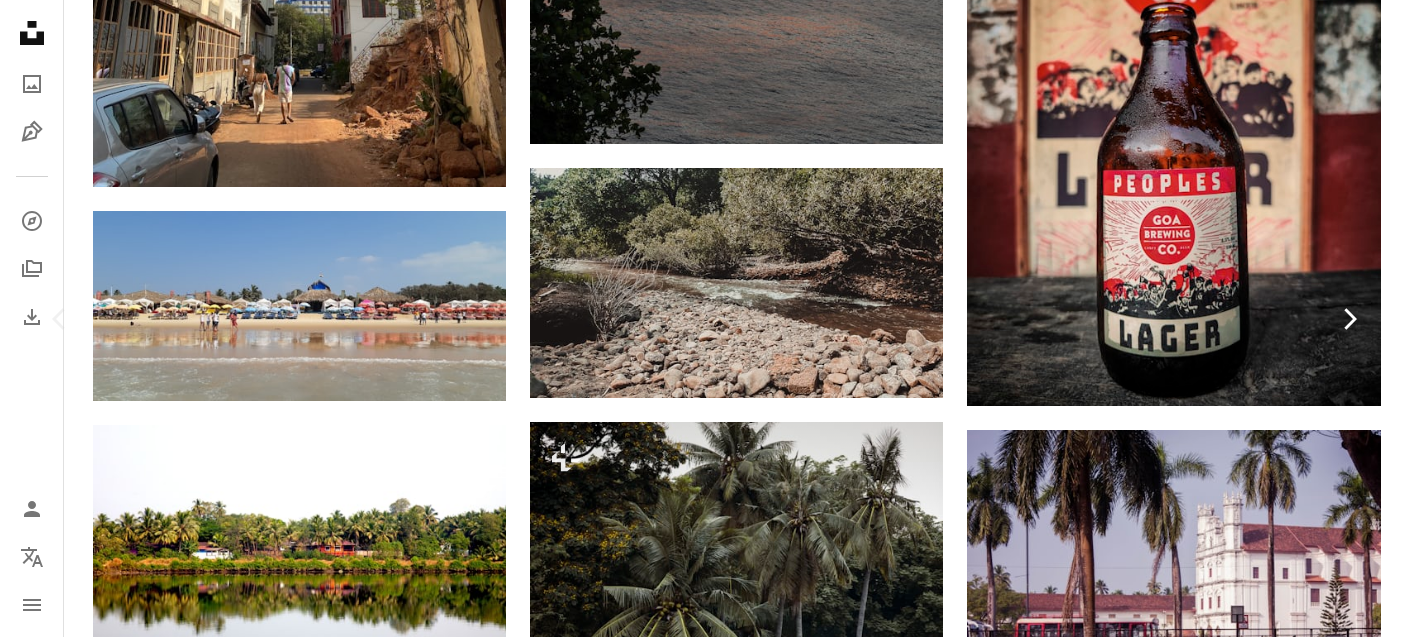 click 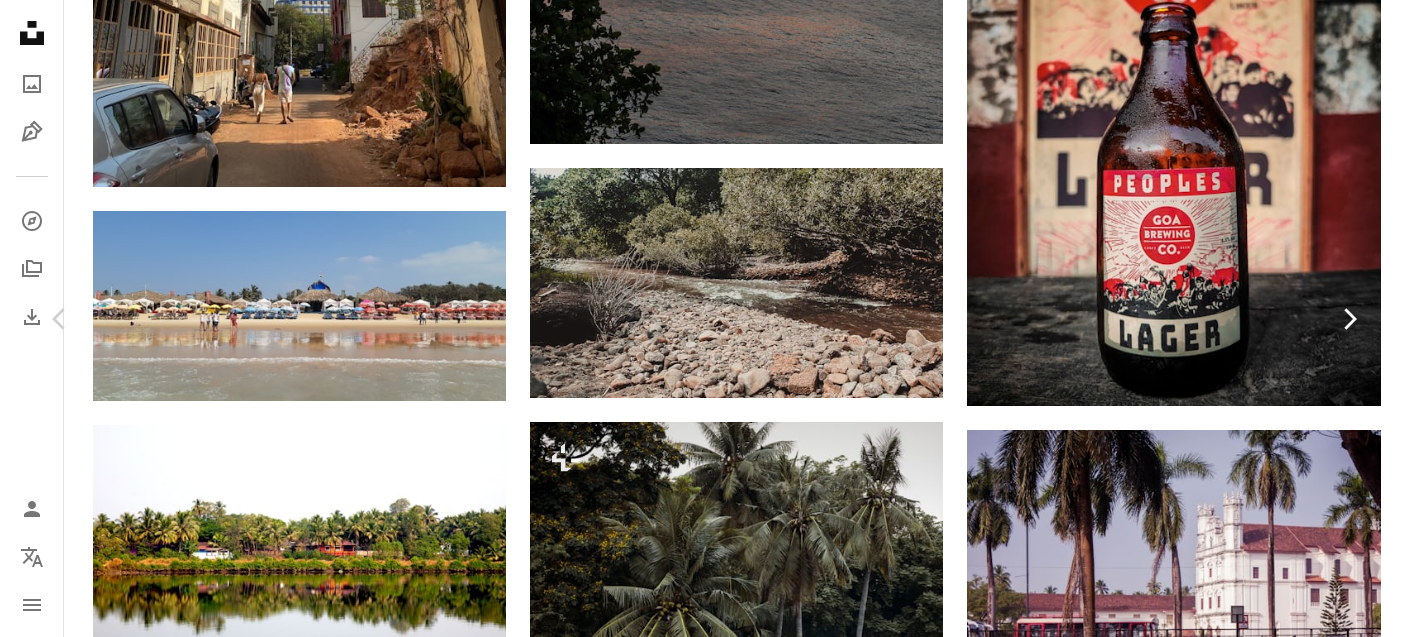 scroll, scrollTop: 0, scrollLeft: 0, axis: both 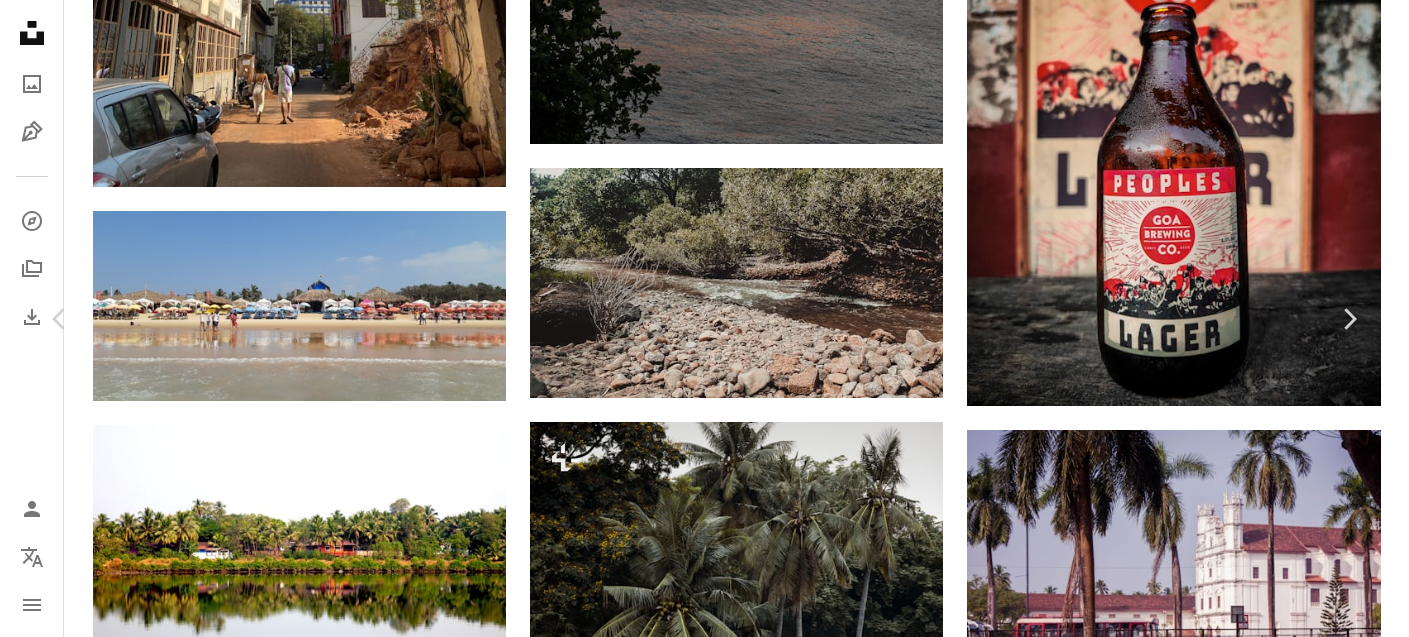 click on "An X shape" at bounding box center [20, 20] 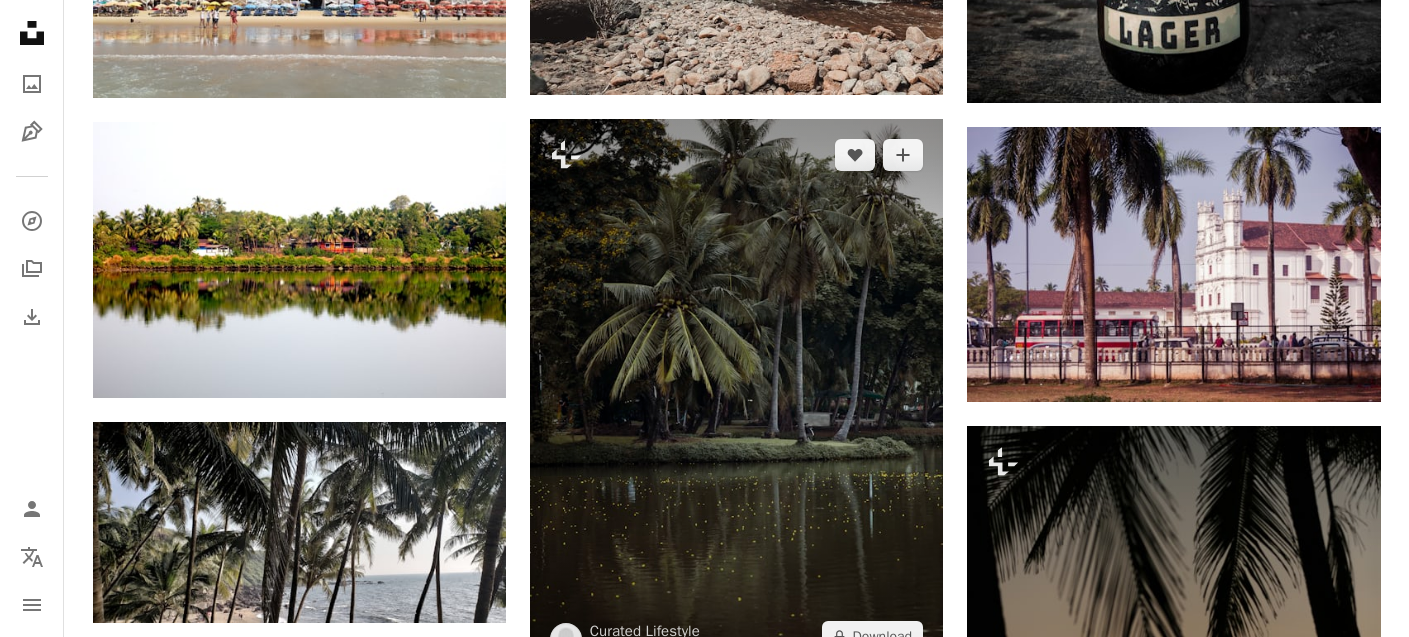 scroll, scrollTop: 6860, scrollLeft: 0, axis: vertical 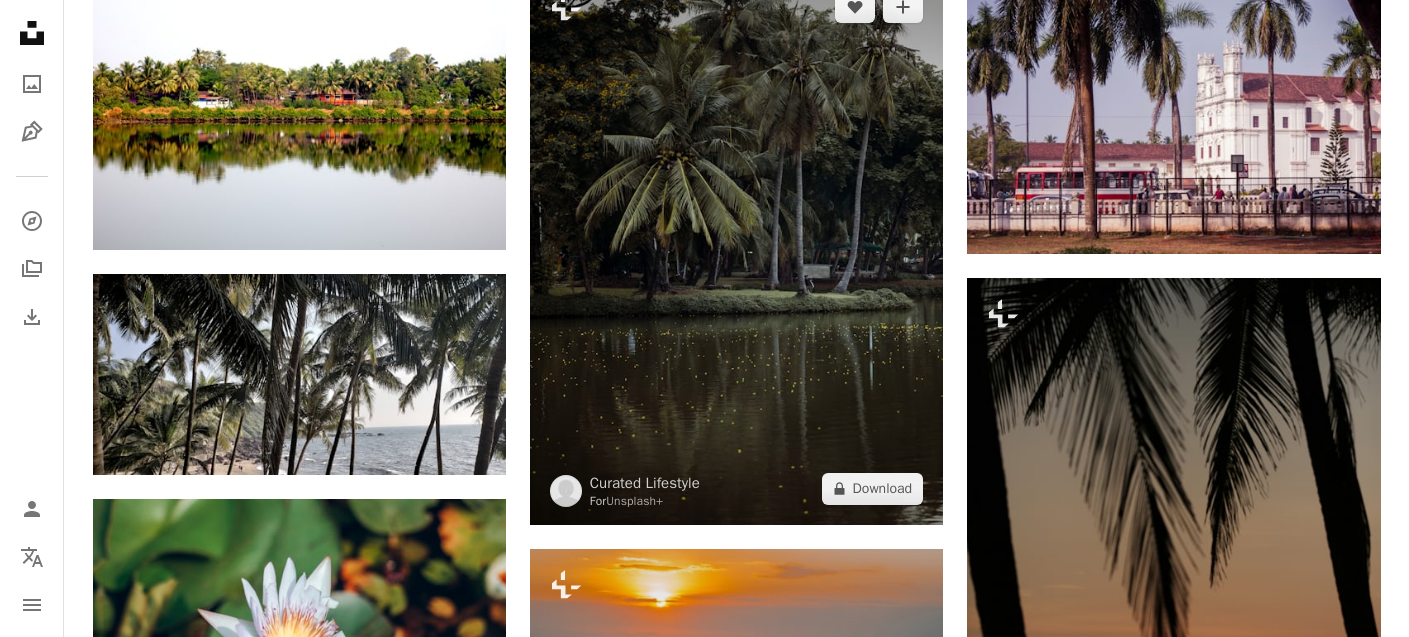 click at bounding box center (736, 248) 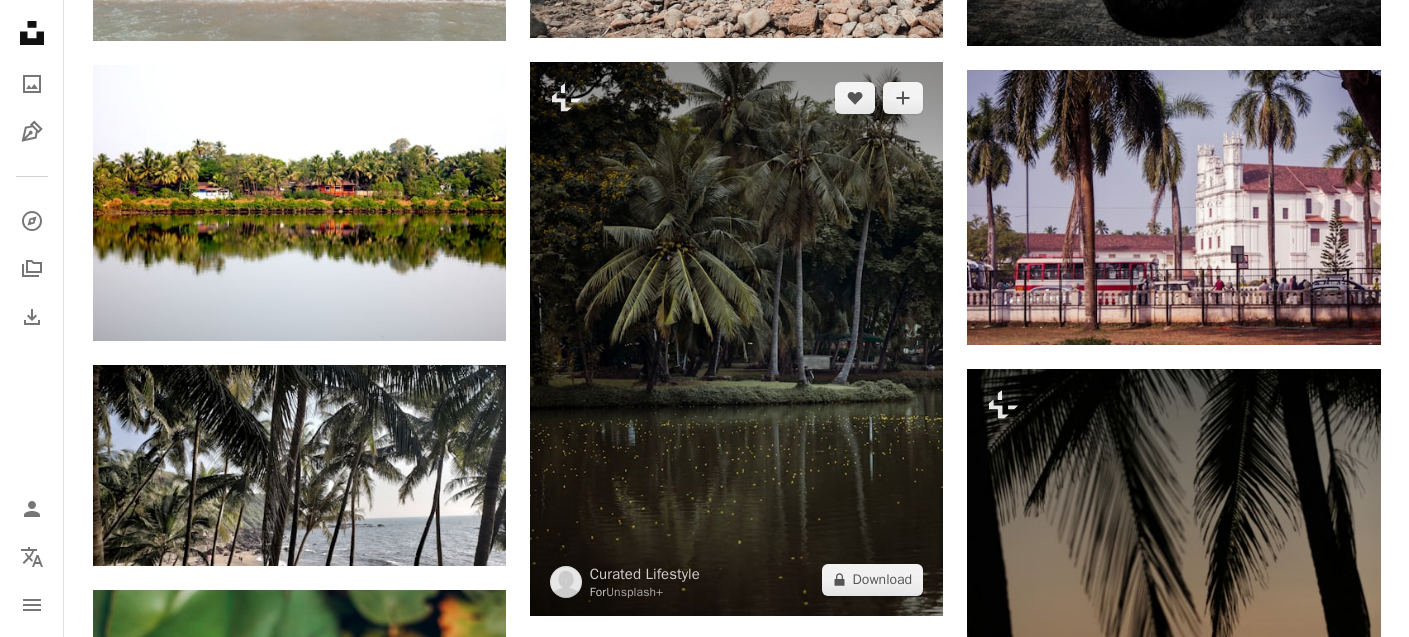 scroll, scrollTop: 6755, scrollLeft: 0, axis: vertical 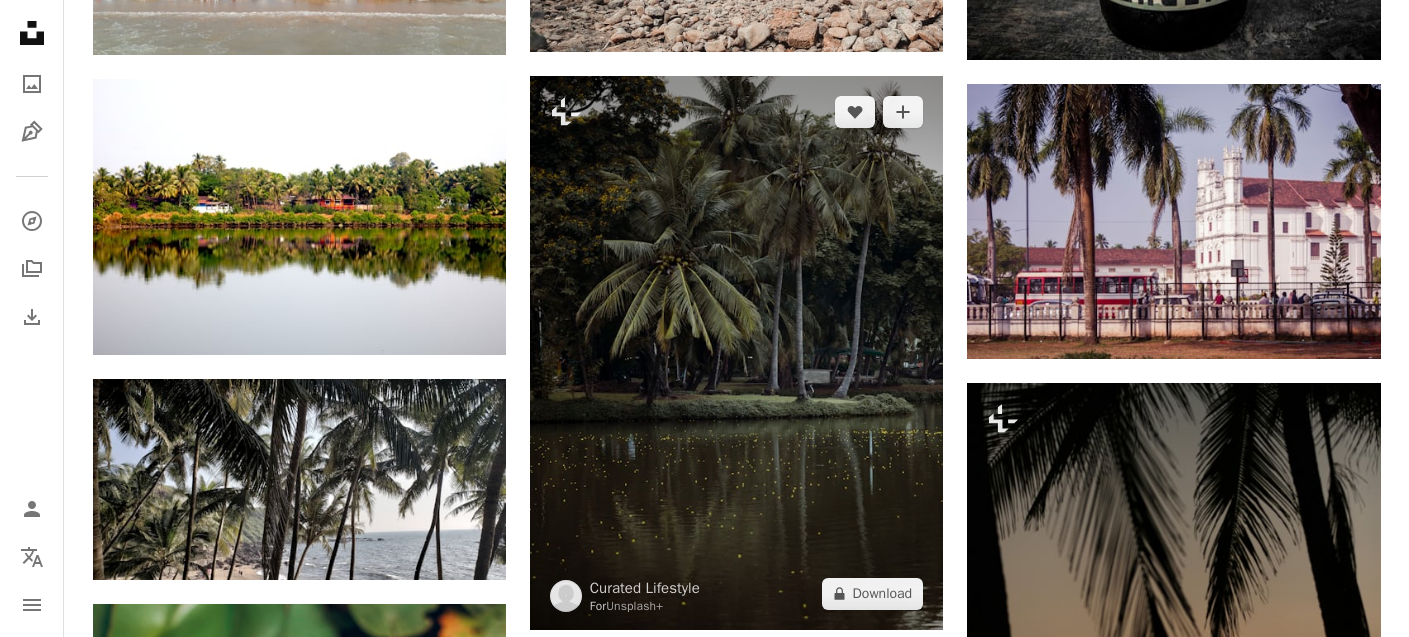 click at bounding box center [736, 353] 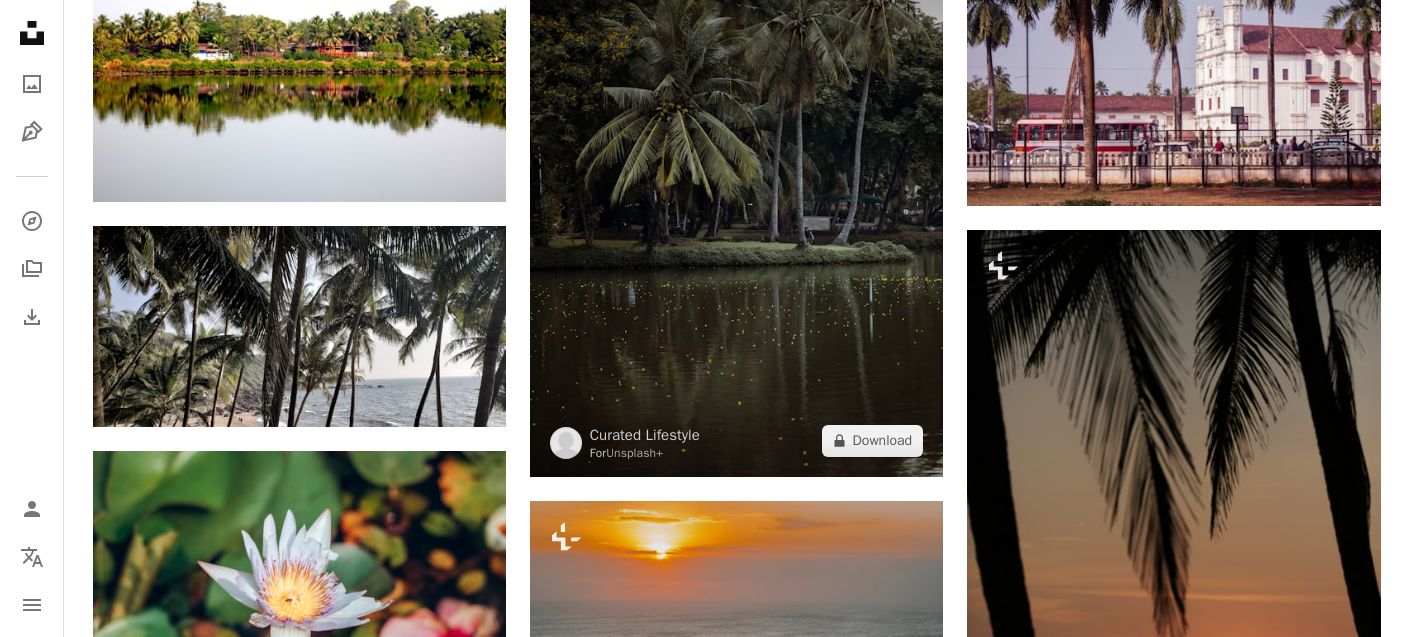 scroll, scrollTop: 7017, scrollLeft: 0, axis: vertical 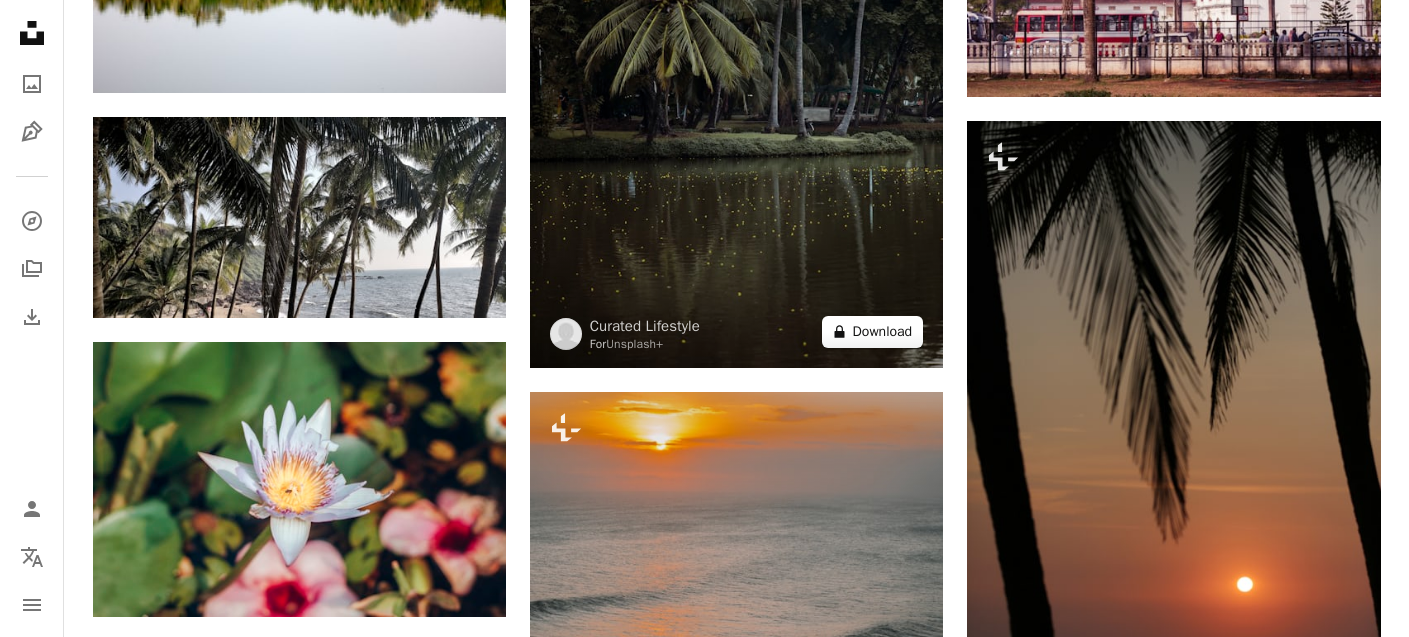 click on "A lock Download" at bounding box center (873, 332) 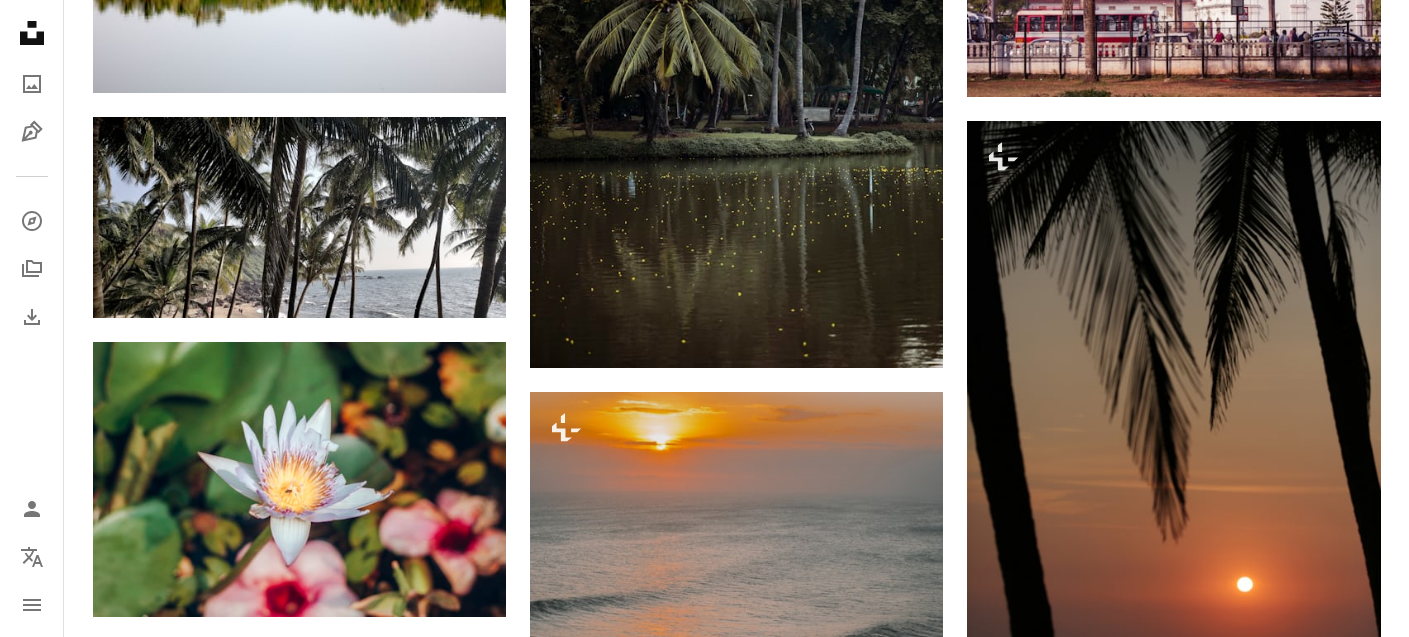 click on "An X shape" at bounding box center (20, 20) 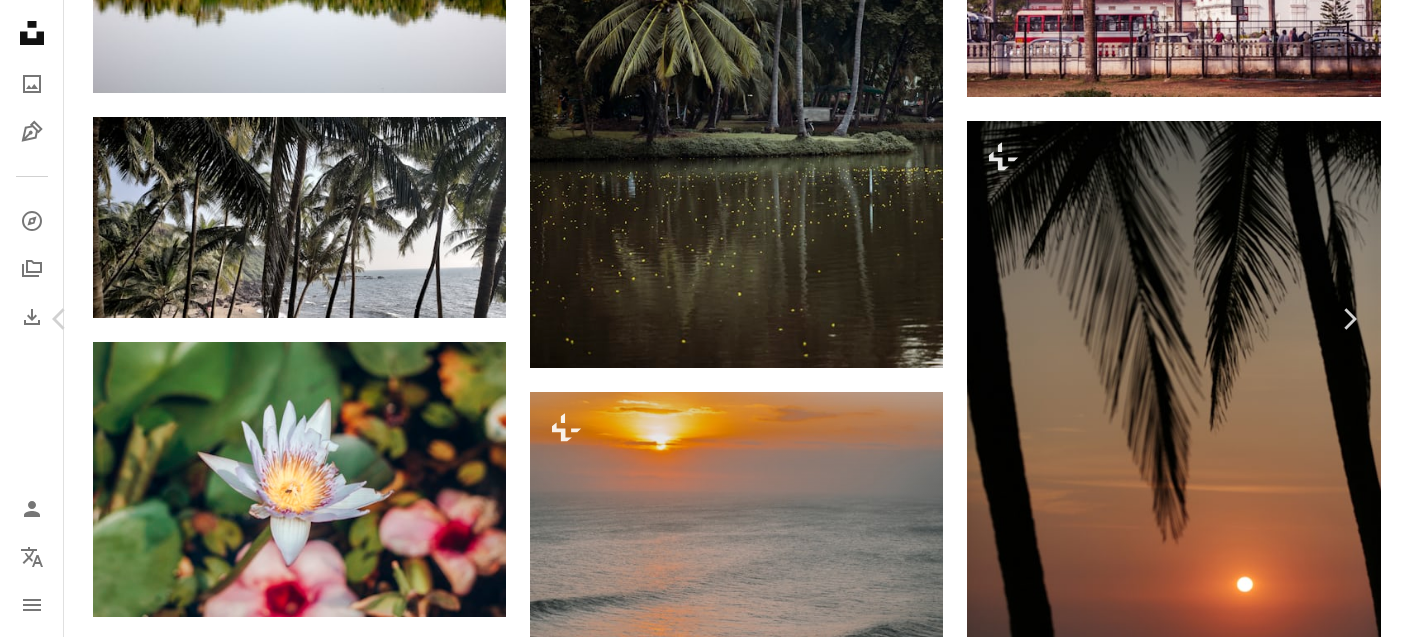 scroll, scrollTop: 0, scrollLeft: 0, axis: both 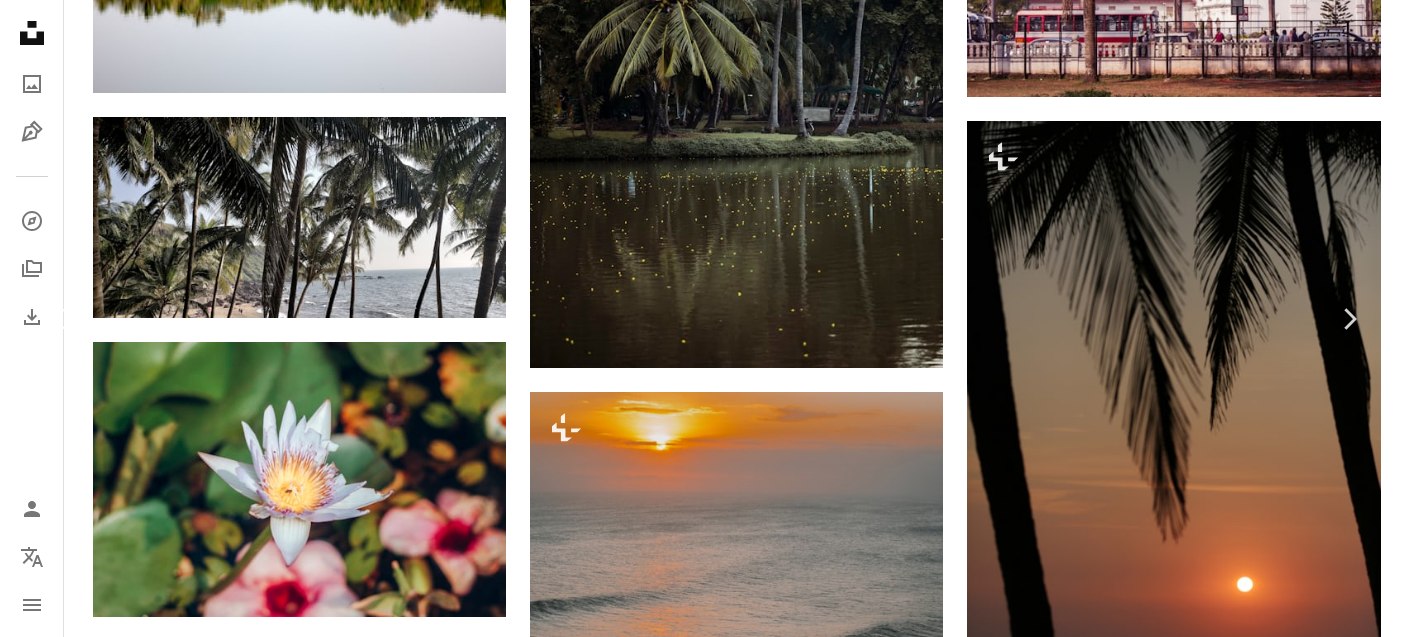 click 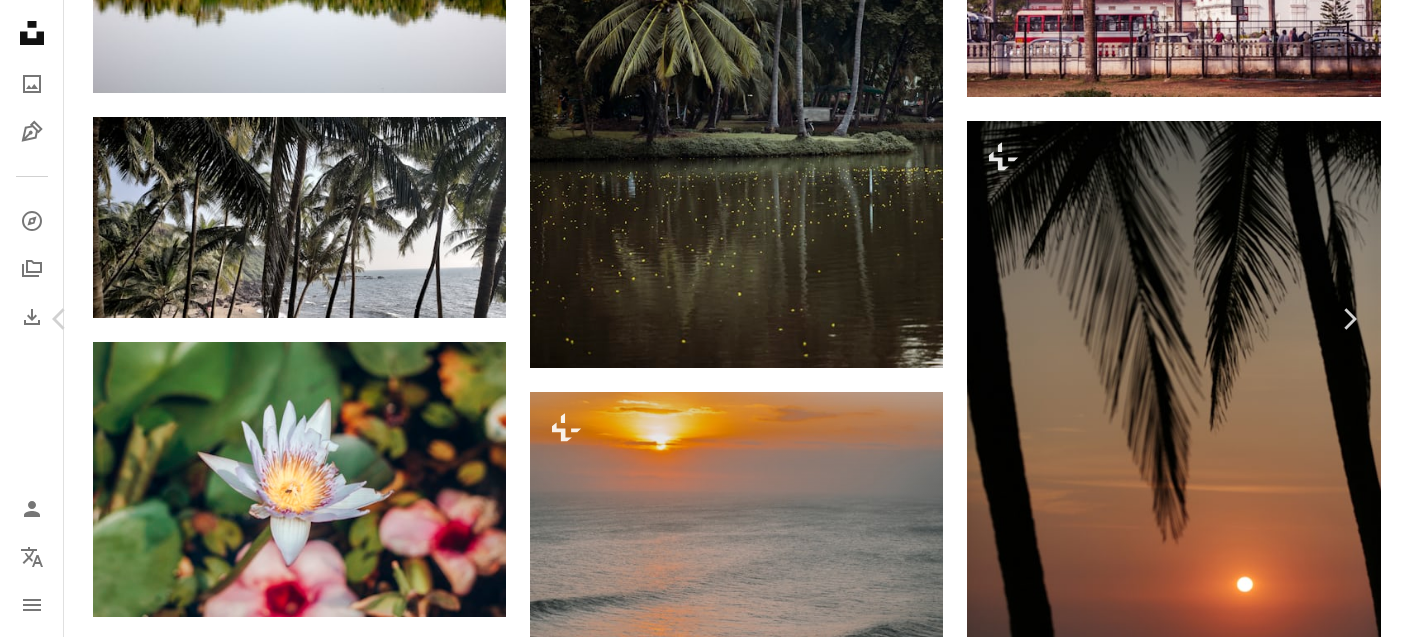 click on "An X shape" at bounding box center (20, 20) 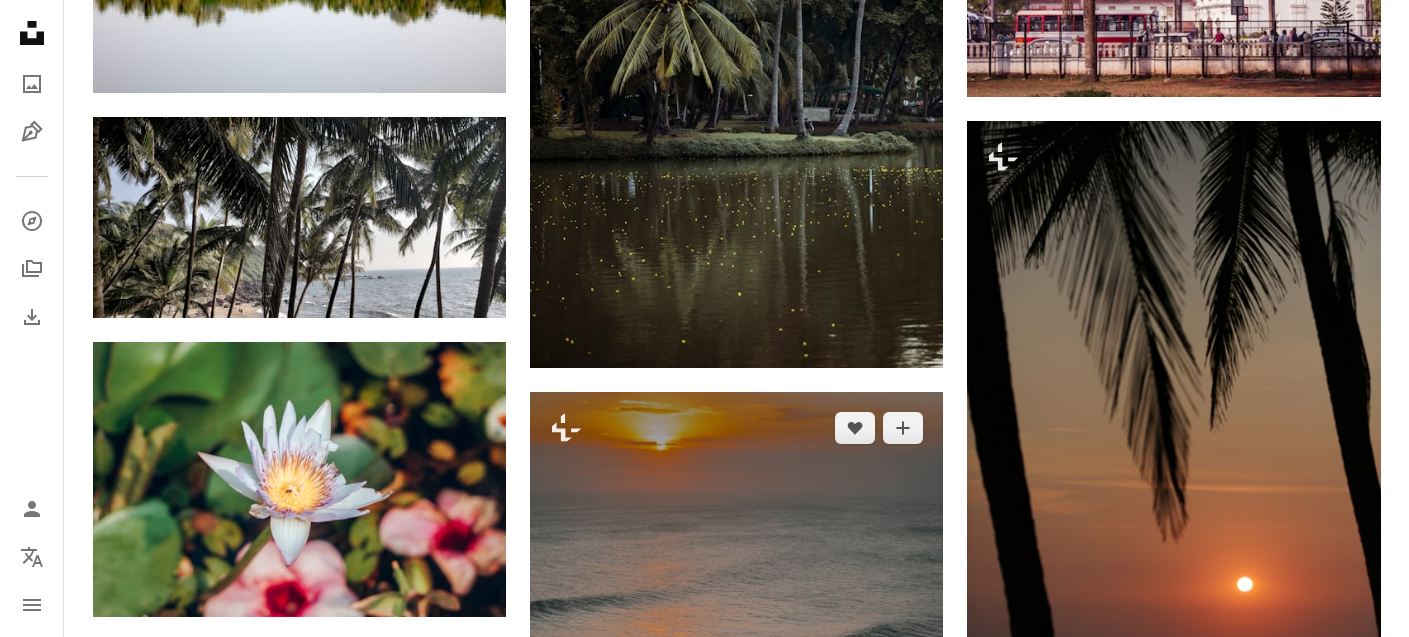 scroll, scrollTop: 7402, scrollLeft: 0, axis: vertical 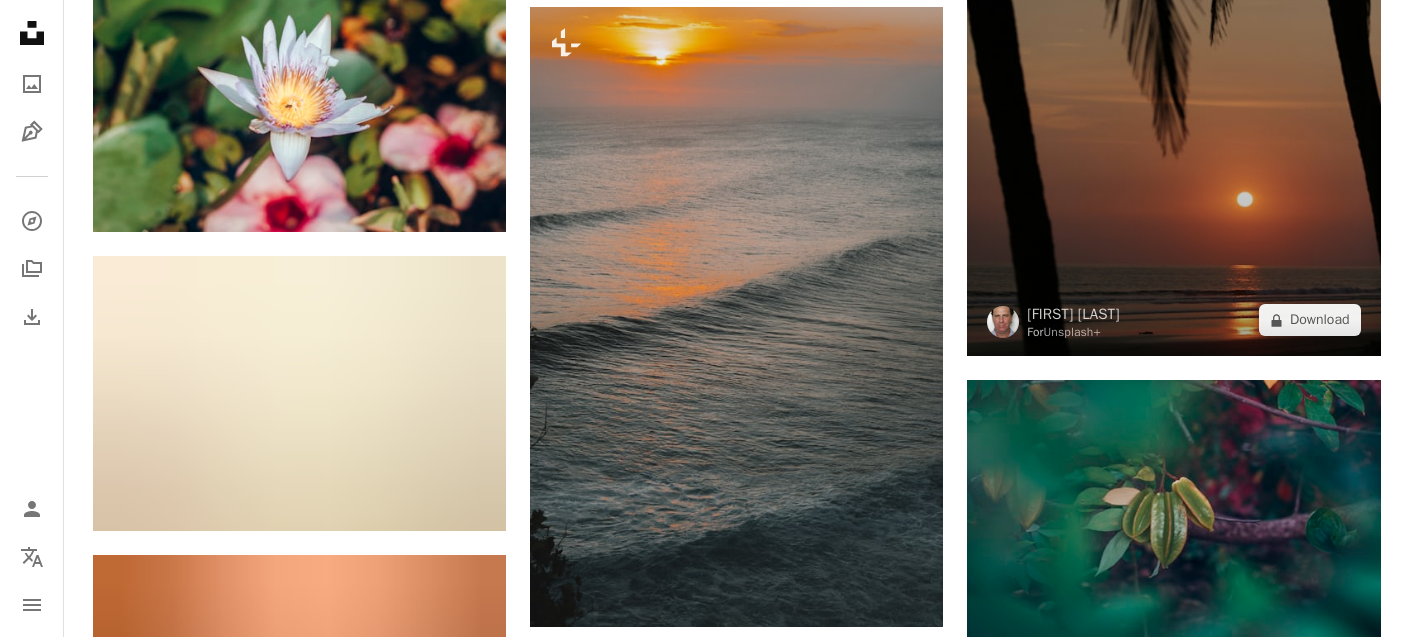 click at bounding box center [1173, 46] 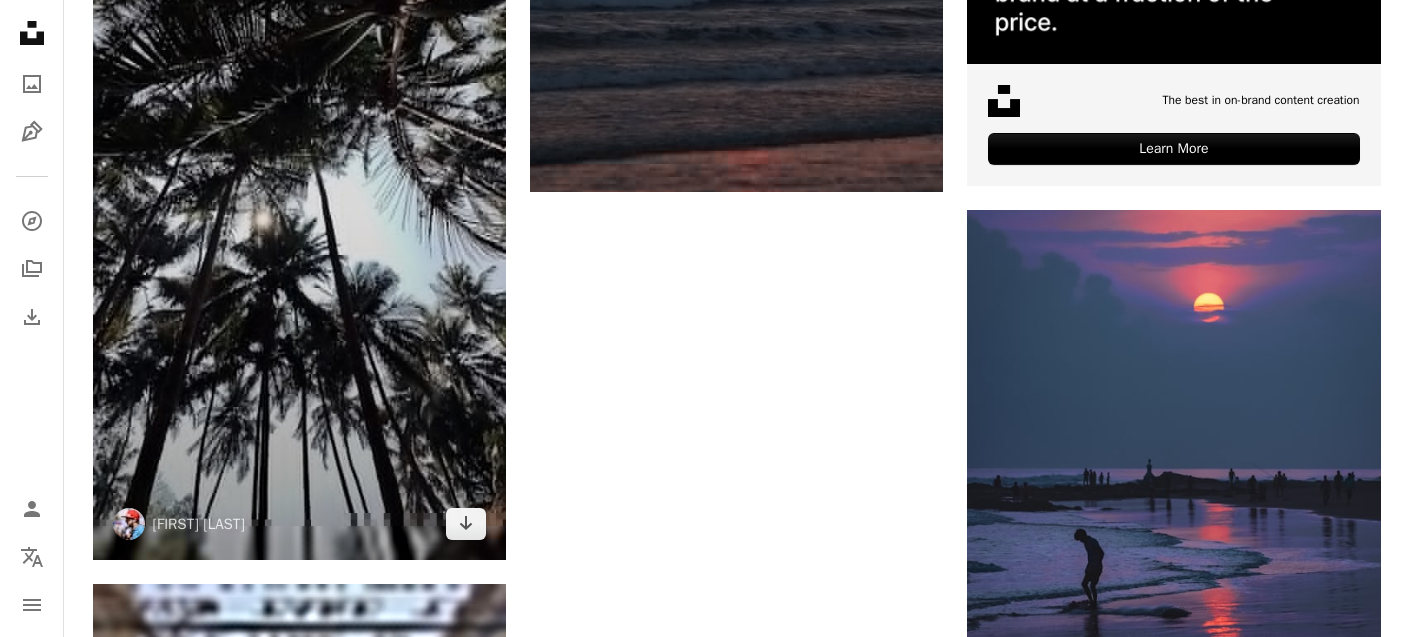 scroll, scrollTop: 8441, scrollLeft: 0, axis: vertical 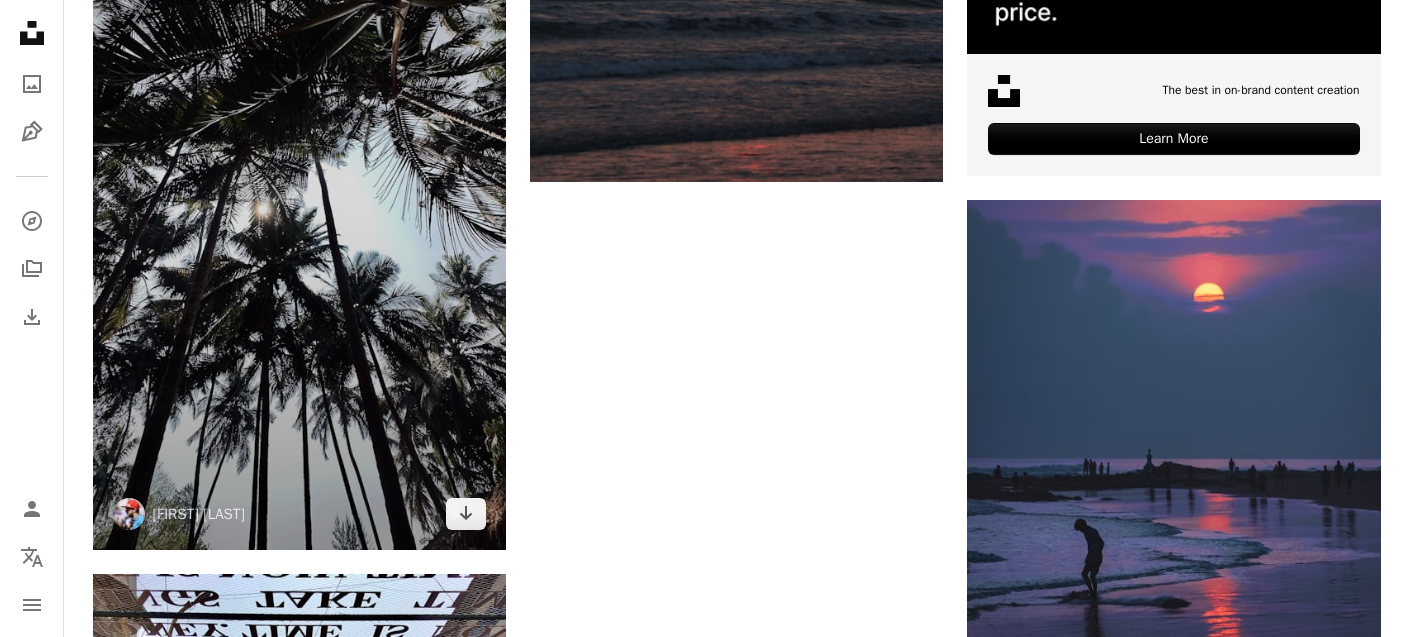 click at bounding box center (299, 182) 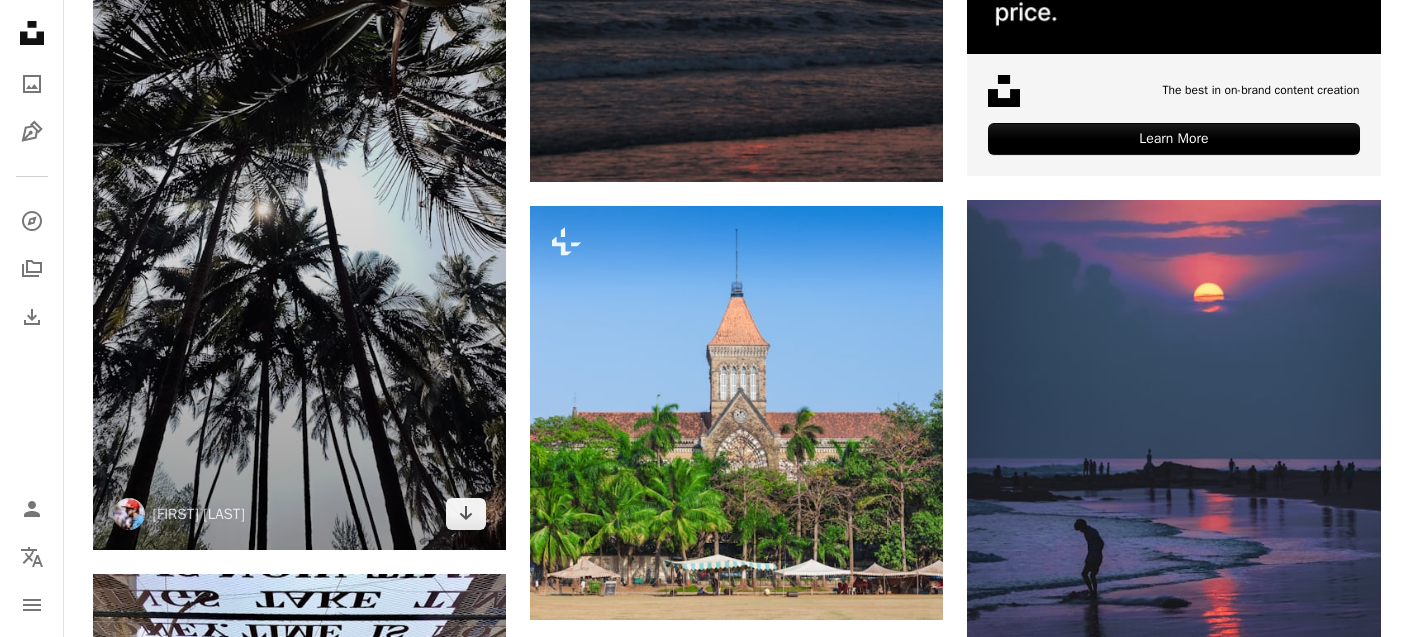 click at bounding box center [299, 182] 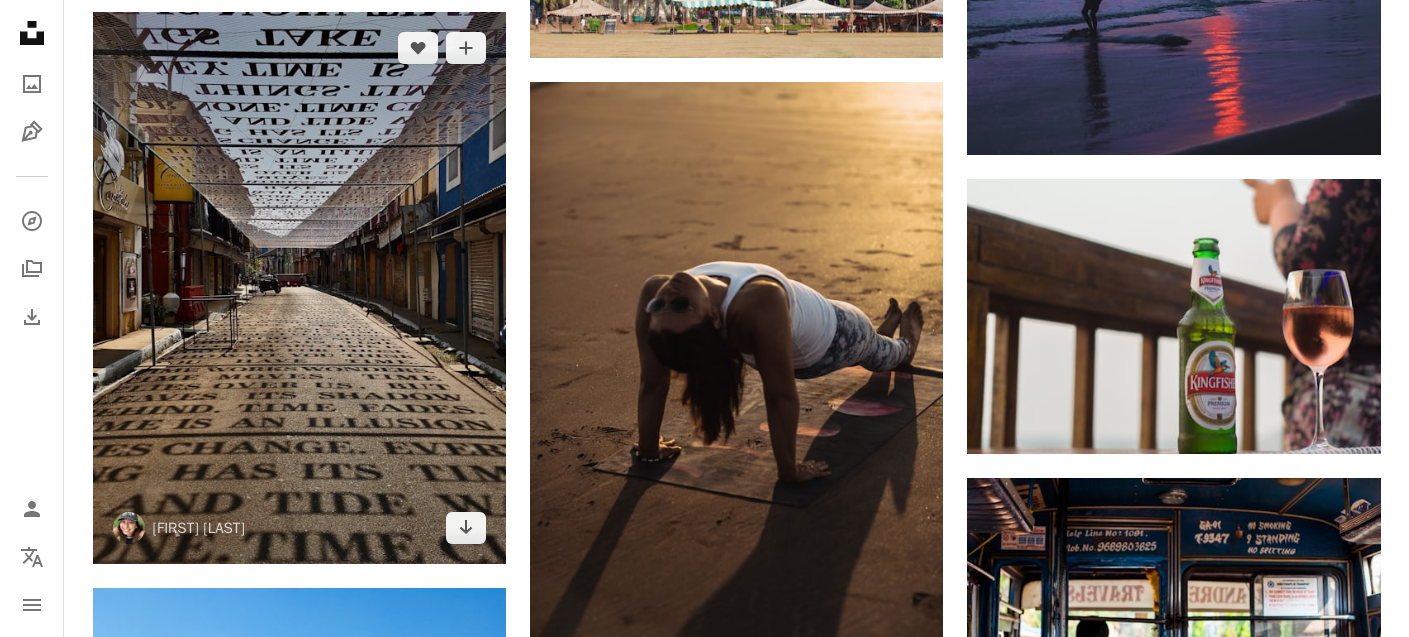 scroll, scrollTop: 9015, scrollLeft: 0, axis: vertical 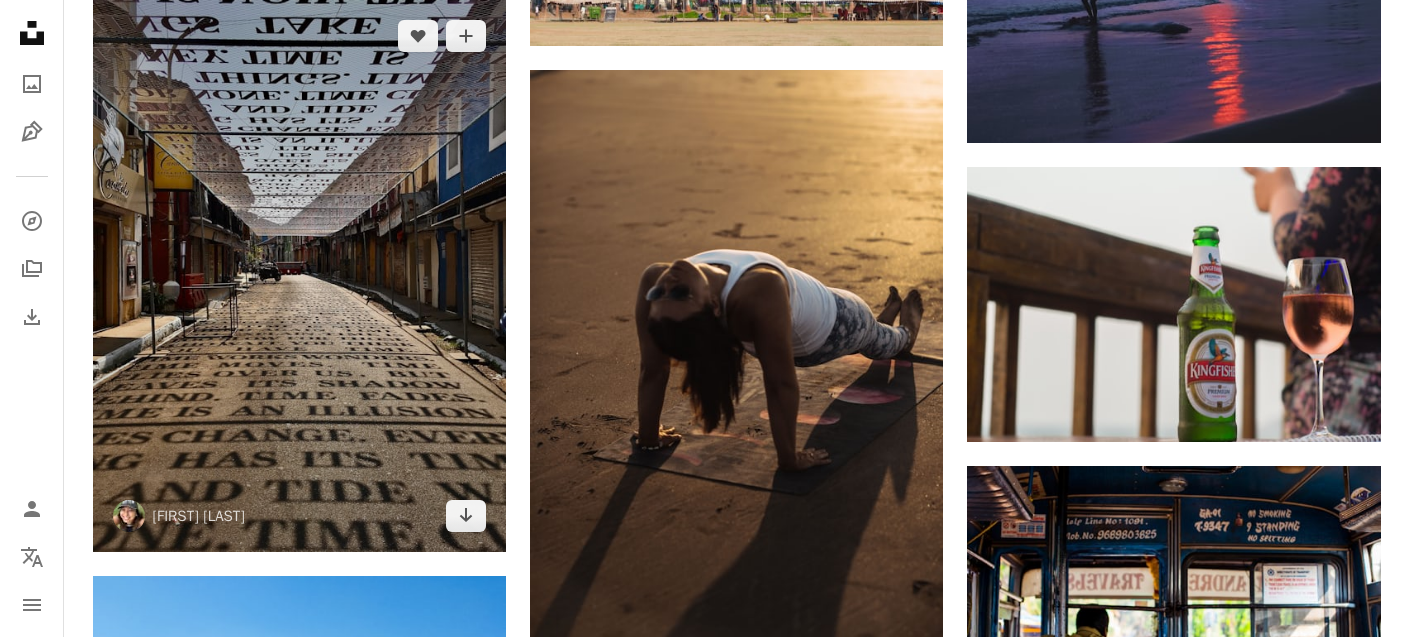 click at bounding box center (299, 275) 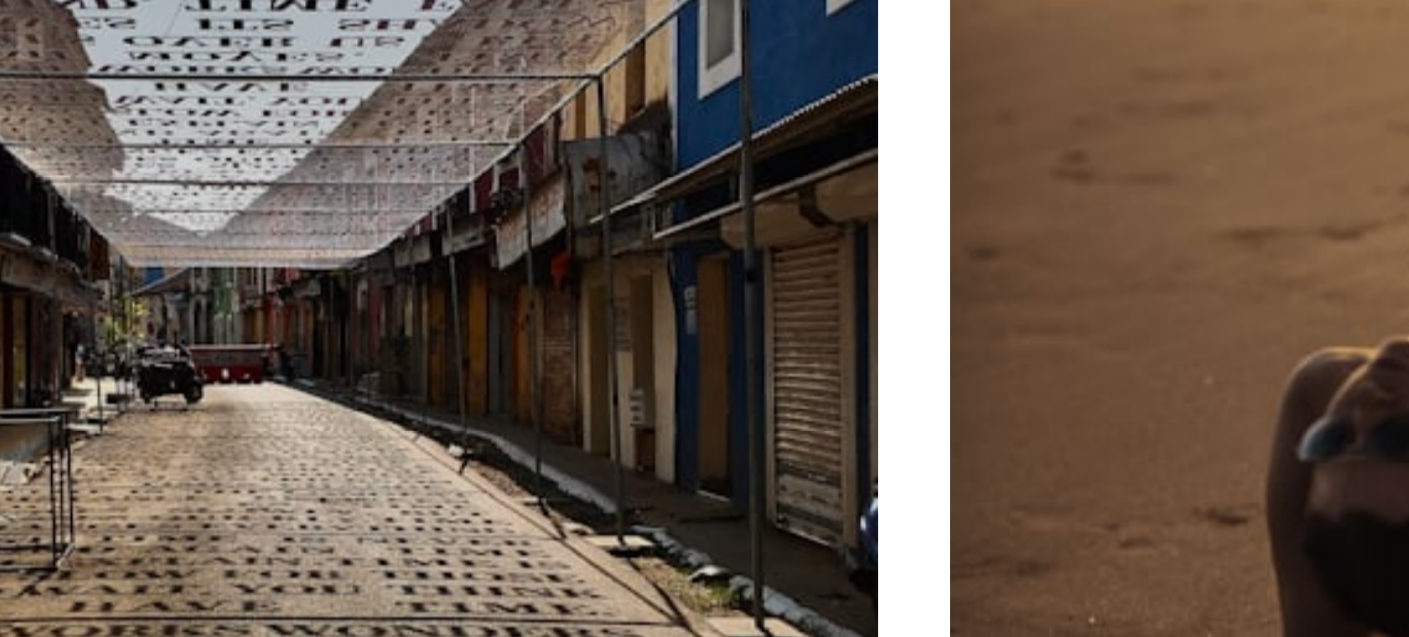 scroll, scrollTop: 9063, scrollLeft: 0, axis: vertical 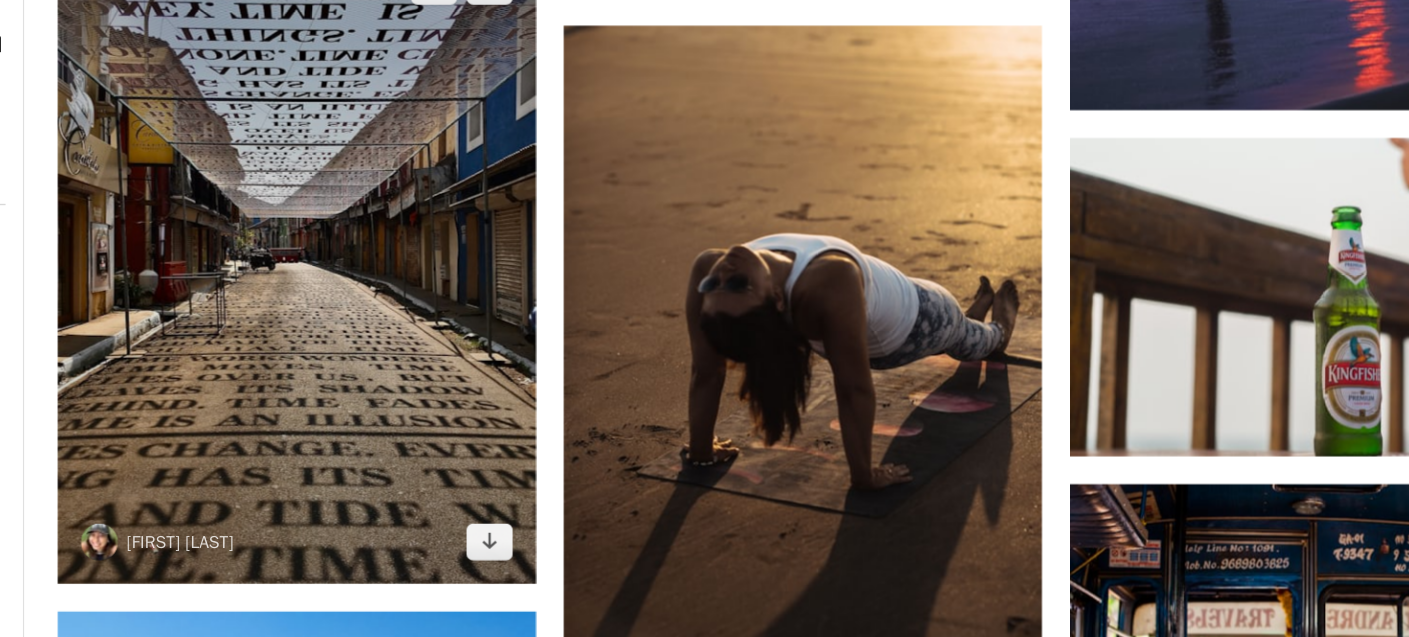 click at bounding box center (299, 227) 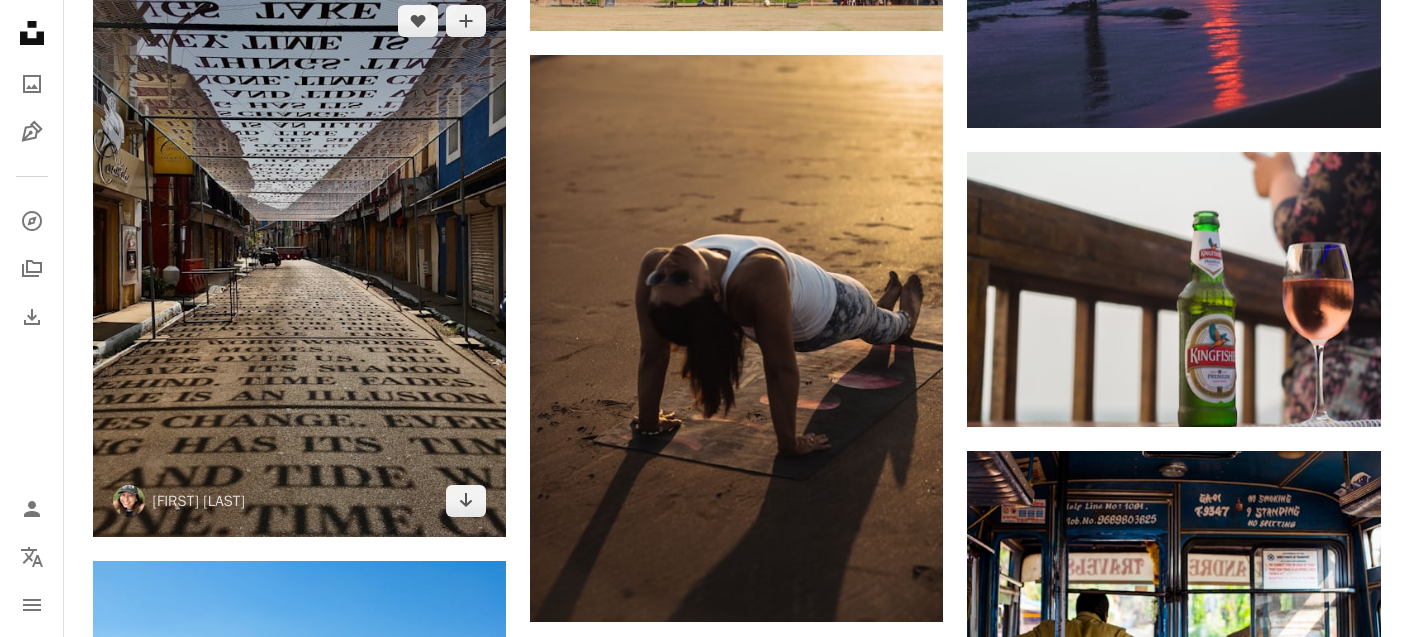 click at bounding box center [299, 260] 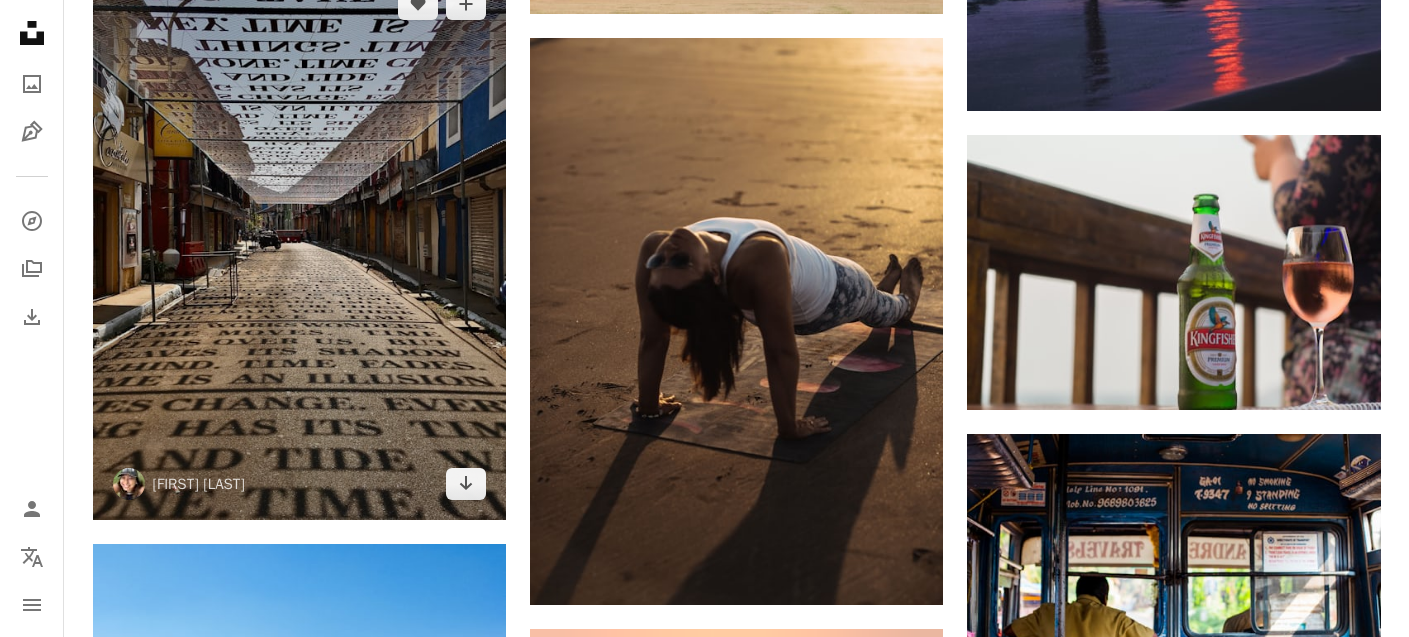 scroll, scrollTop: 9051, scrollLeft: 0, axis: vertical 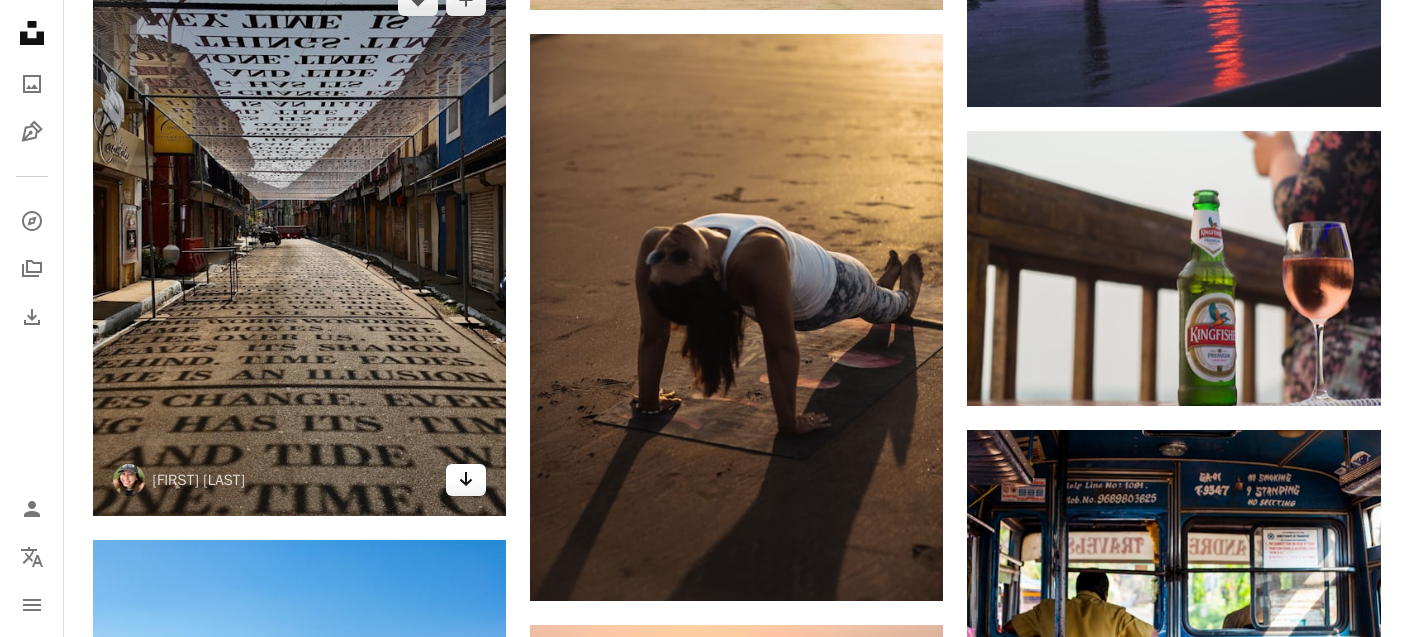 click on "Arrow pointing down" 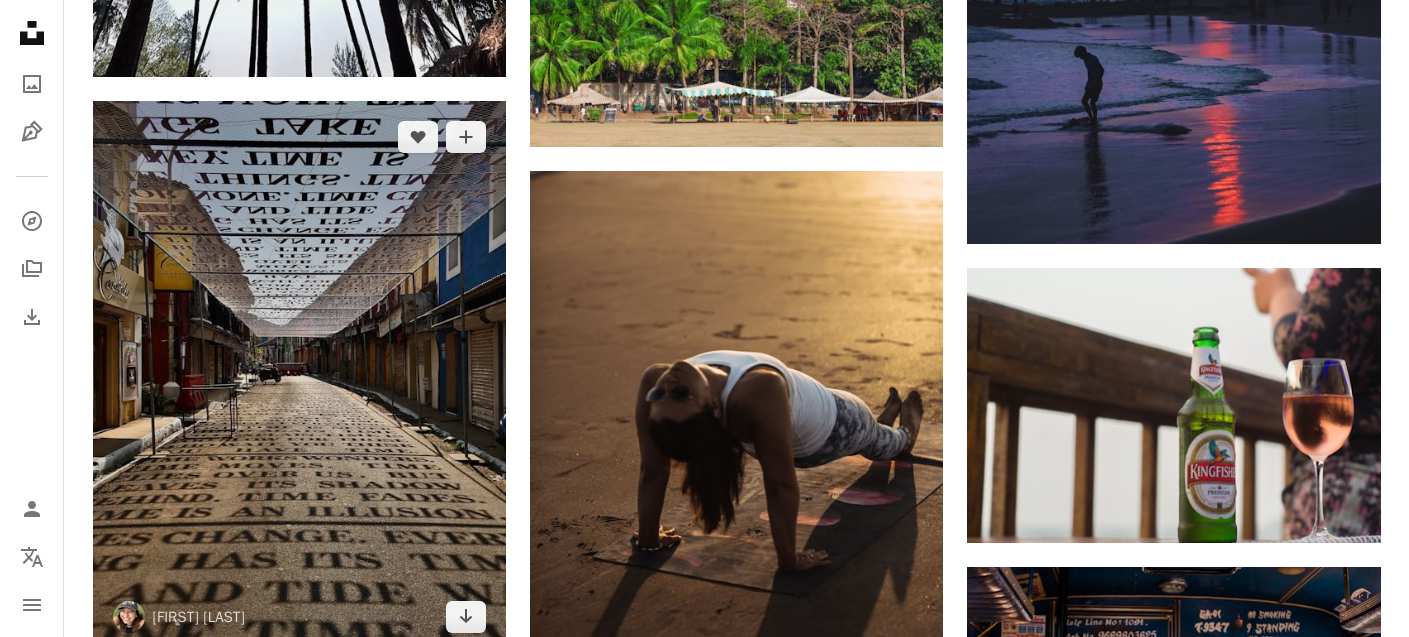 scroll, scrollTop: 9003, scrollLeft: 0, axis: vertical 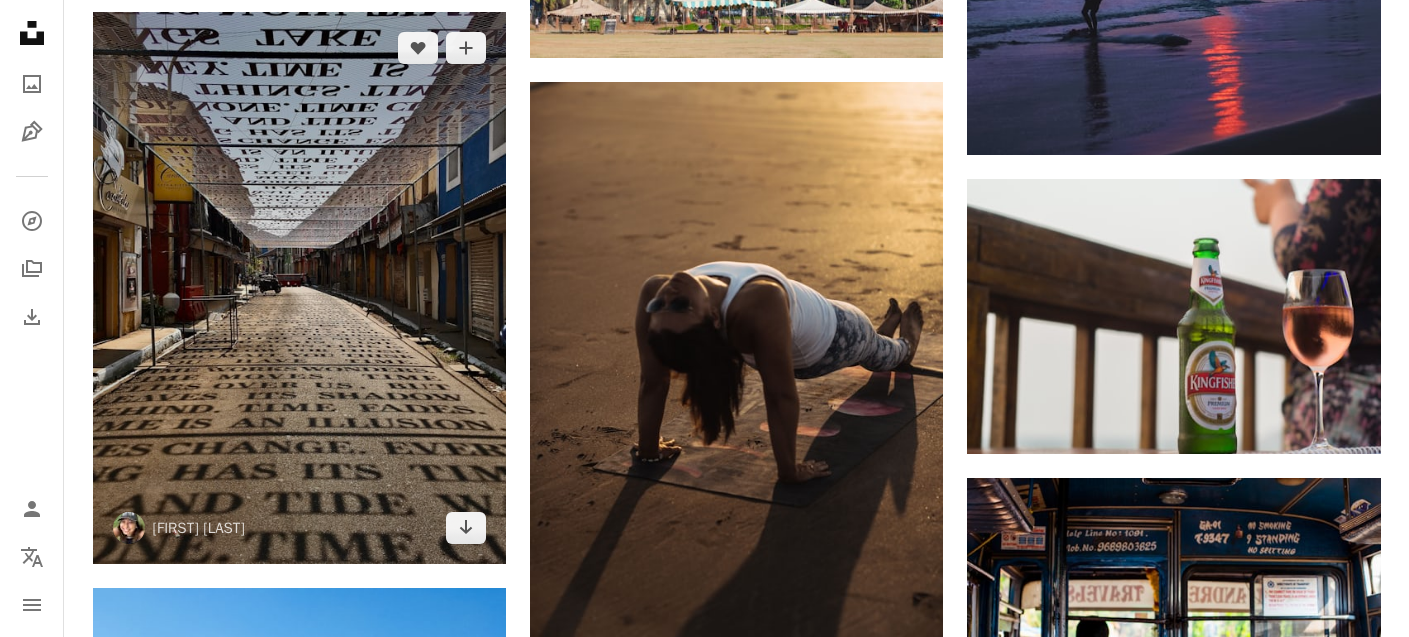 click at bounding box center [299, 287] 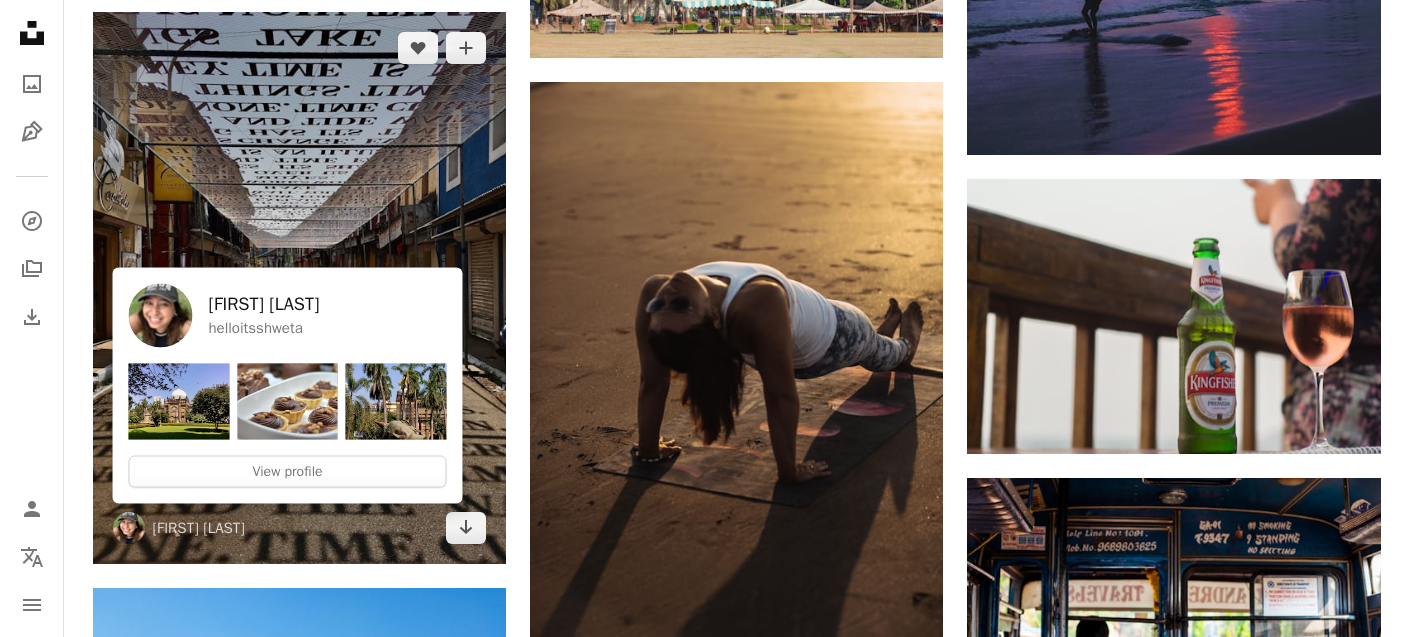 click at bounding box center (299, 287) 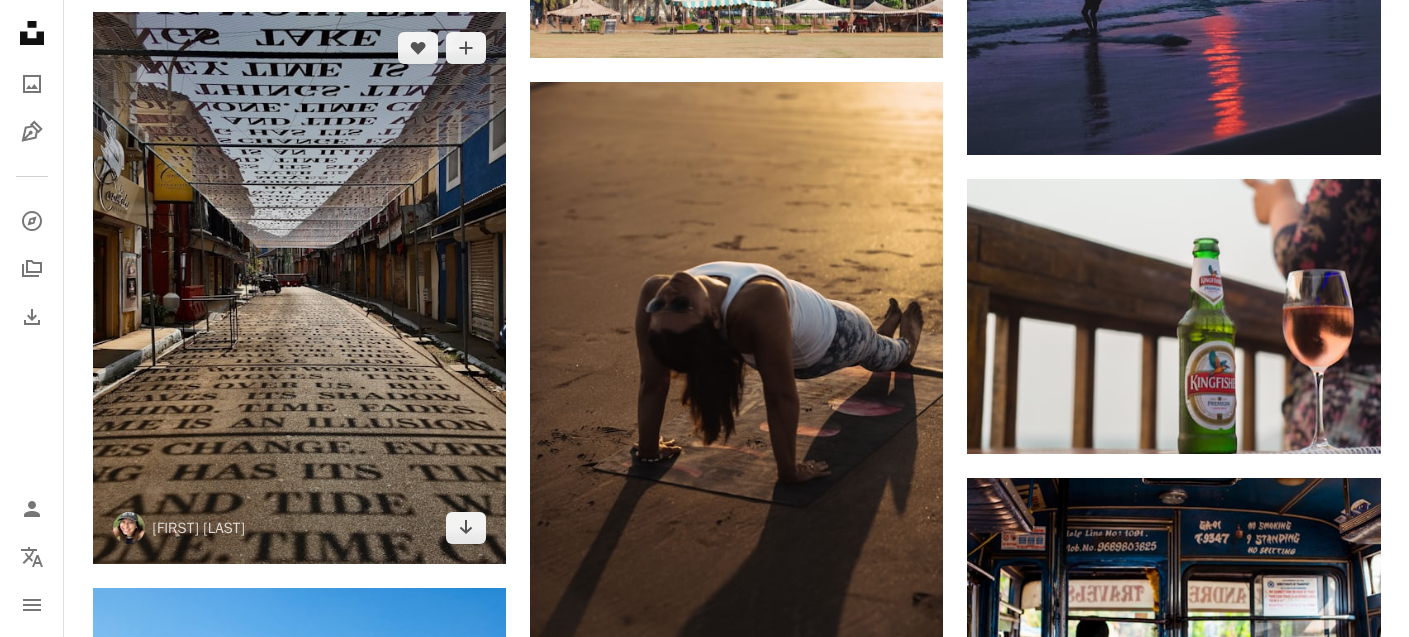 click at bounding box center [299, 287] 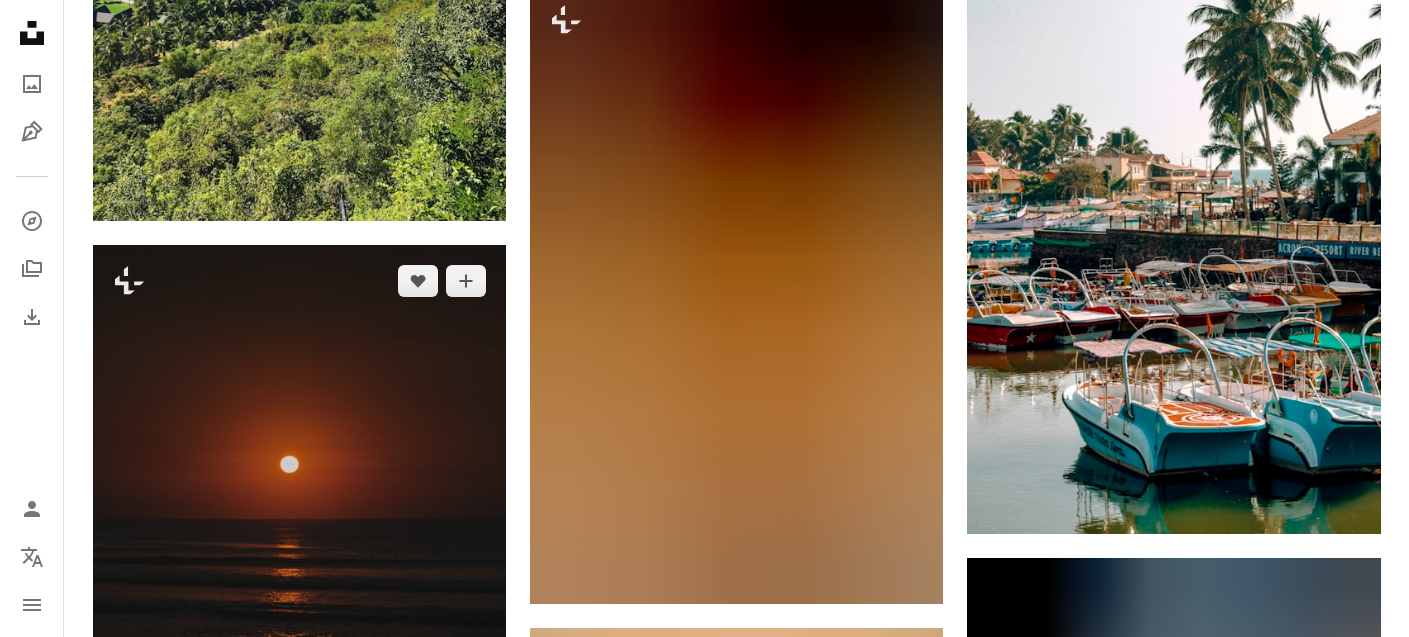 scroll, scrollTop: 9928, scrollLeft: 0, axis: vertical 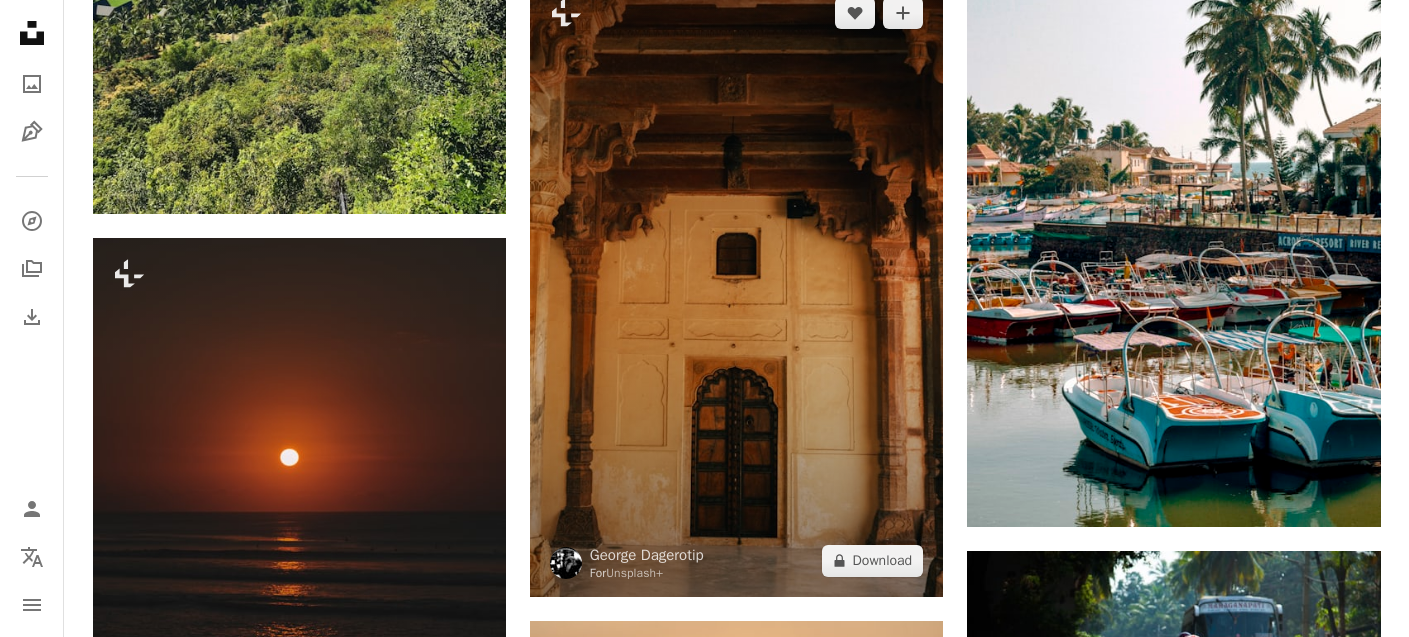 click at bounding box center [736, 287] 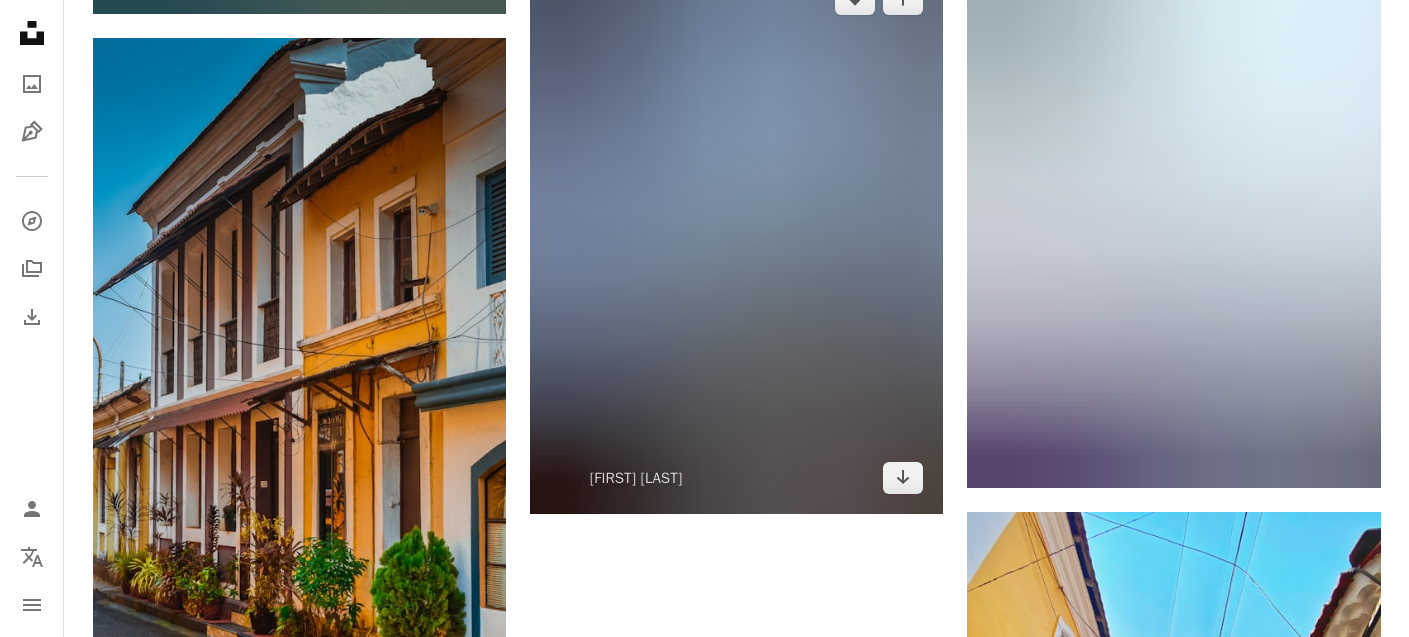 scroll, scrollTop: 11789, scrollLeft: 0, axis: vertical 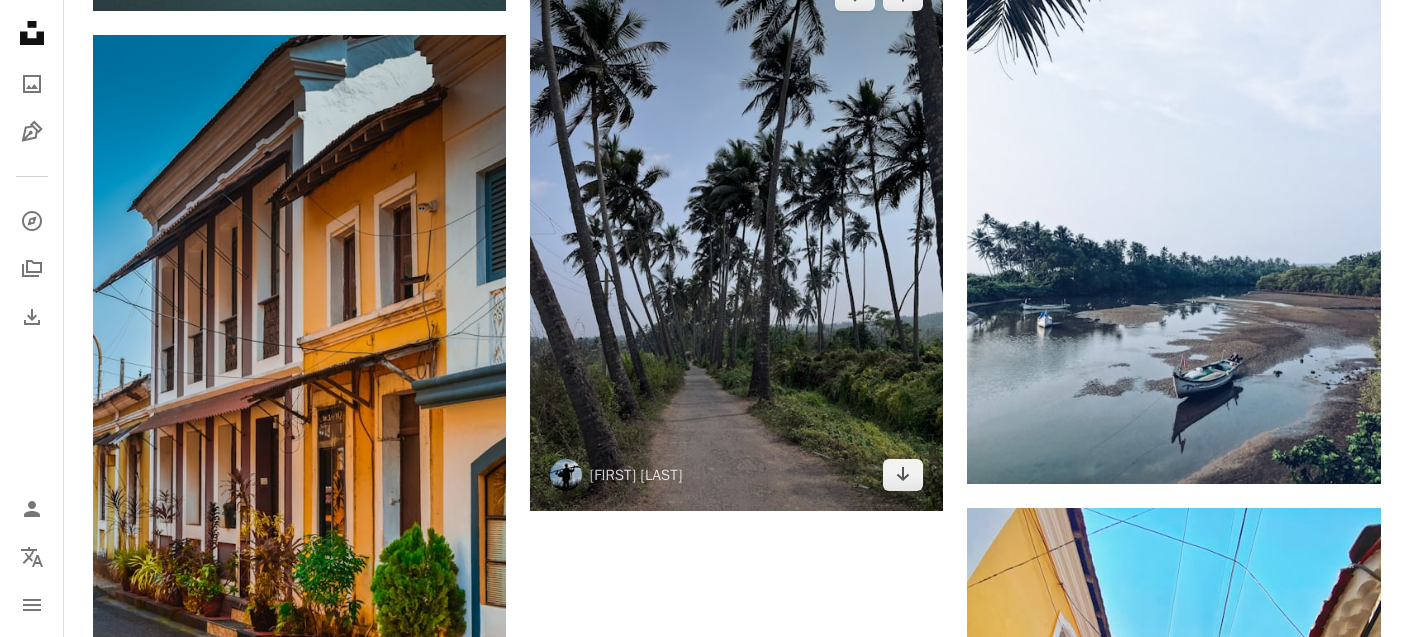 click at bounding box center [736, 234] 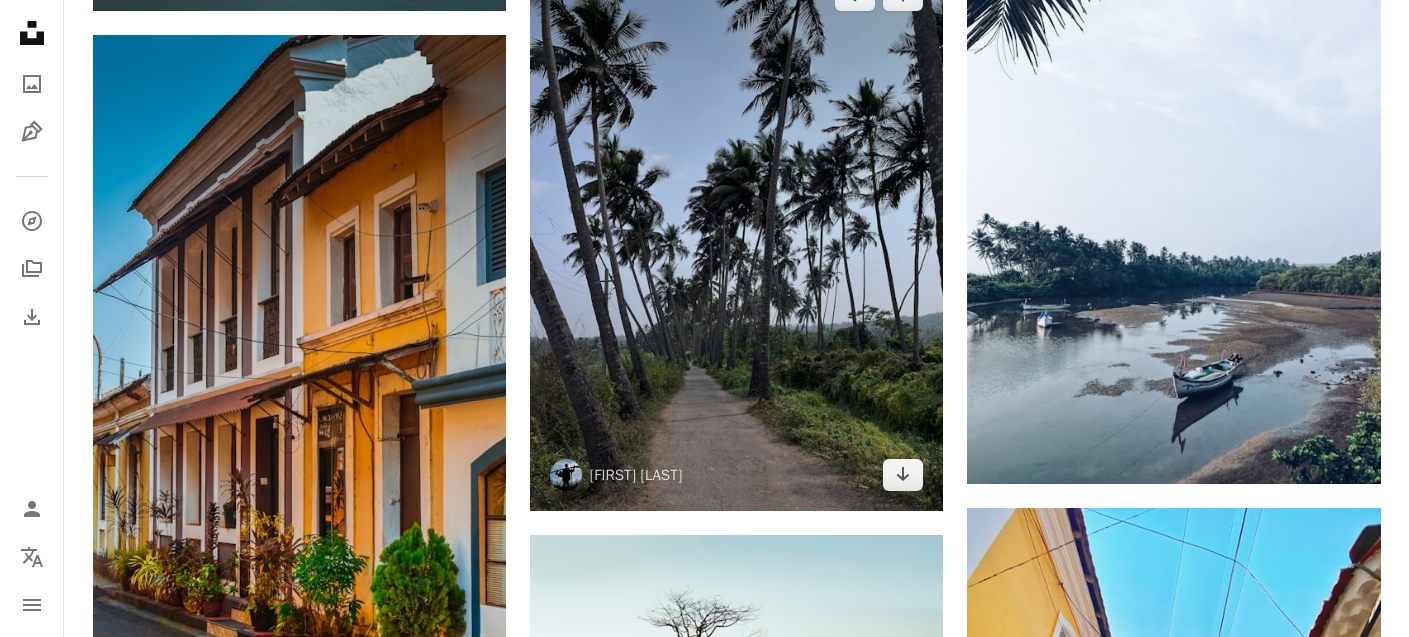 scroll, scrollTop: 11906, scrollLeft: 0, axis: vertical 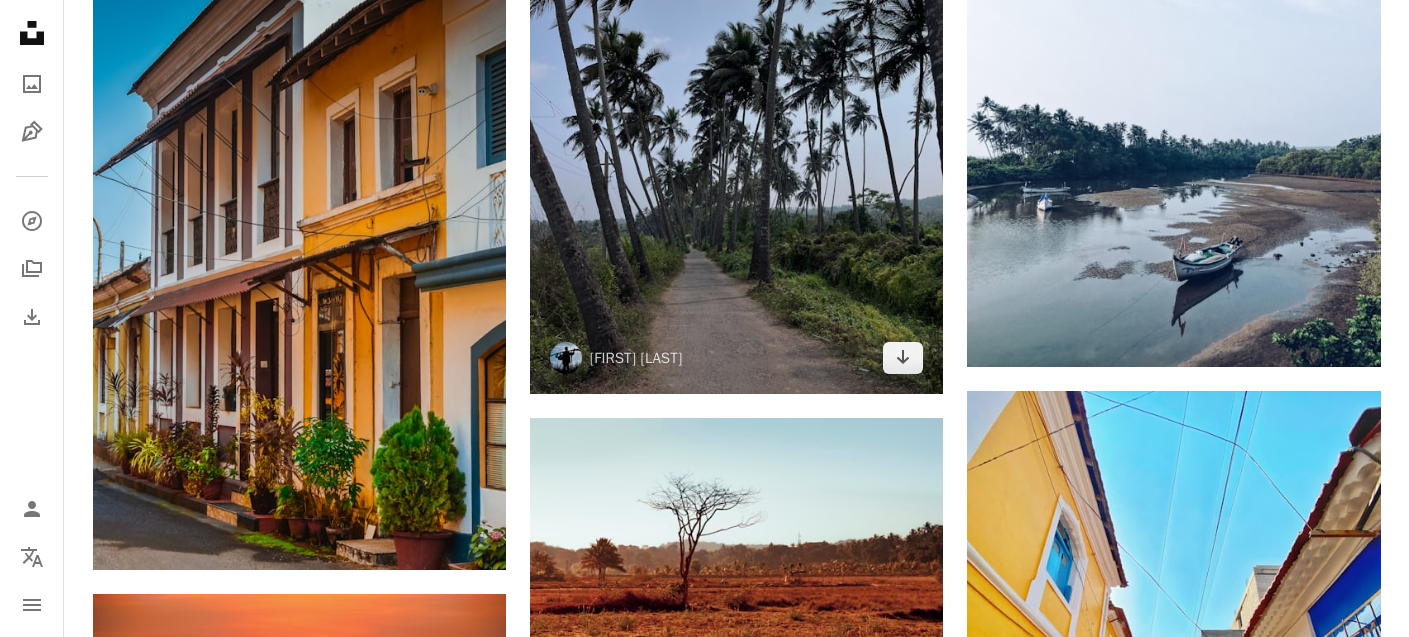 click at bounding box center (736, 117) 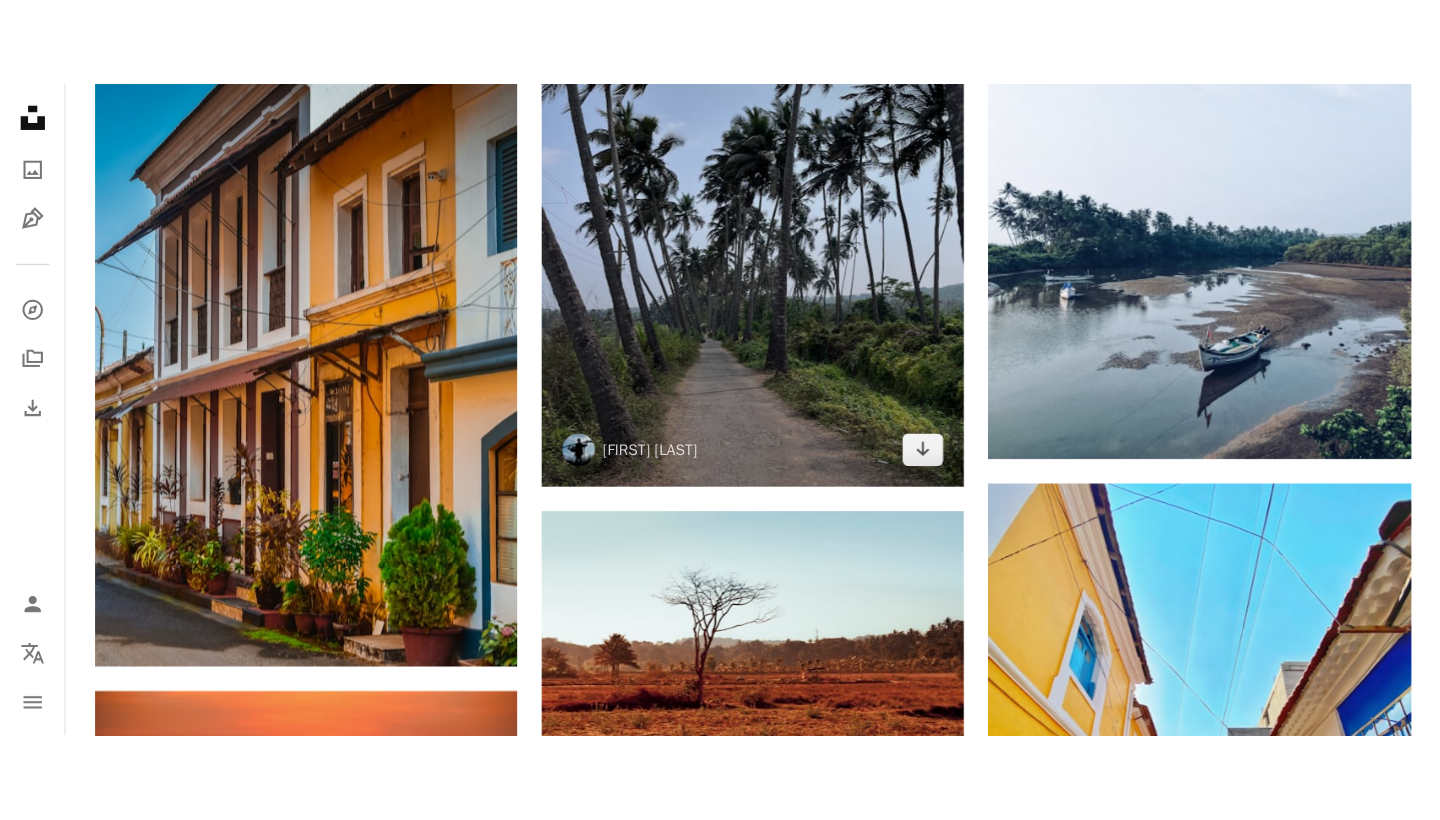 scroll, scrollTop: 11788, scrollLeft: 0, axis: vertical 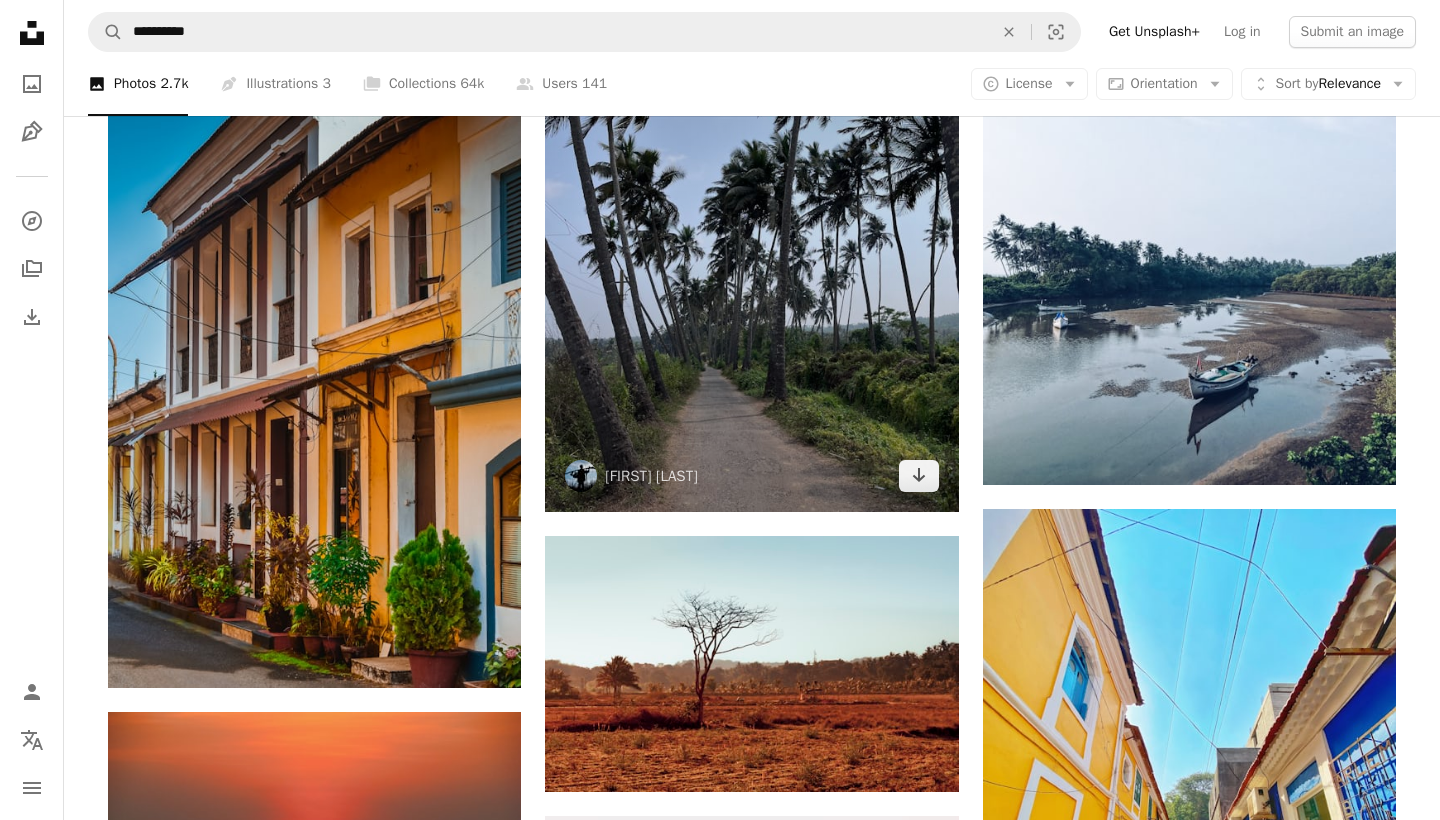 click at bounding box center (751, 235) 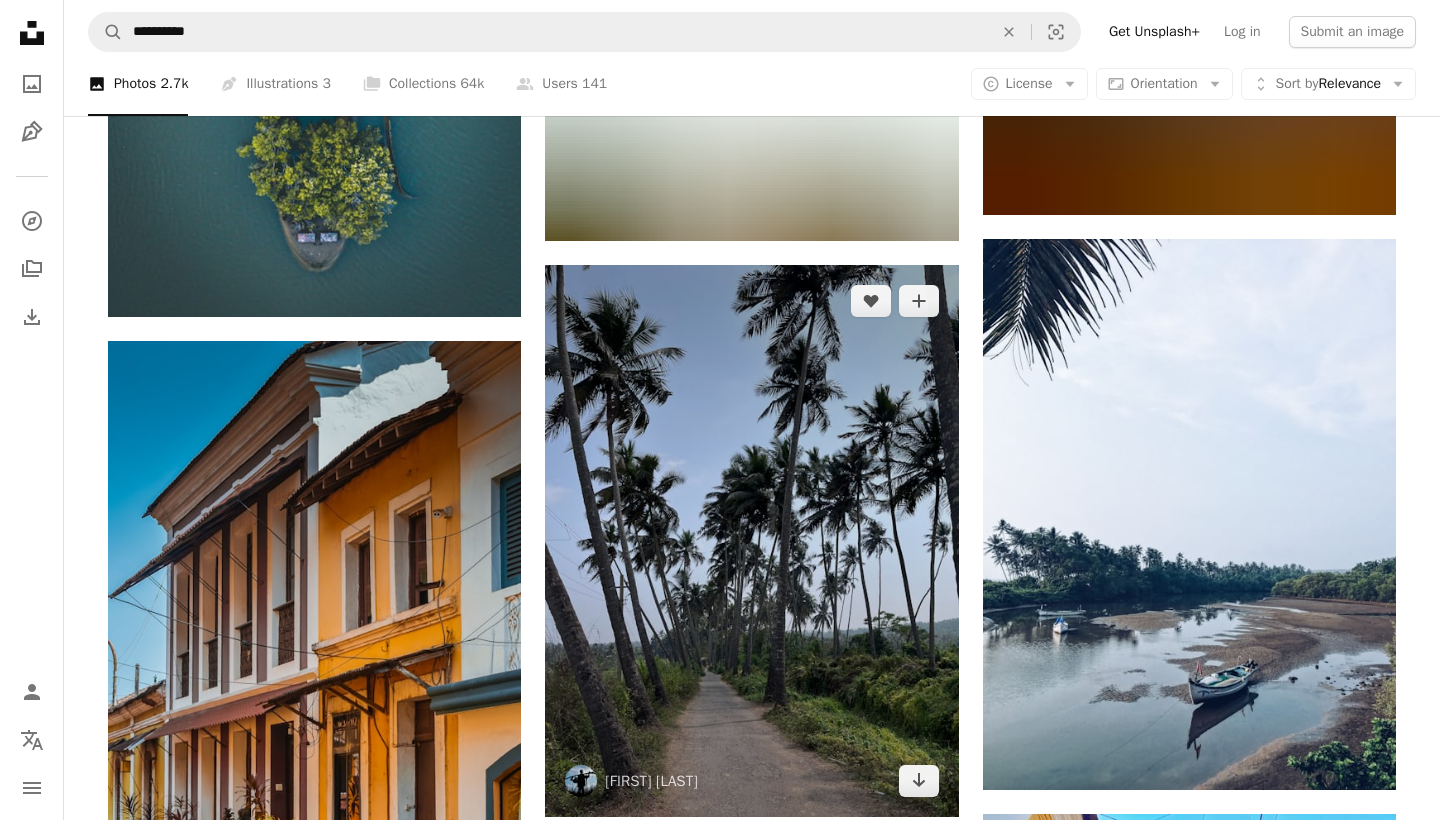 scroll, scrollTop: 11521, scrollLeft: 0, axis: vertical 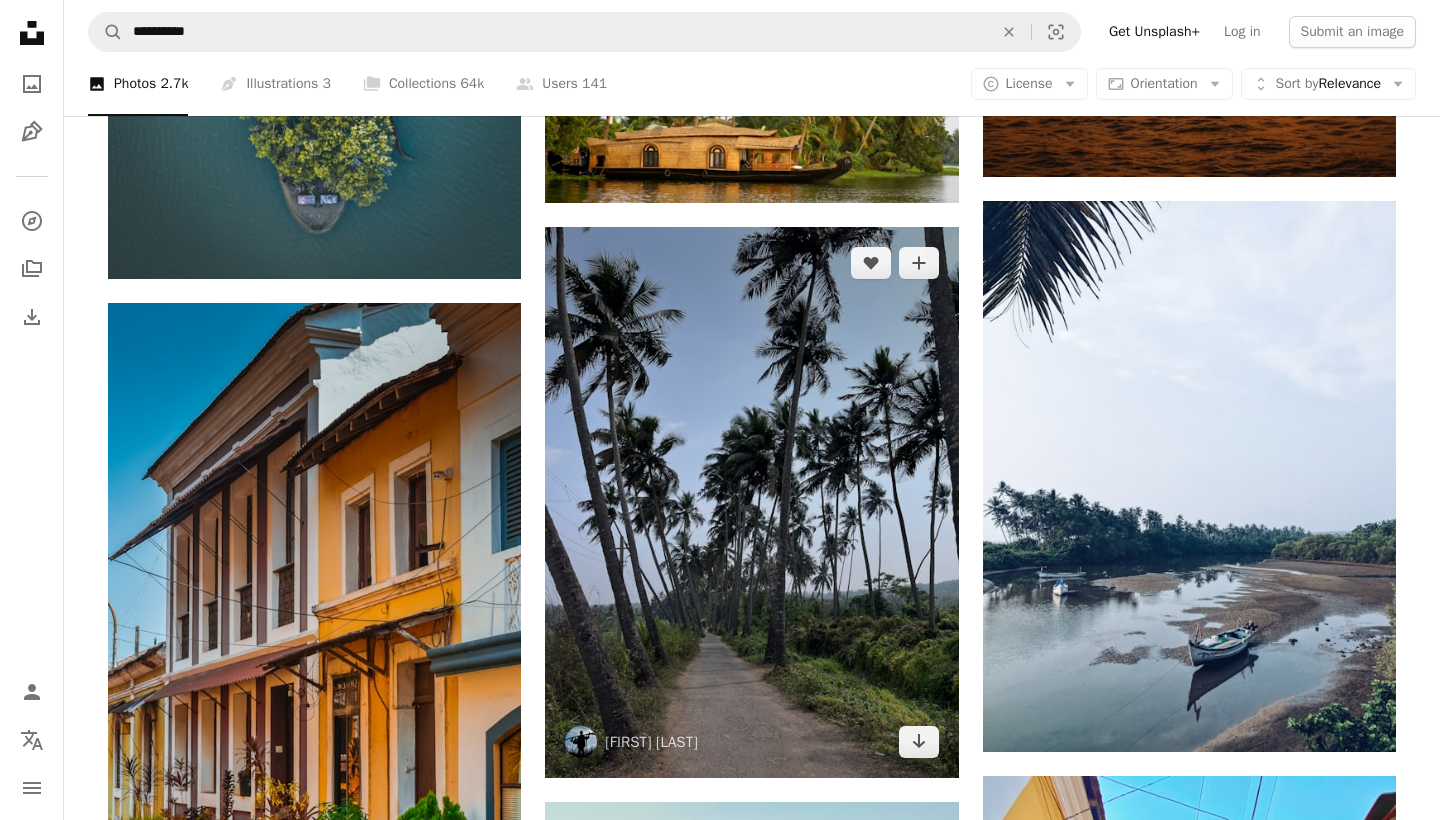 click at bounding box center (751, 502) 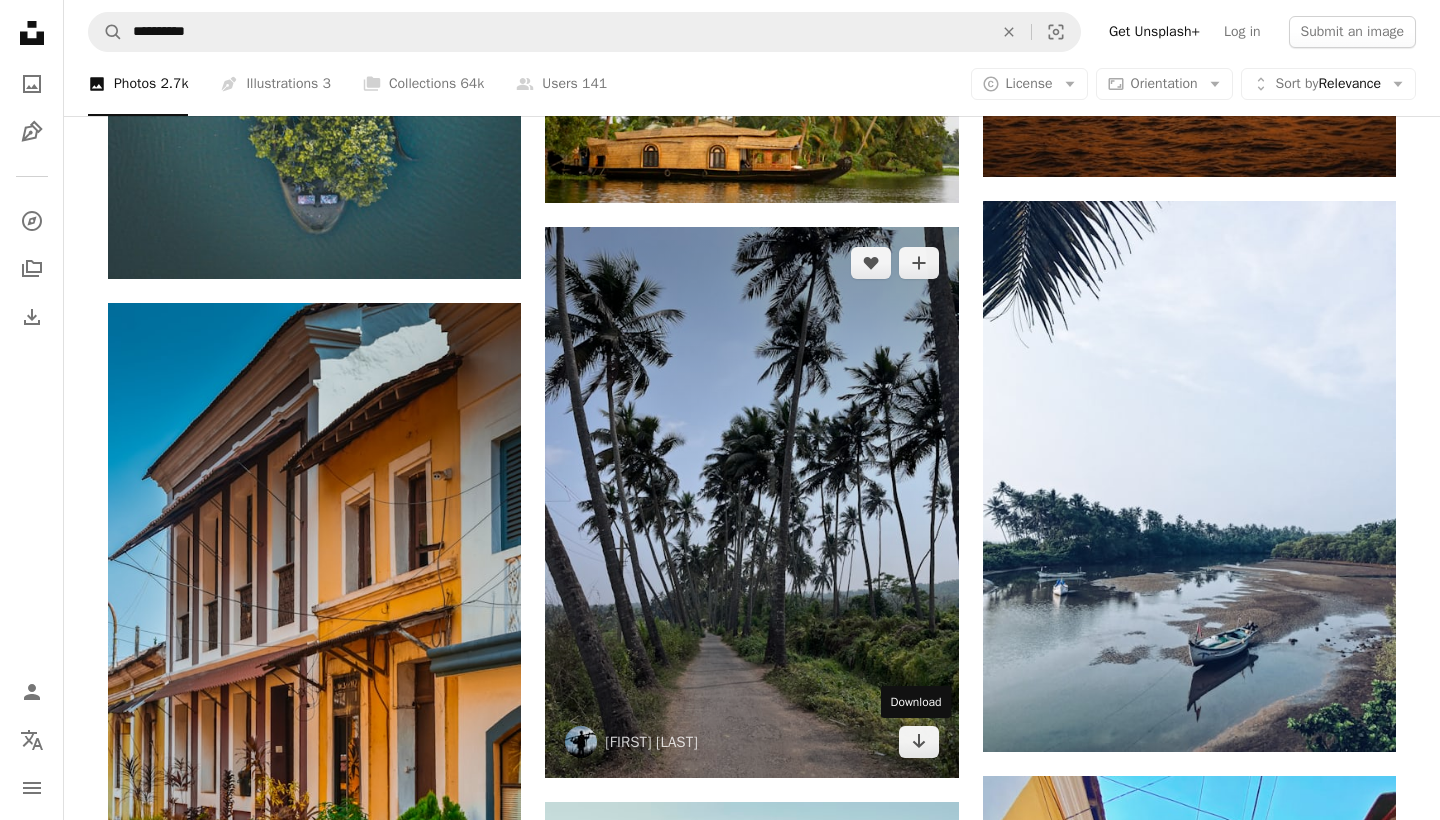 click on "Download" at bounding box center [916, 702] 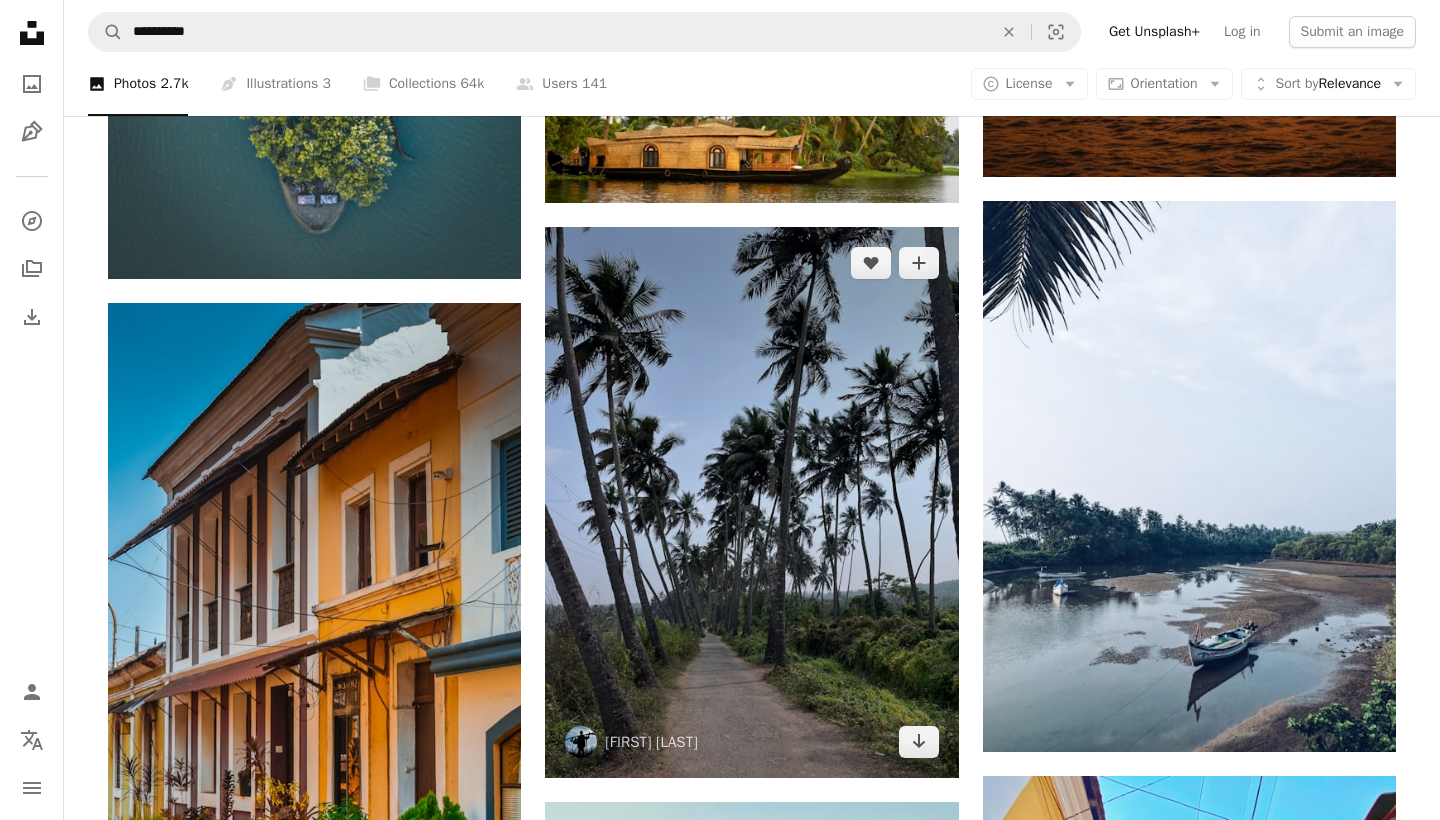 click at bounding box center (751, 502) 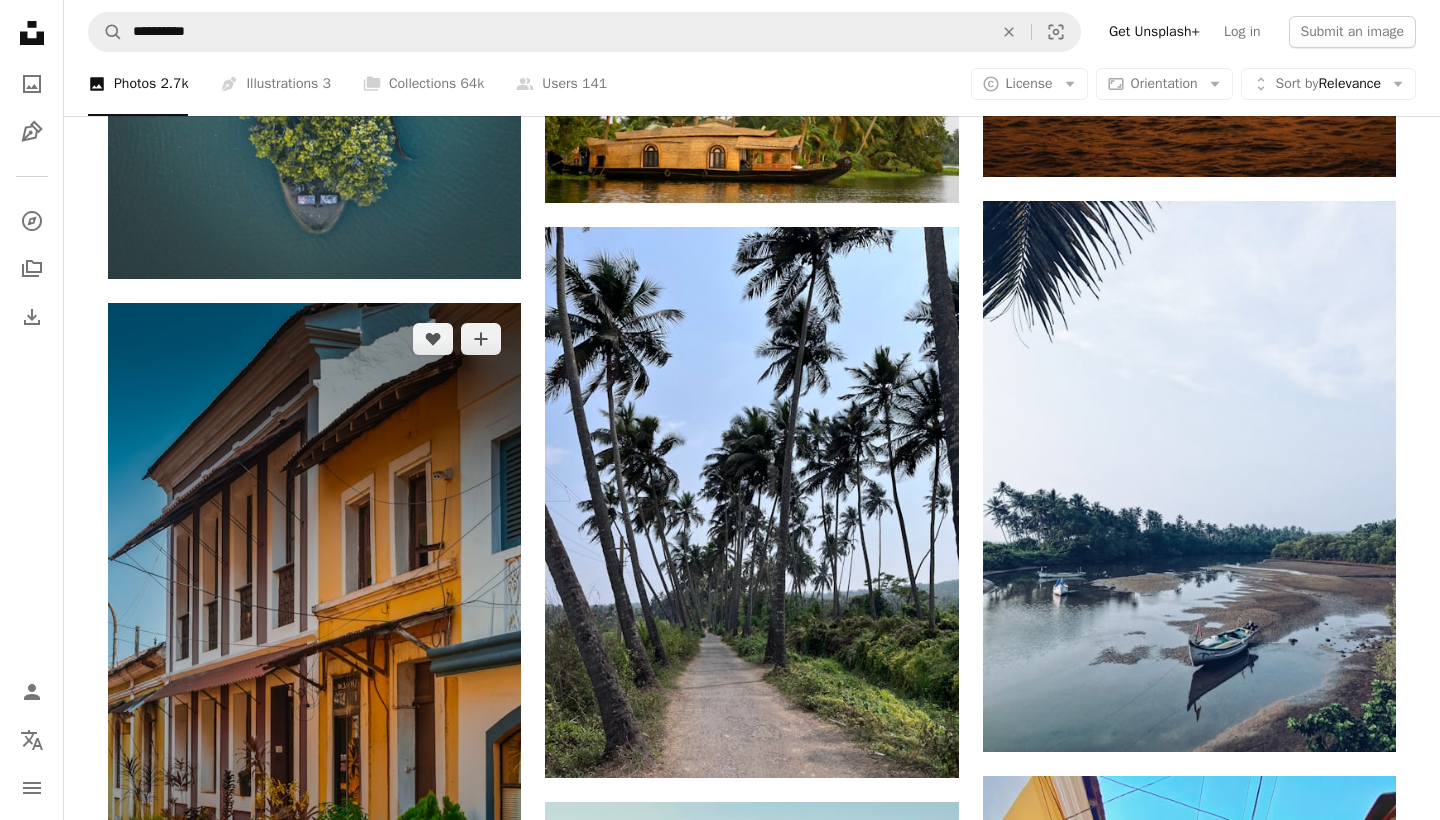 click at bounding box center (314, 629) 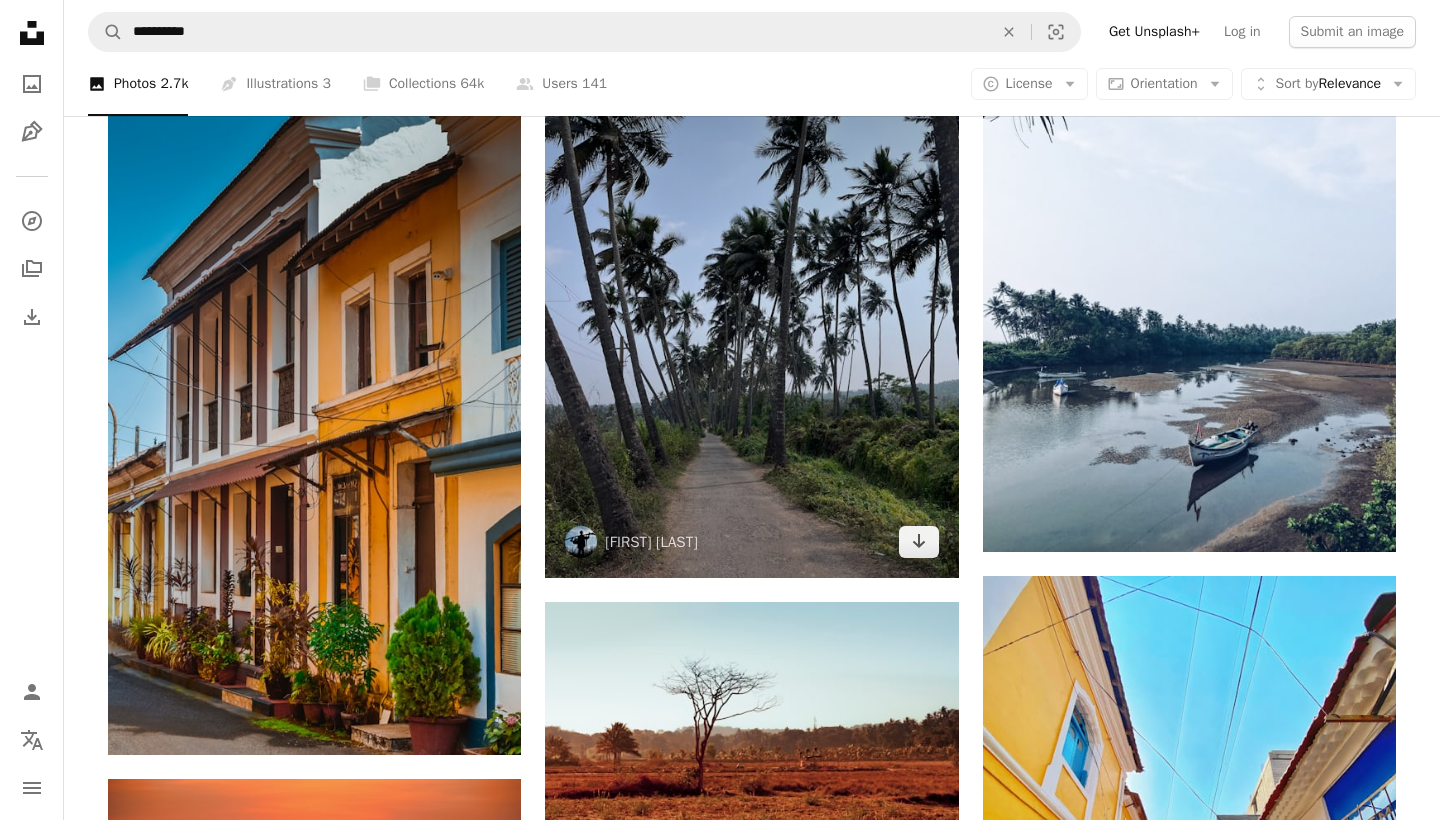 scroll, scrollTop: 11547, scrollLeft: 0, axis: vertical 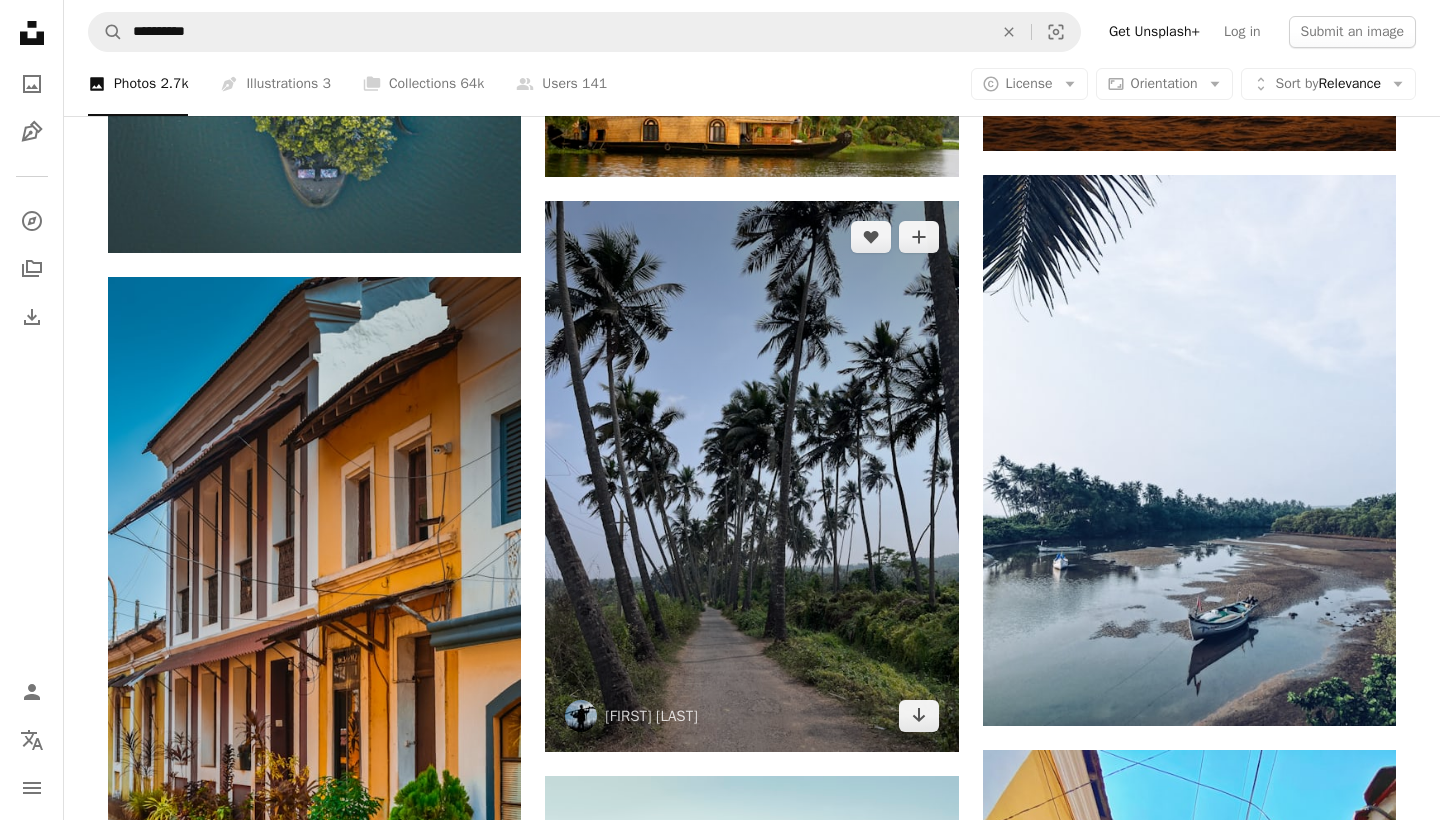 click at bounding box center (751, 476) 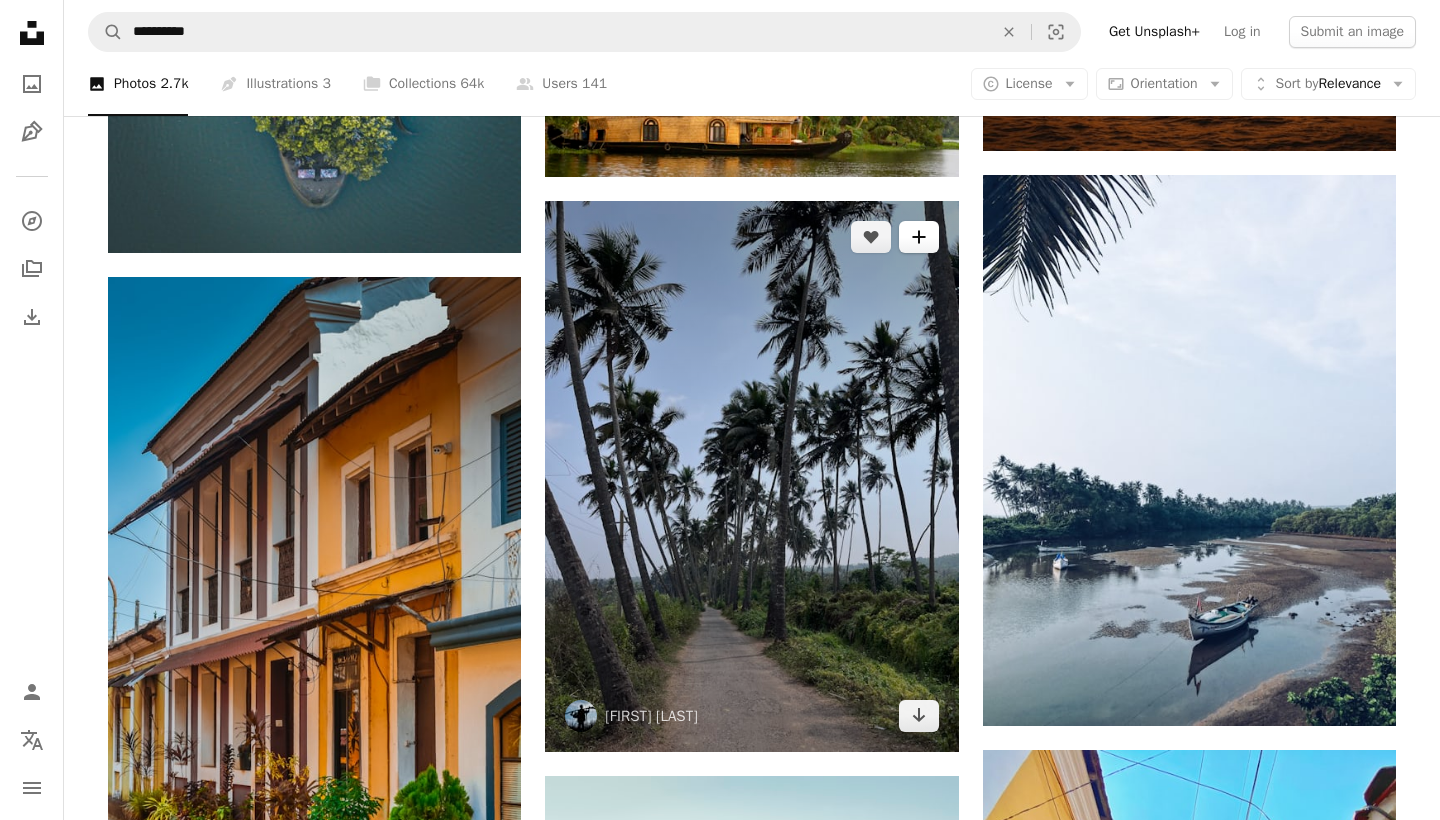 click on "A plus sign" 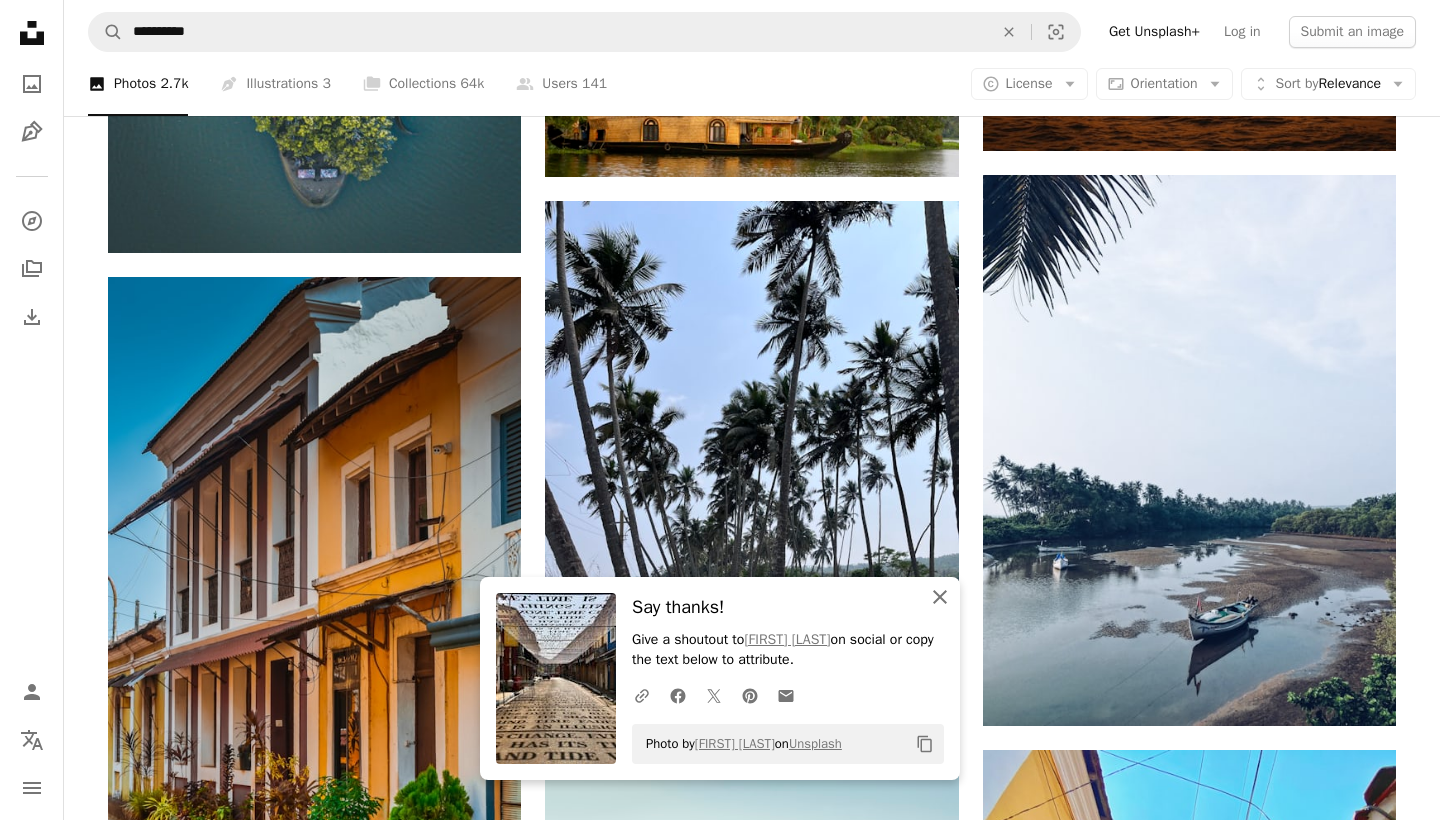 click 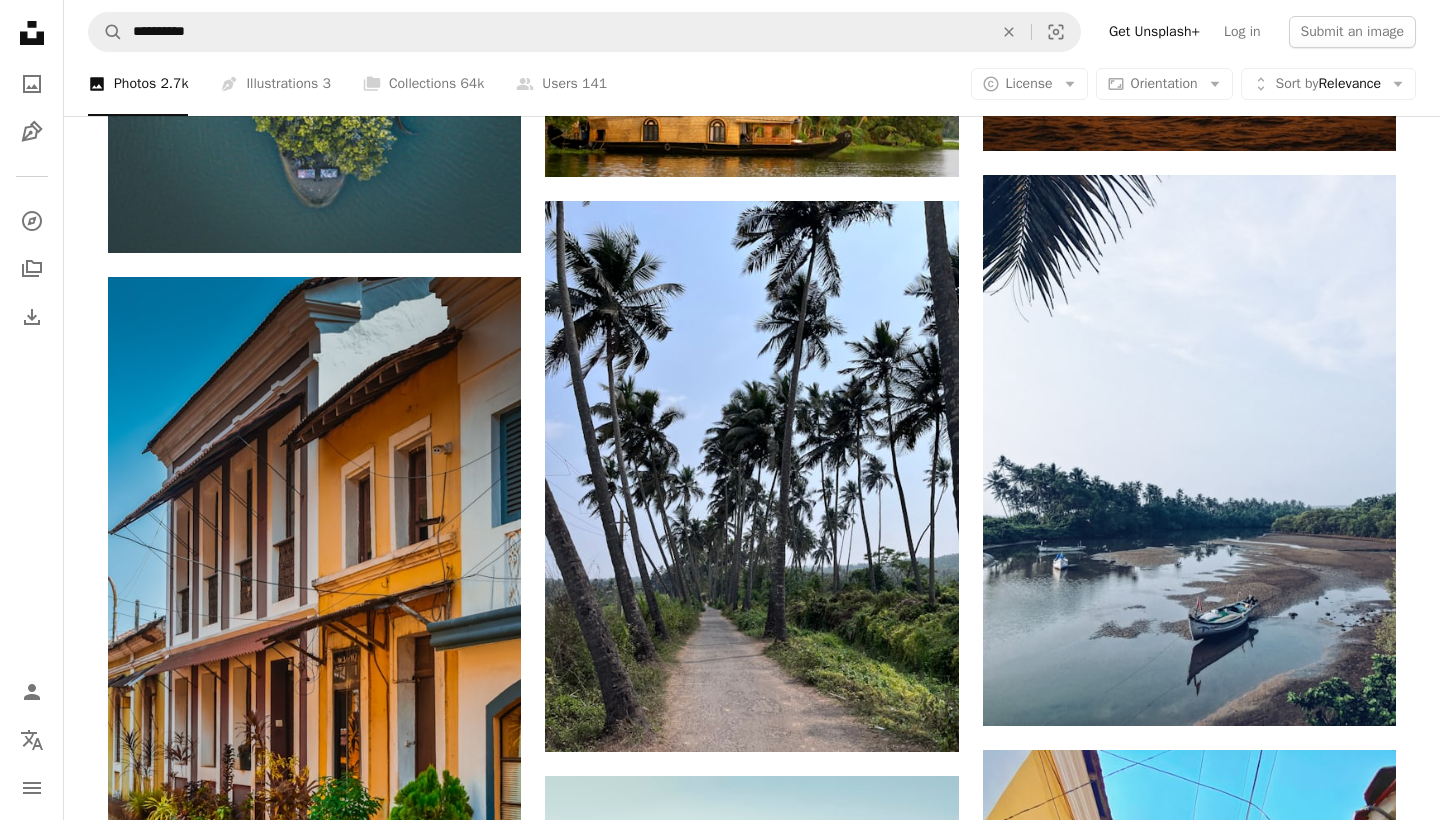 click on "An X shape Join Unsplash Already have an account?  Login First name Last name Email Username  (only letters, numbers and underscores) Password  (min. 8 char) Join By joining, you agree to the  Terms  and  Privacy Policy ." at bounding box center (720, 6475) 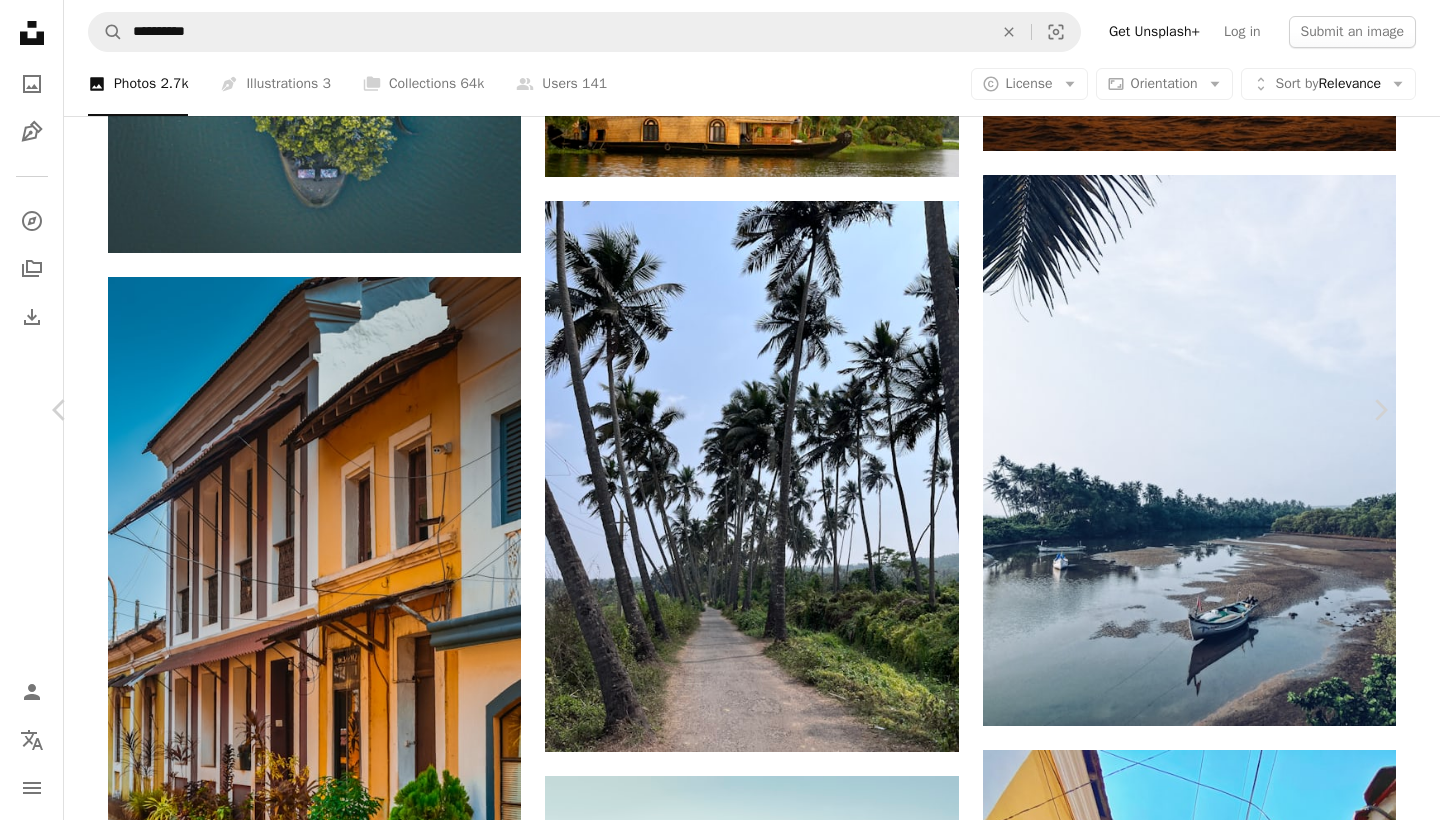 scroll, scrollTop: 0, scrollLeft: 0, axis: both 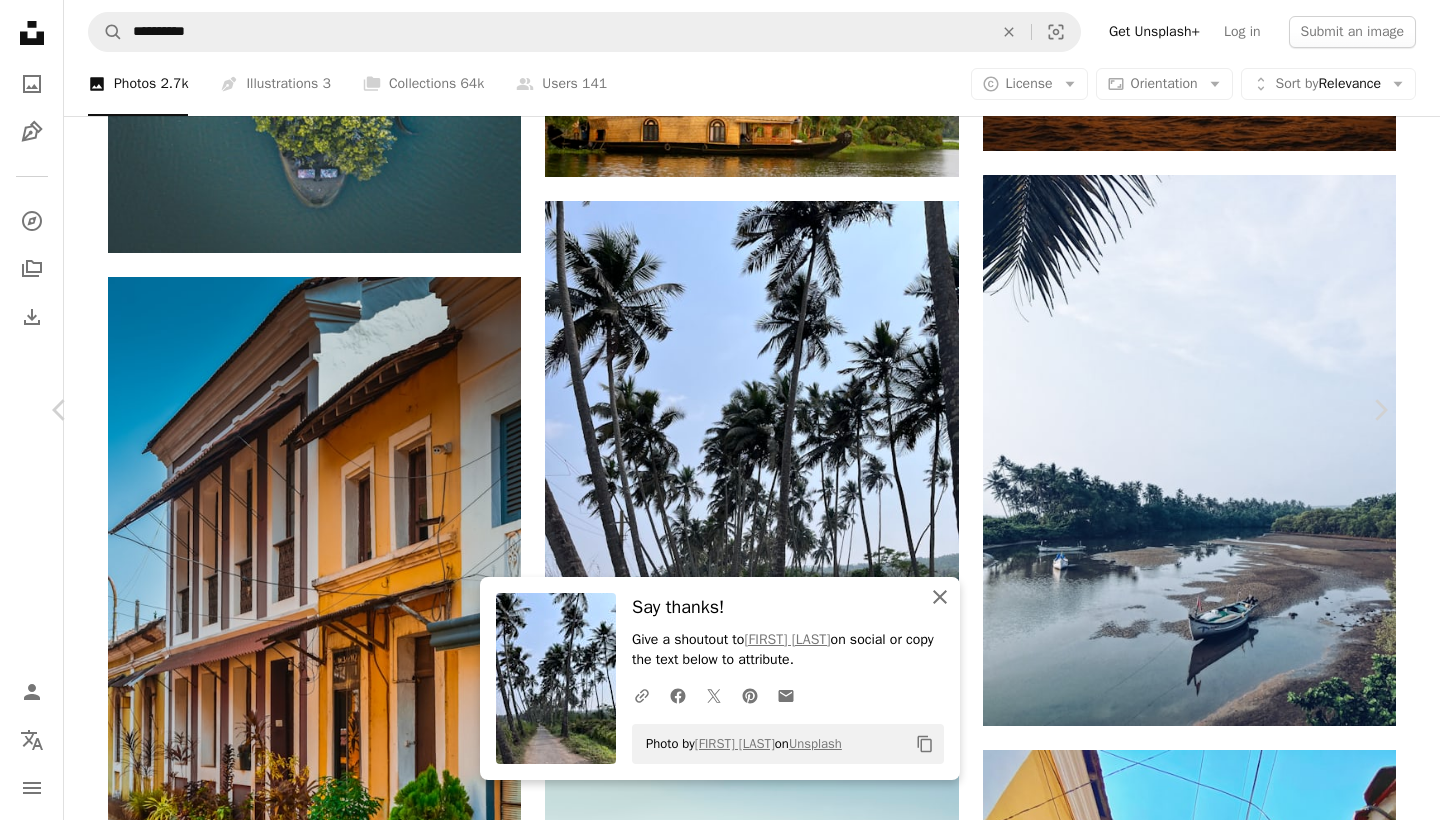click on "An X shape" 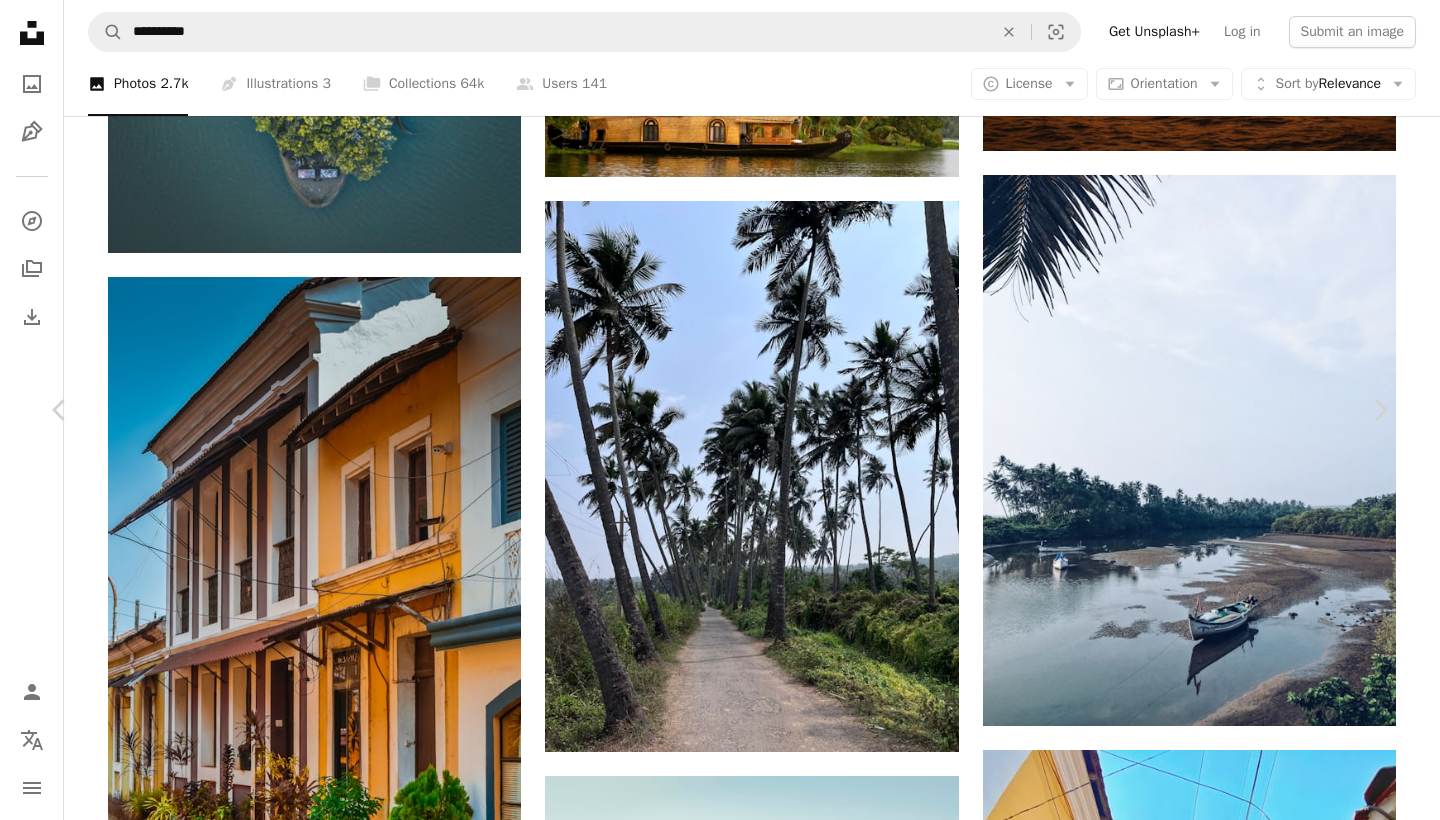 click on "An X shape" at bounding box center (20, 20) 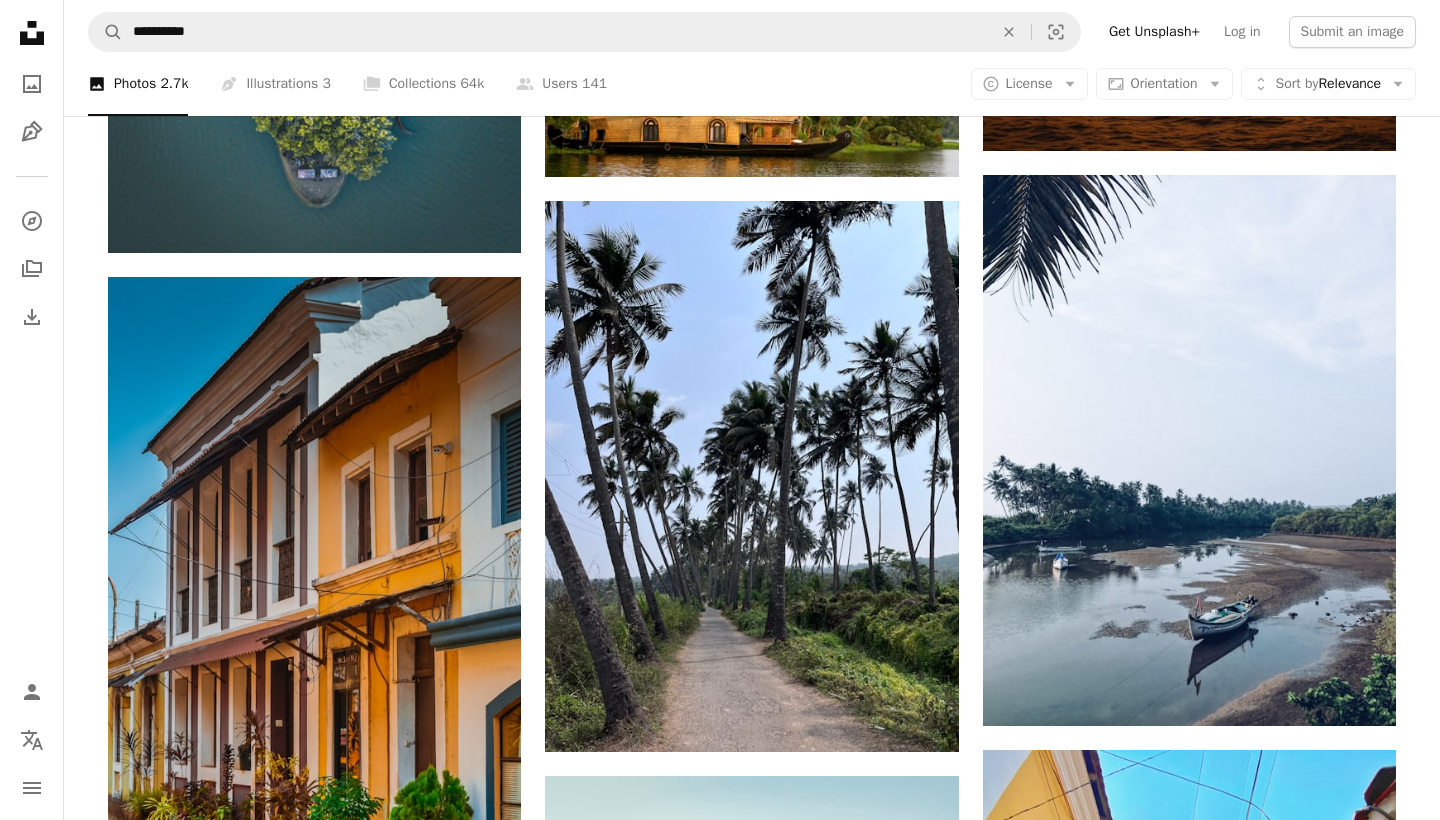 click on "Unsplash logo Unsplash Home" 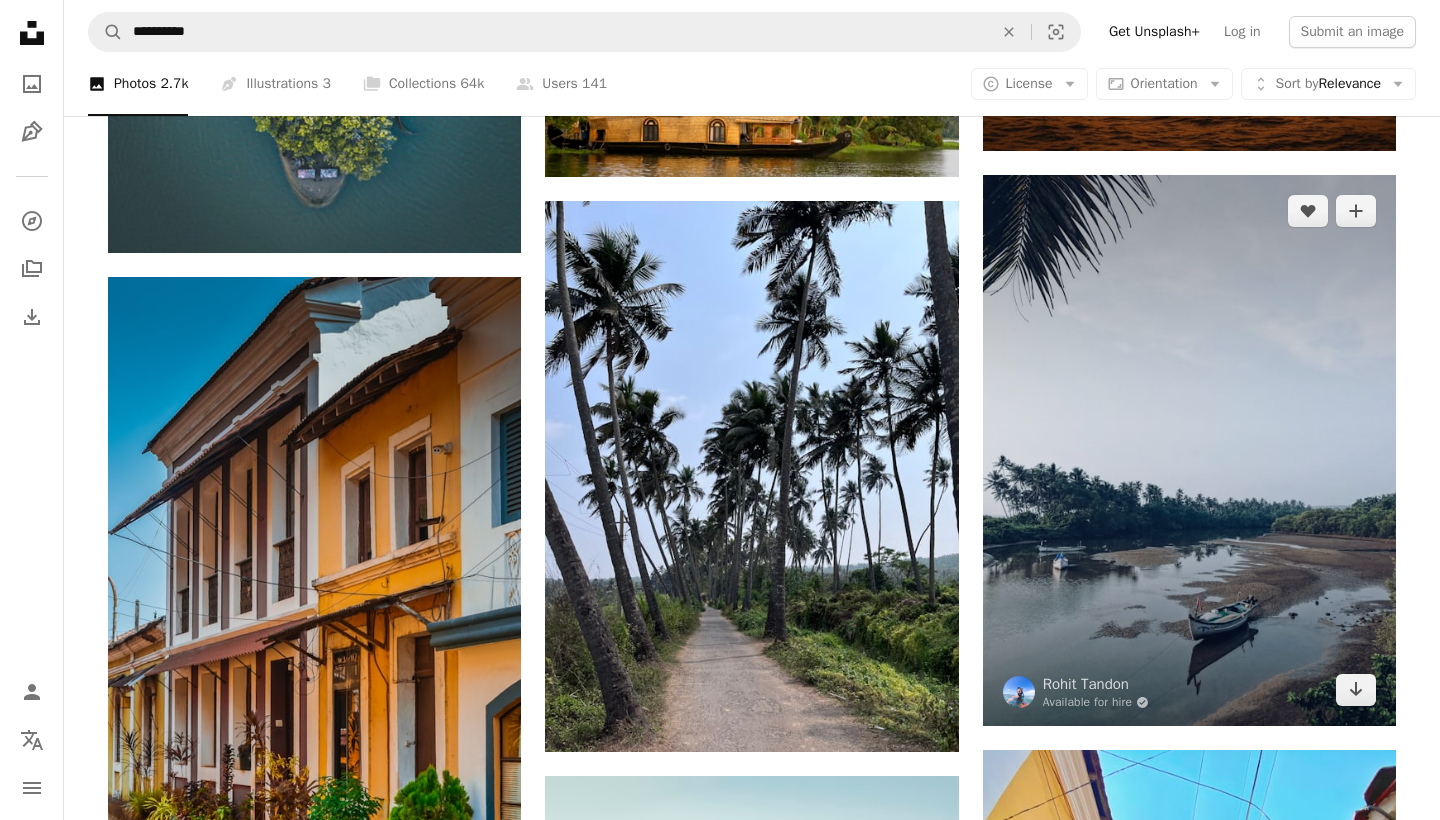 click at bounding box center [1189, 450] 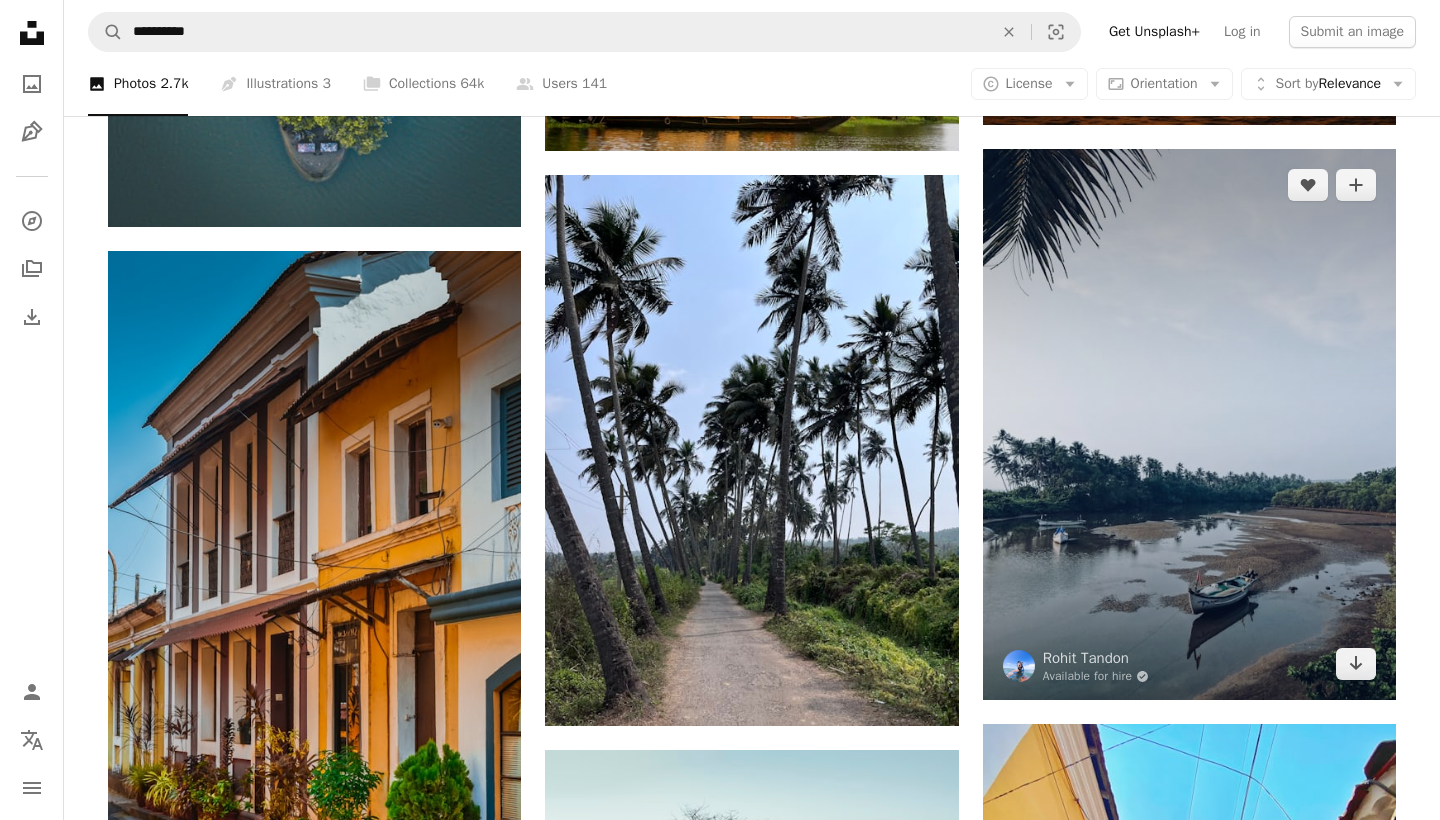 scroll, scrollTop: 11579, scrollLeft: 0, axis: vertical 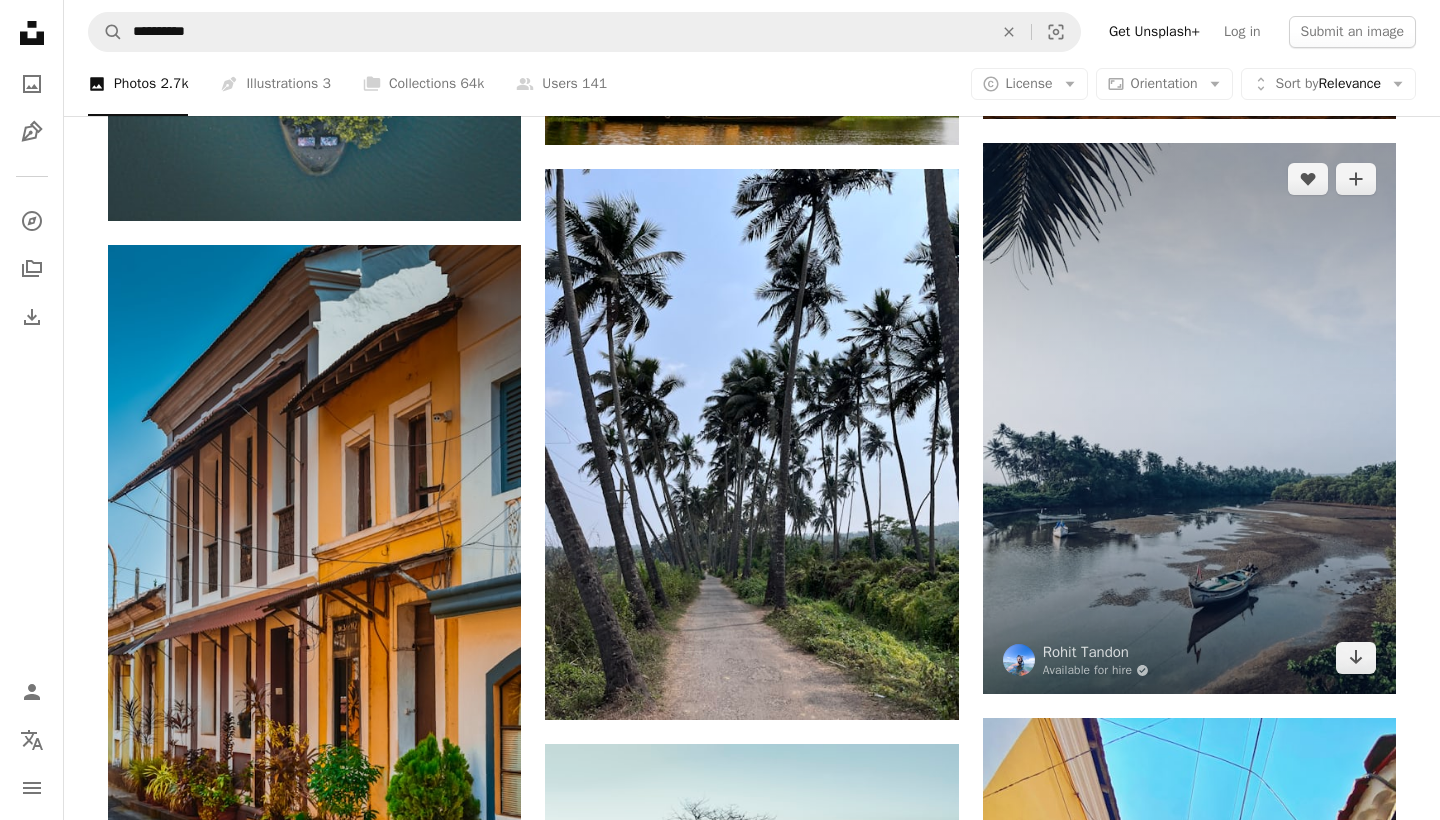 click at bounding box center [1189, 418] 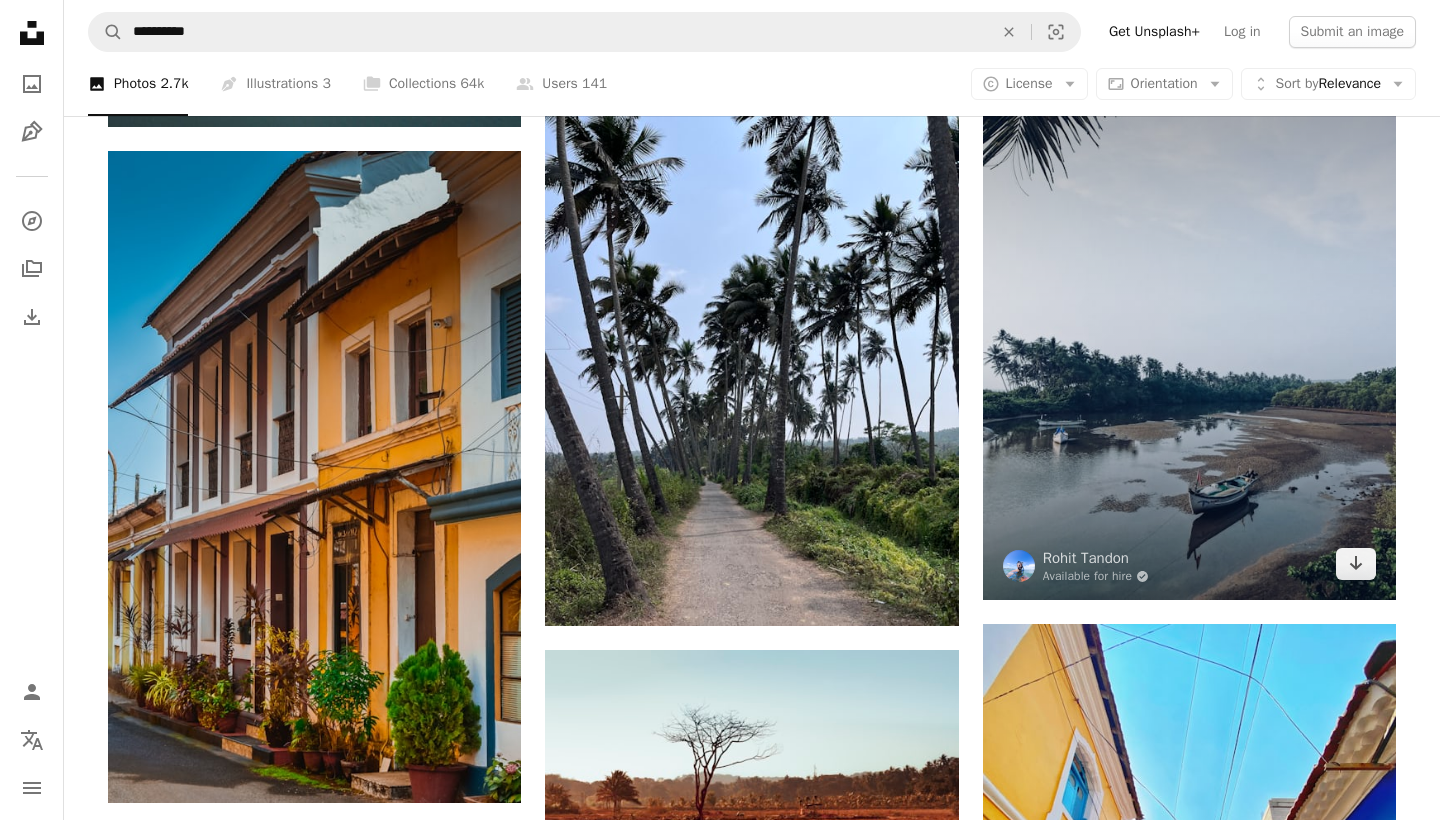 scroll, scrollTop: 11622, scrollLeft: 0, axis: vertical 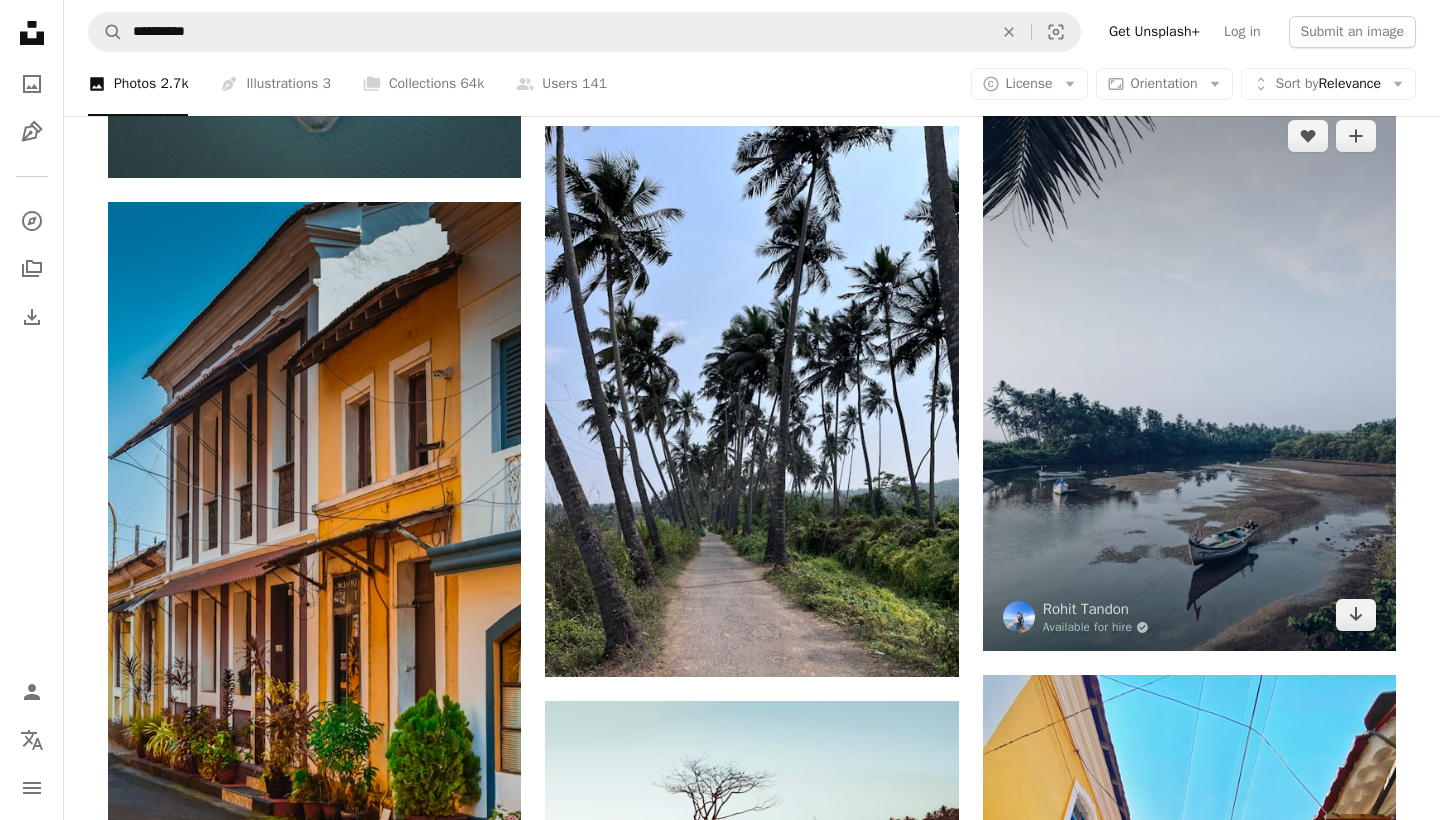 click at bounding box center [1189, 375] 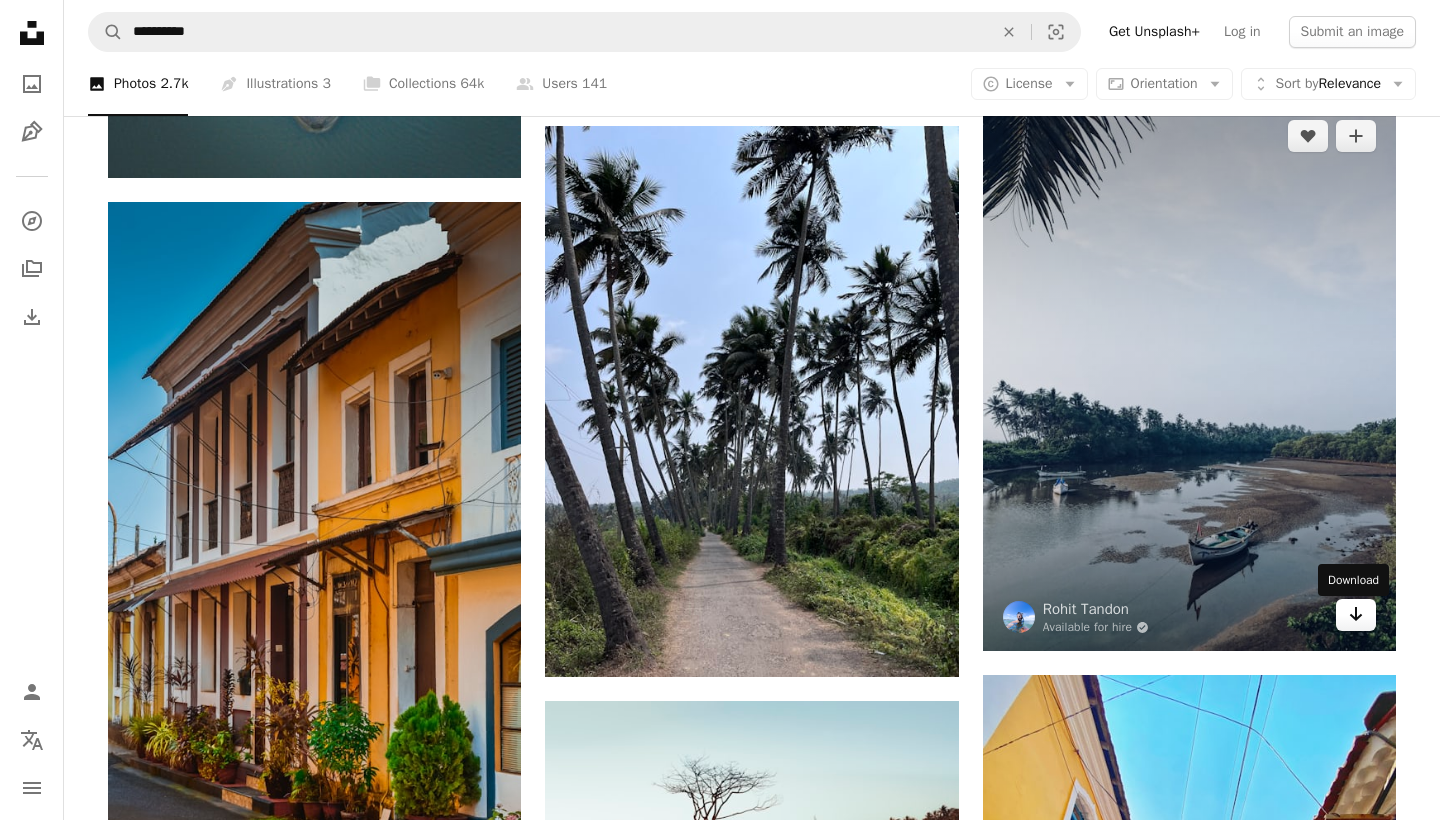 click on "Arrow pointing down" 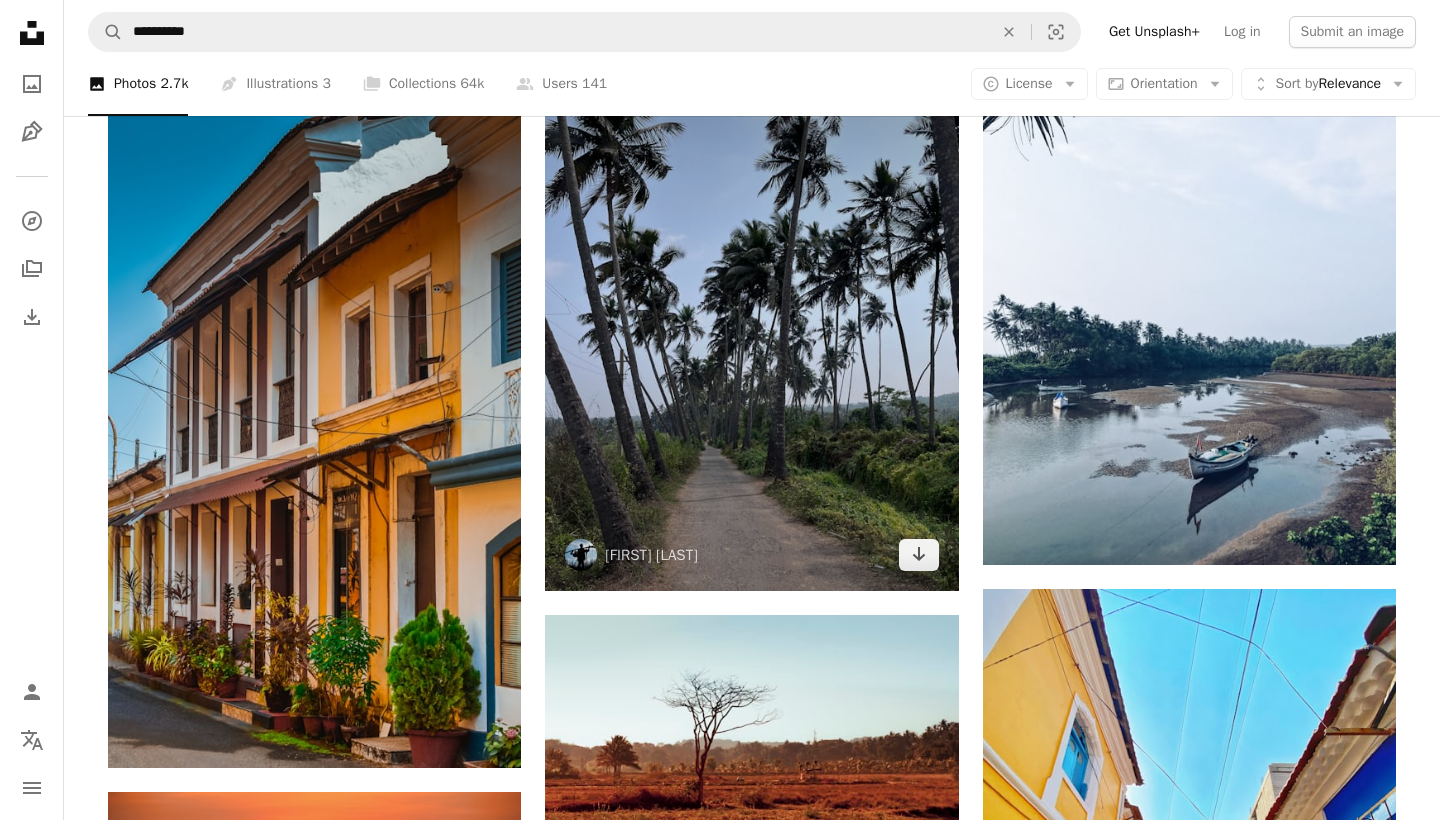scroll, scrollTop: 11822, scrollLeft: 0, axis: vertical 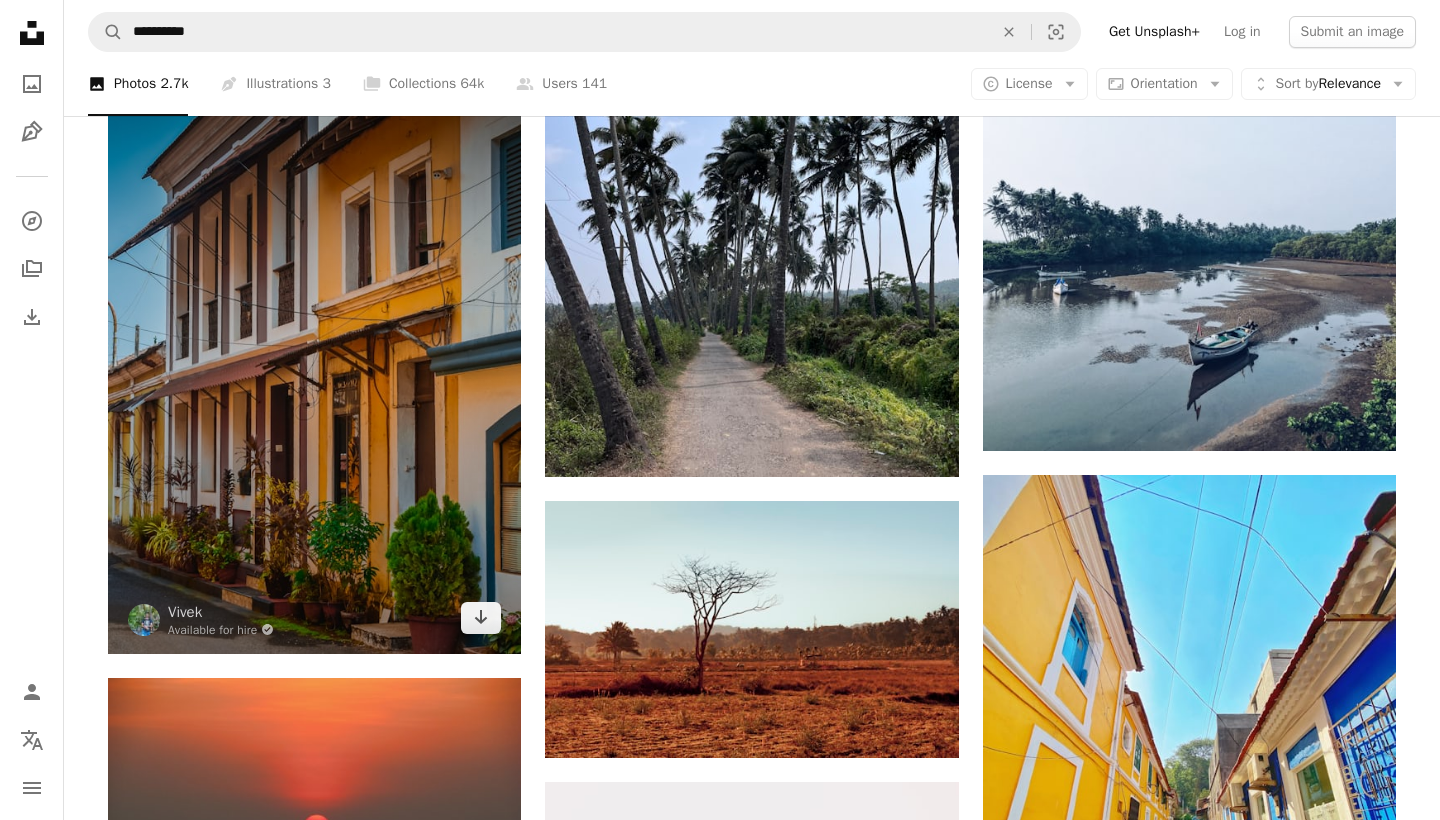 click at bounding box center (314, 328) 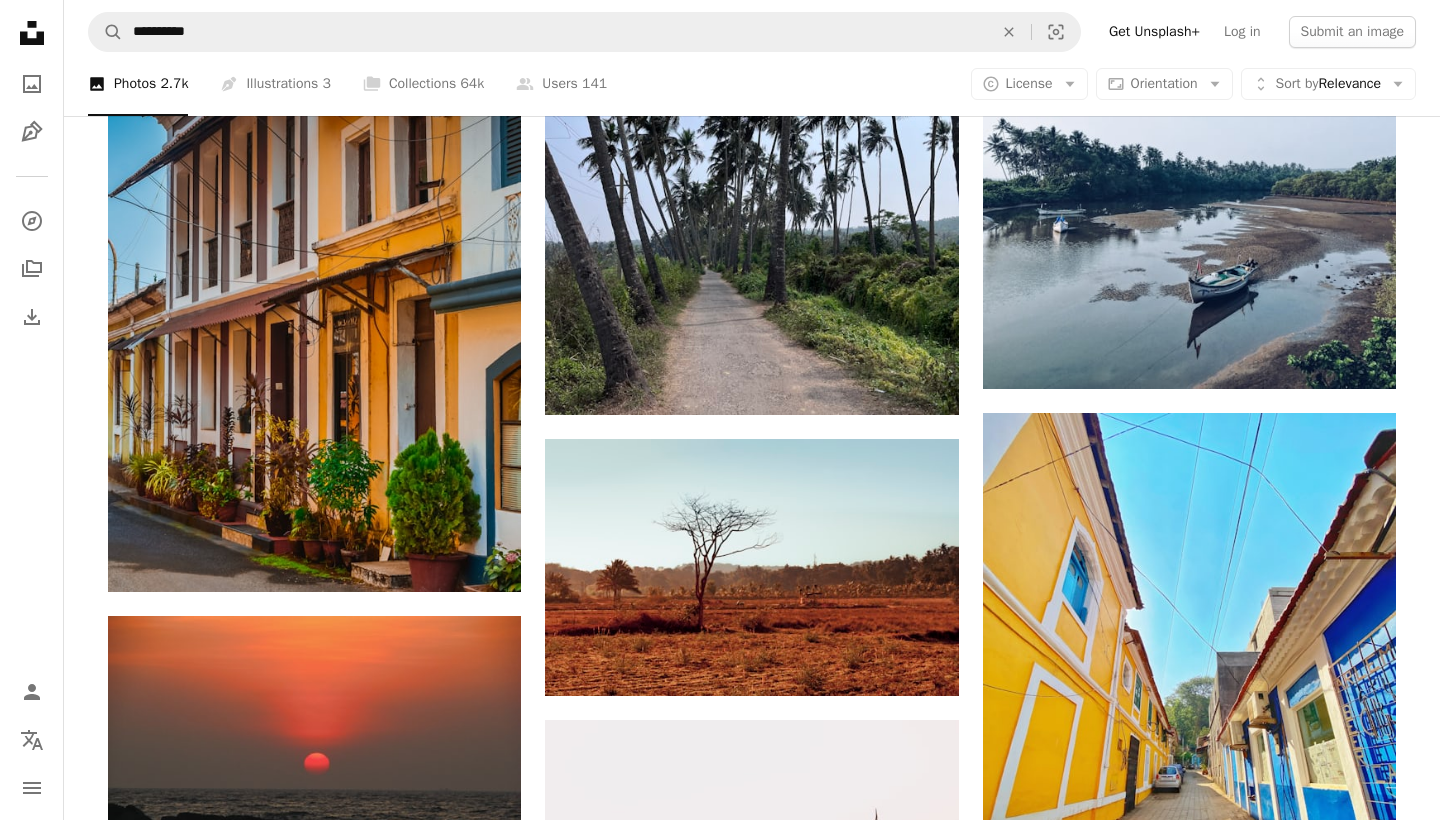 scroll, scrollTop: 11868, scrollLeft: 0, axis: vertical 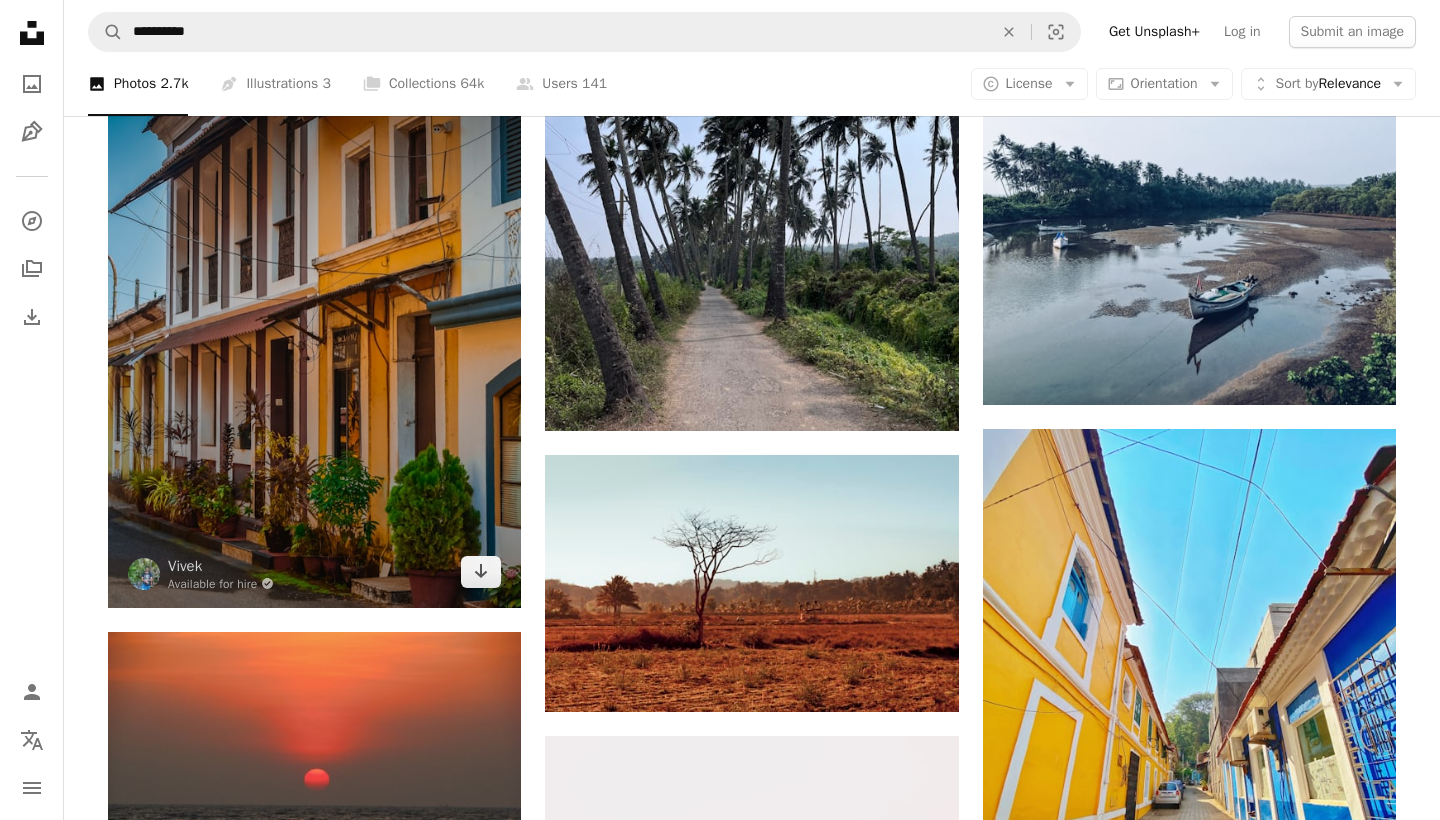 click at bounding box center [314, 282] 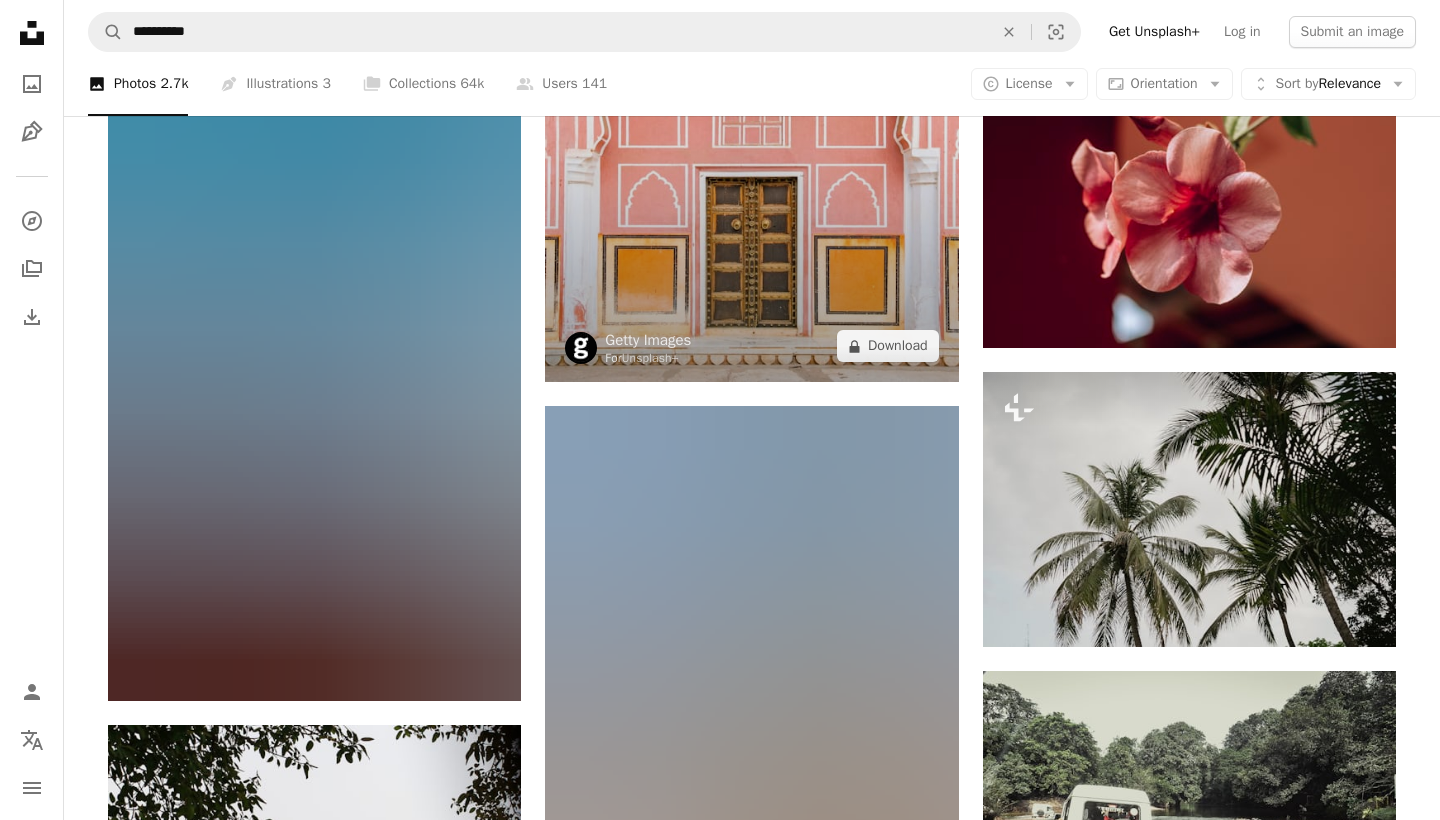 scroll, scrollTop: 13611, scrollLeft: 0, axis: vertical 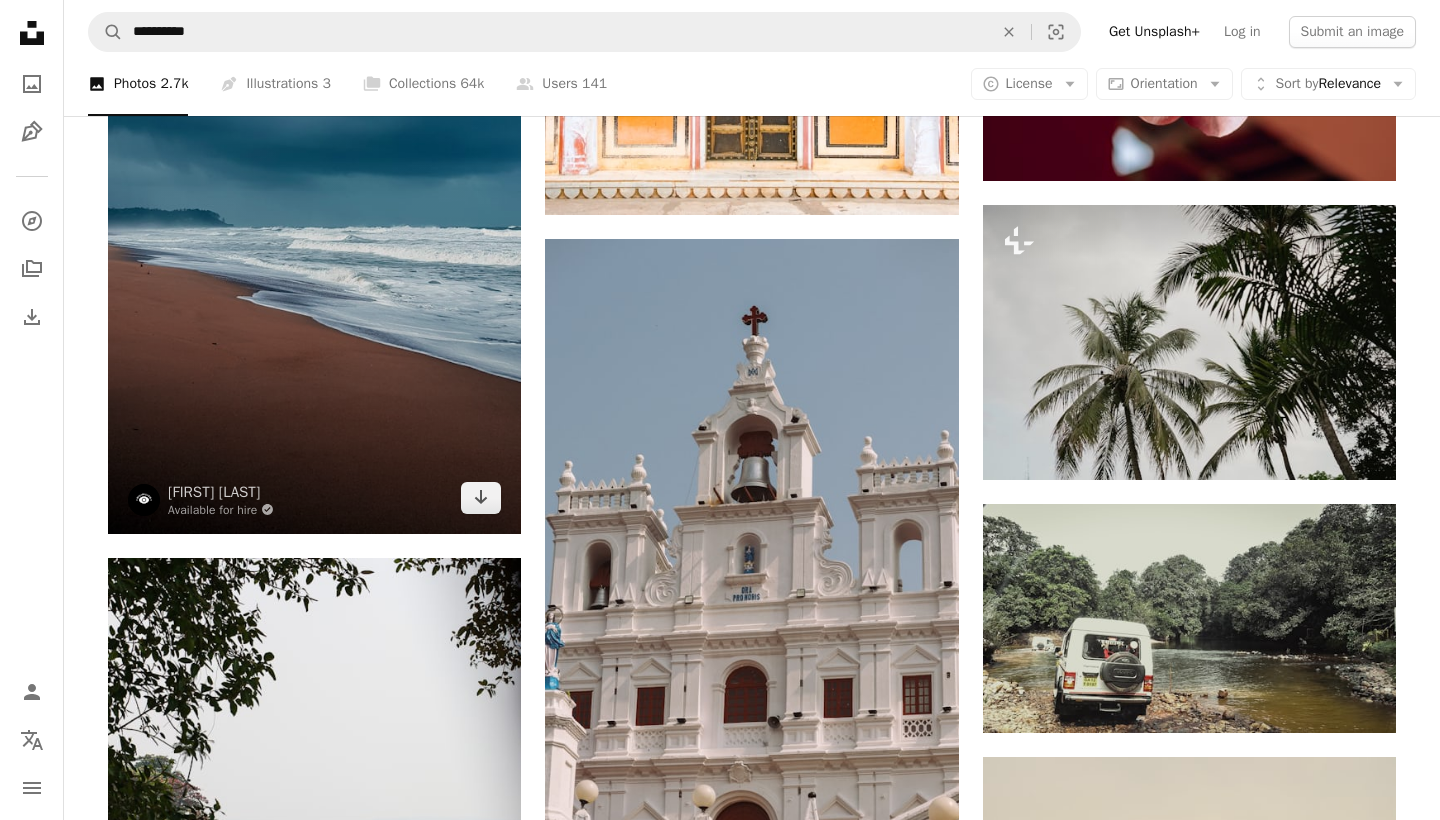 click at bounding box center [314, 200] 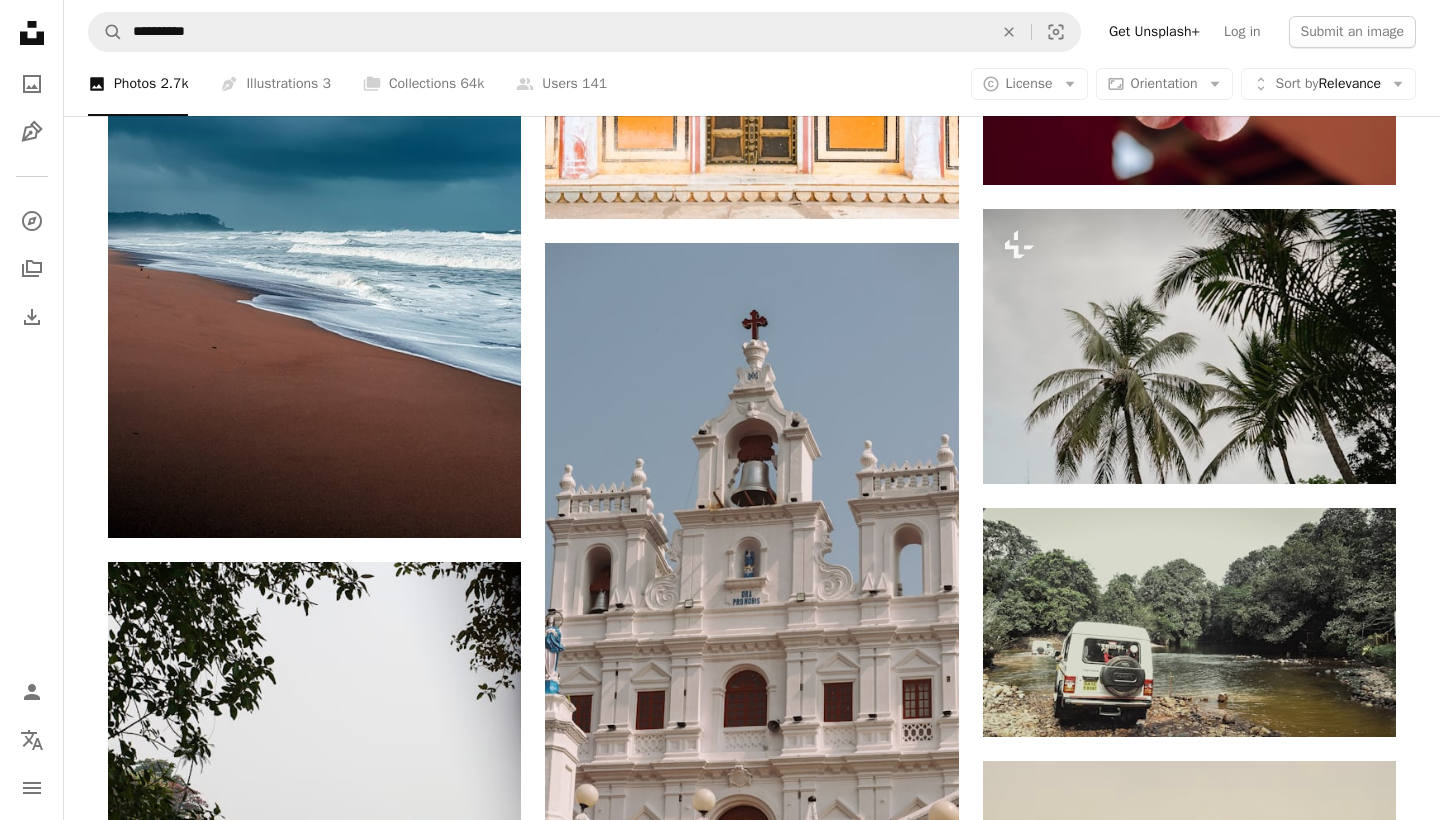 scroll, scrollTop: 13563, scrollLeft: 0, axis: vertical 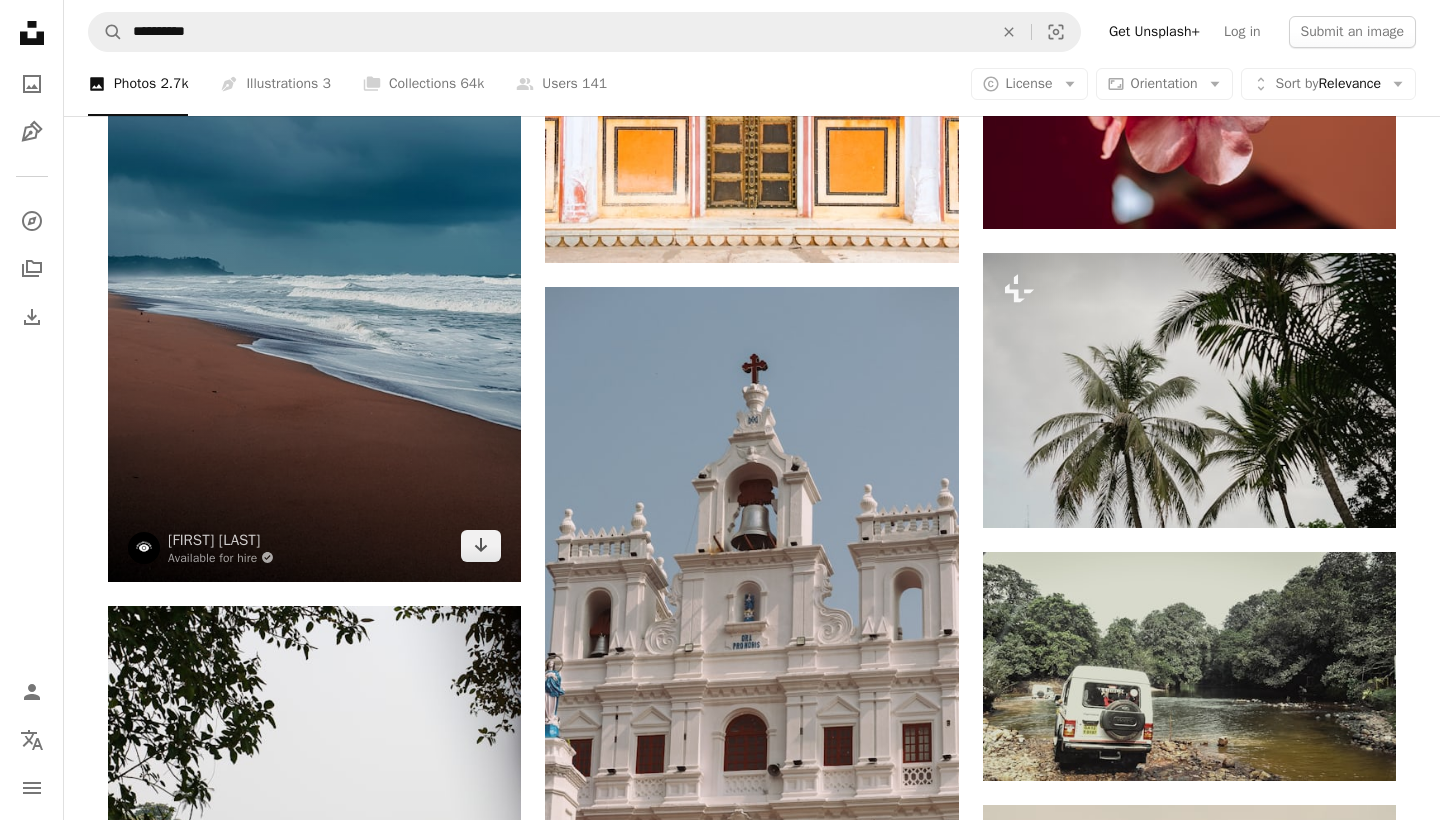click at bounding box center (314, 248) 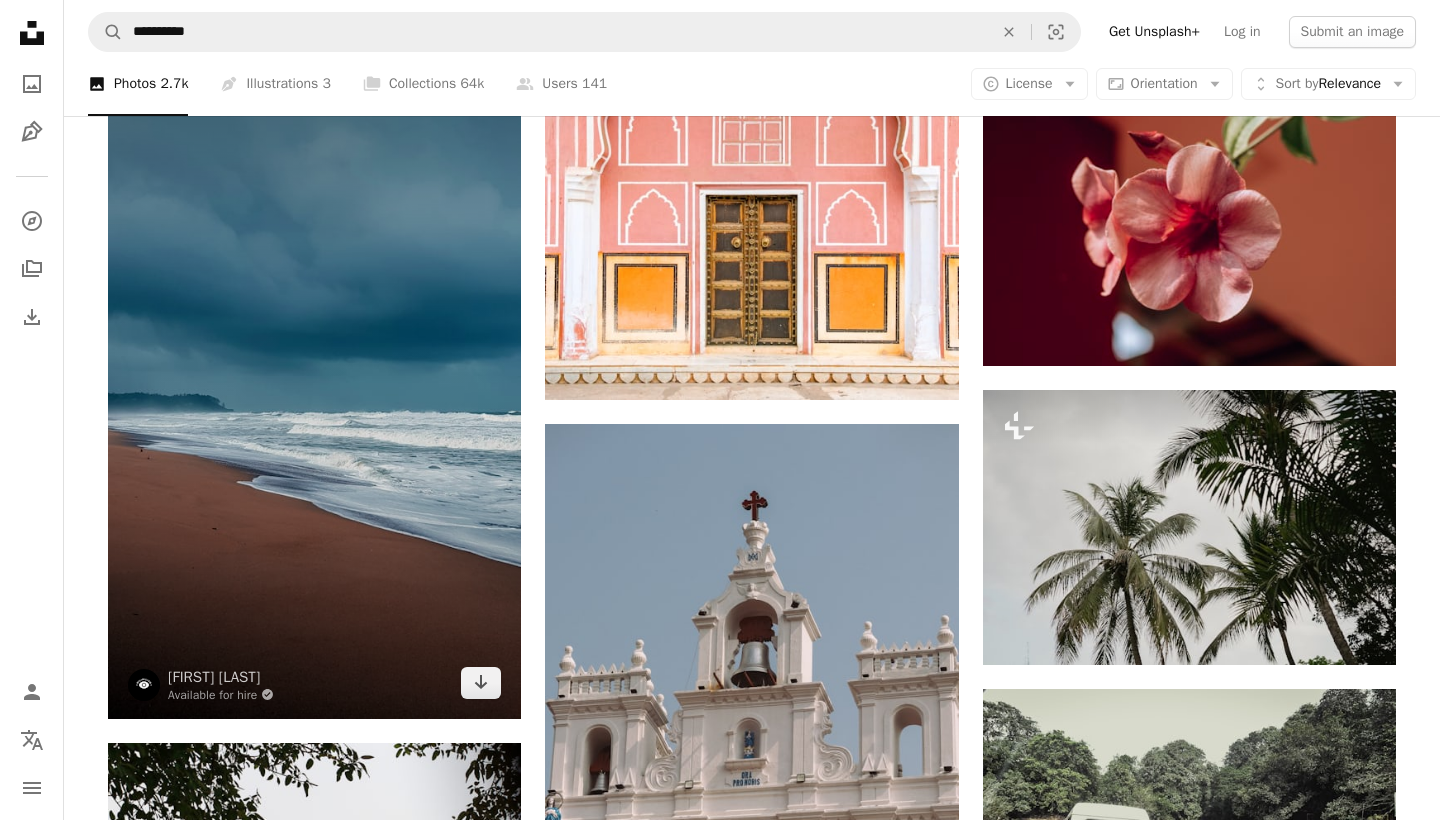 scroll, scrollTop: 13287, scrollLeft: 0, axis: vertical 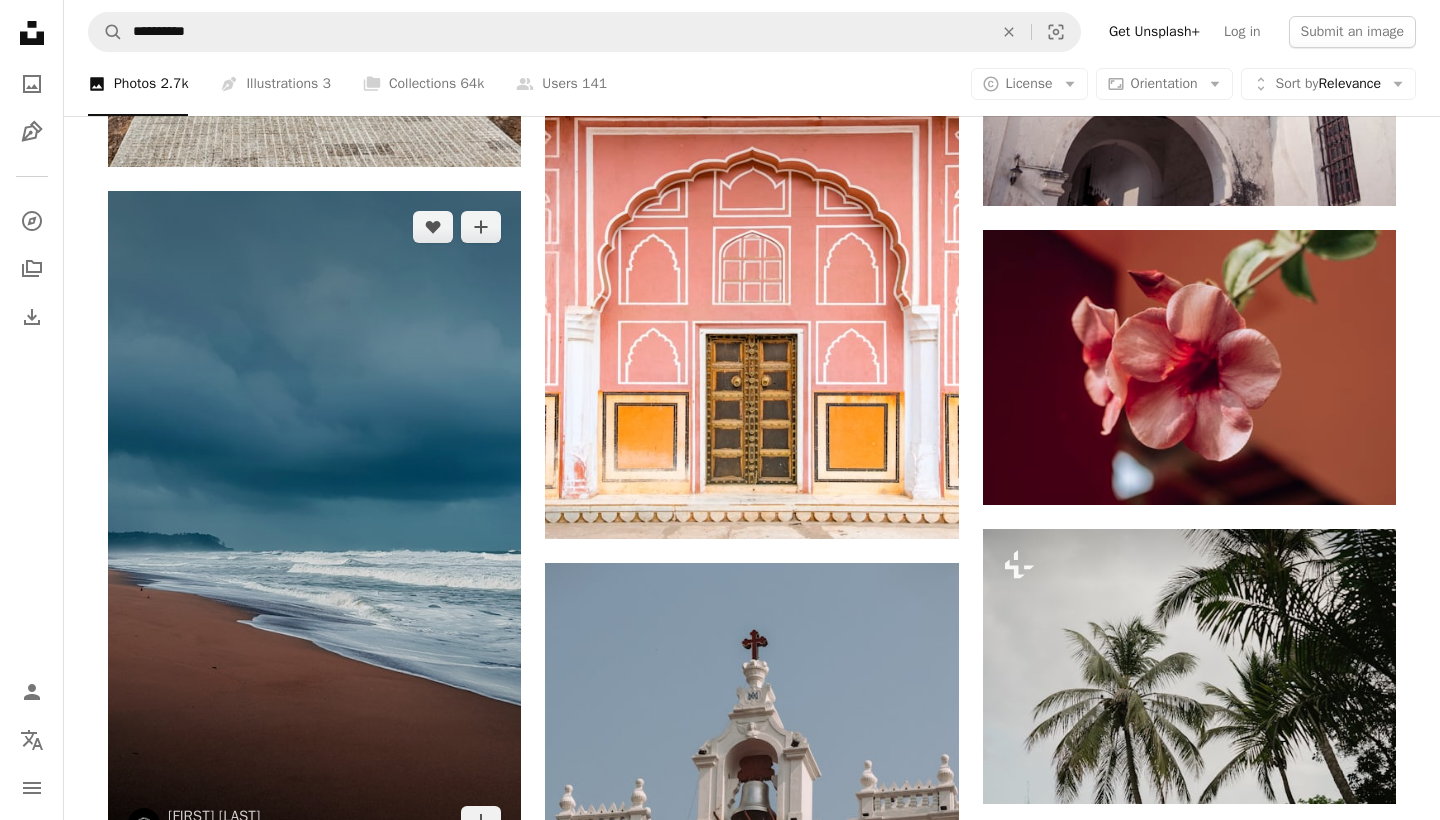 click at bounding box center (314, 524) 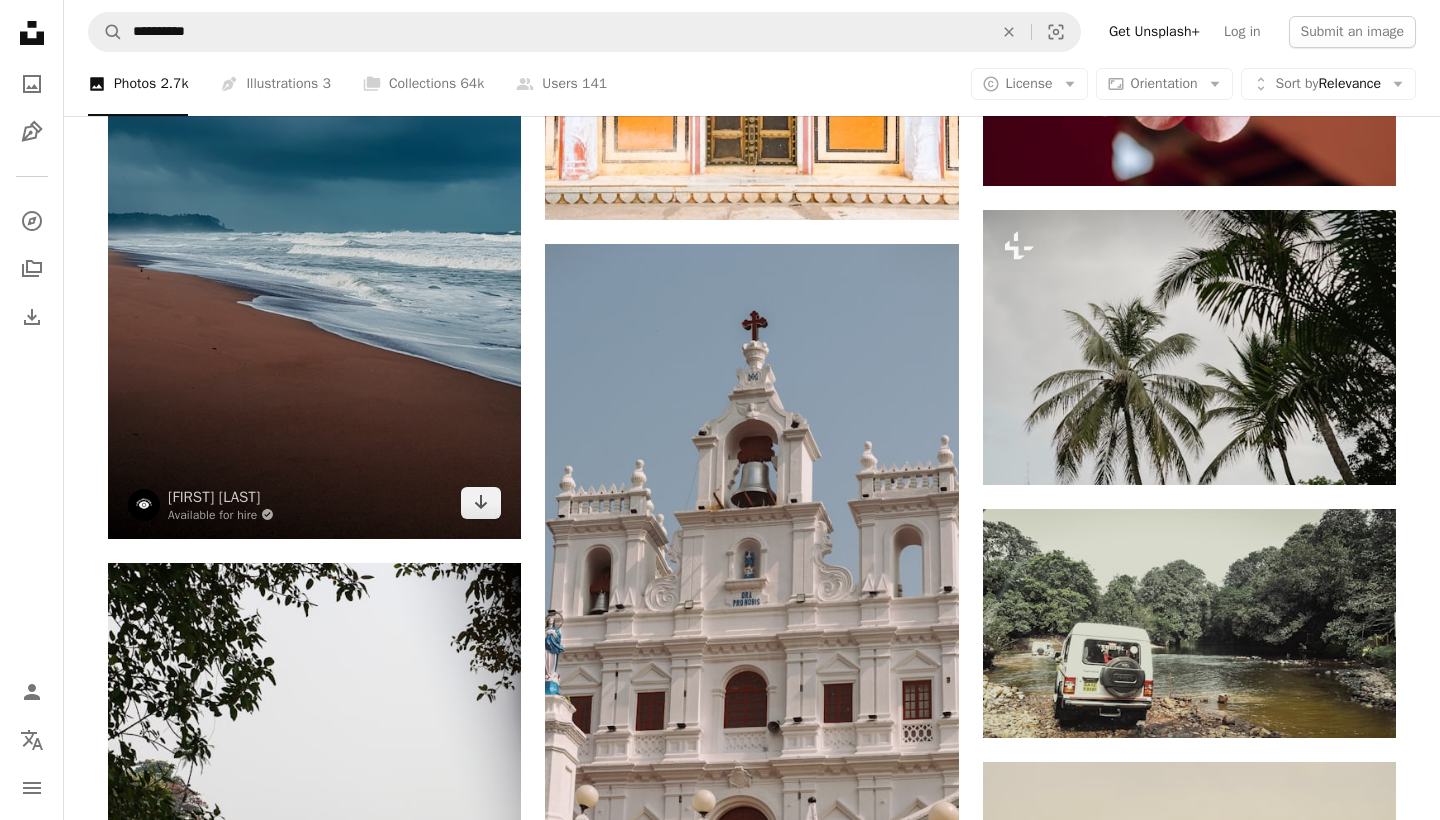click at bounding box center (314, 205) 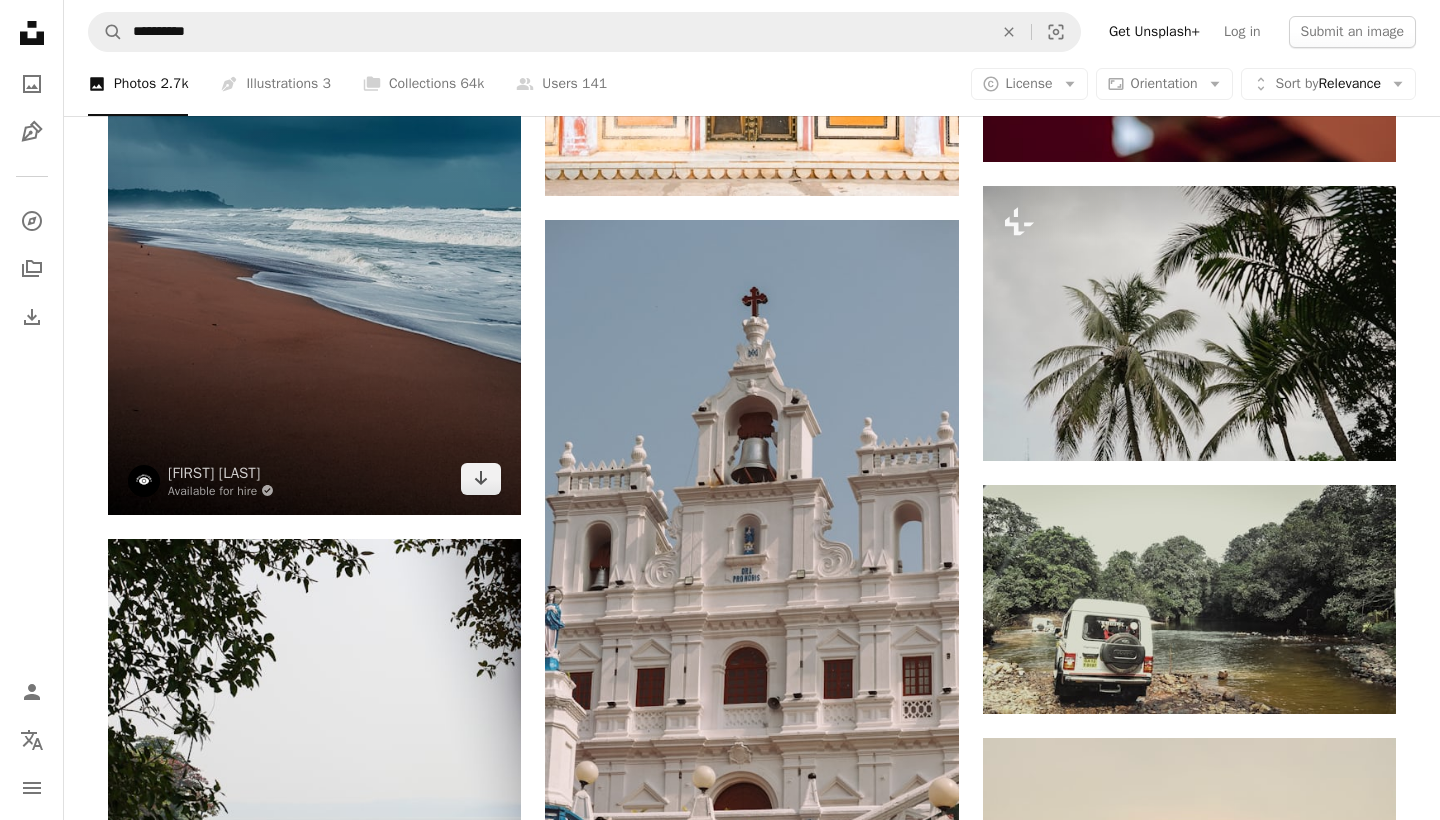scroll, scrollTop: 13655, scrollLeft: 0, axis: vertical 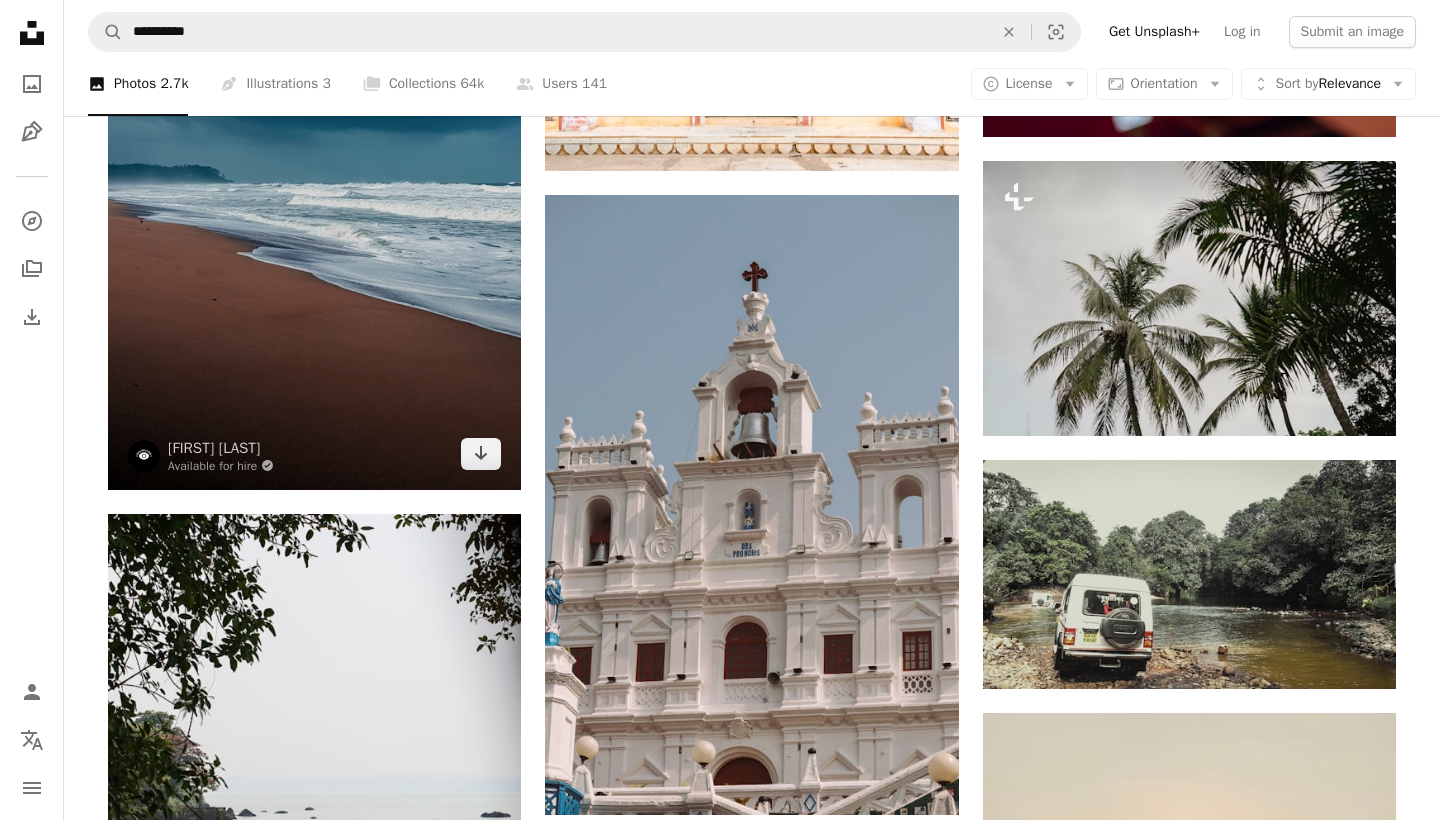 click at bounding box center [314, 156] 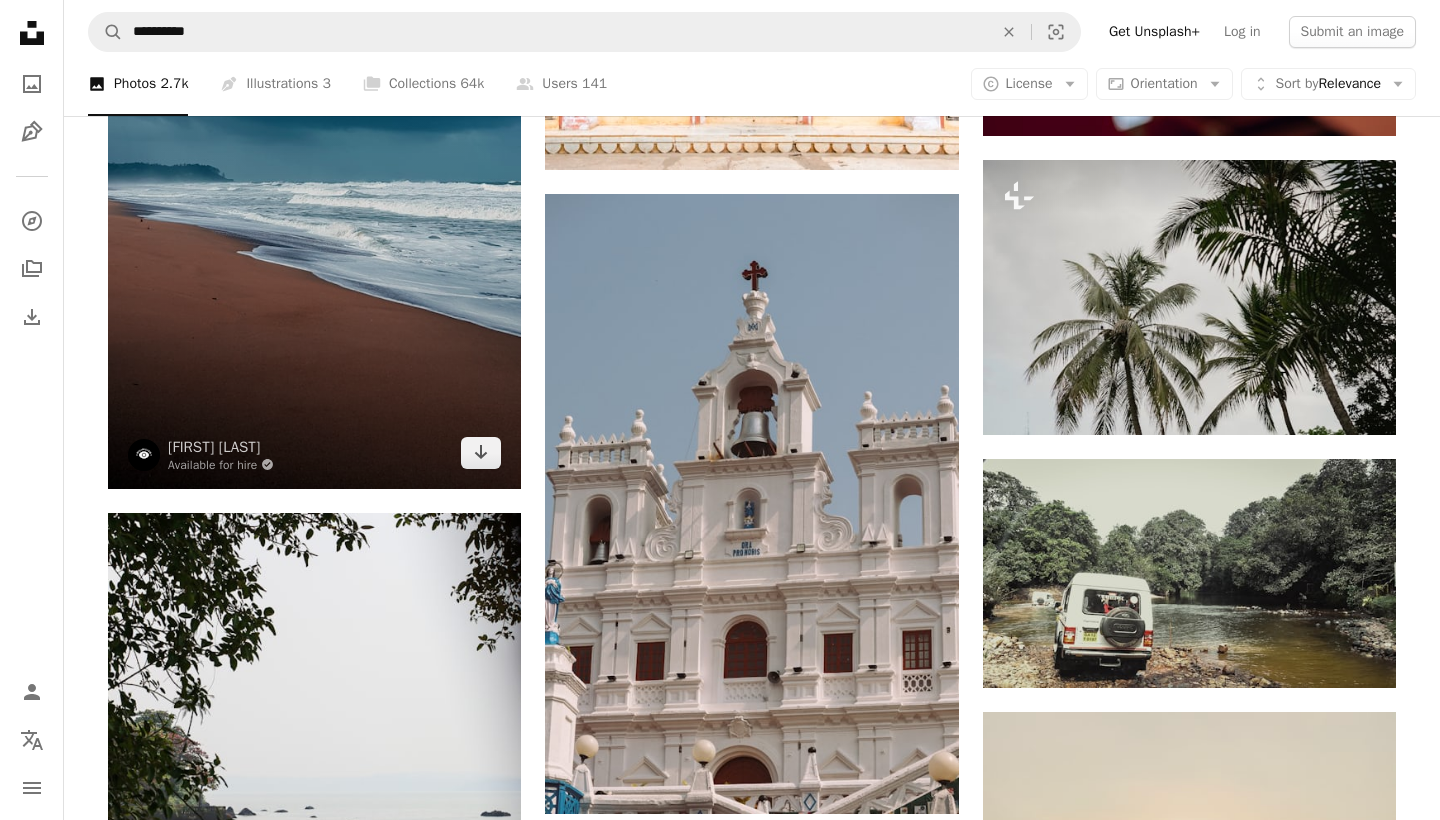 click at bounding box center [314, 155] 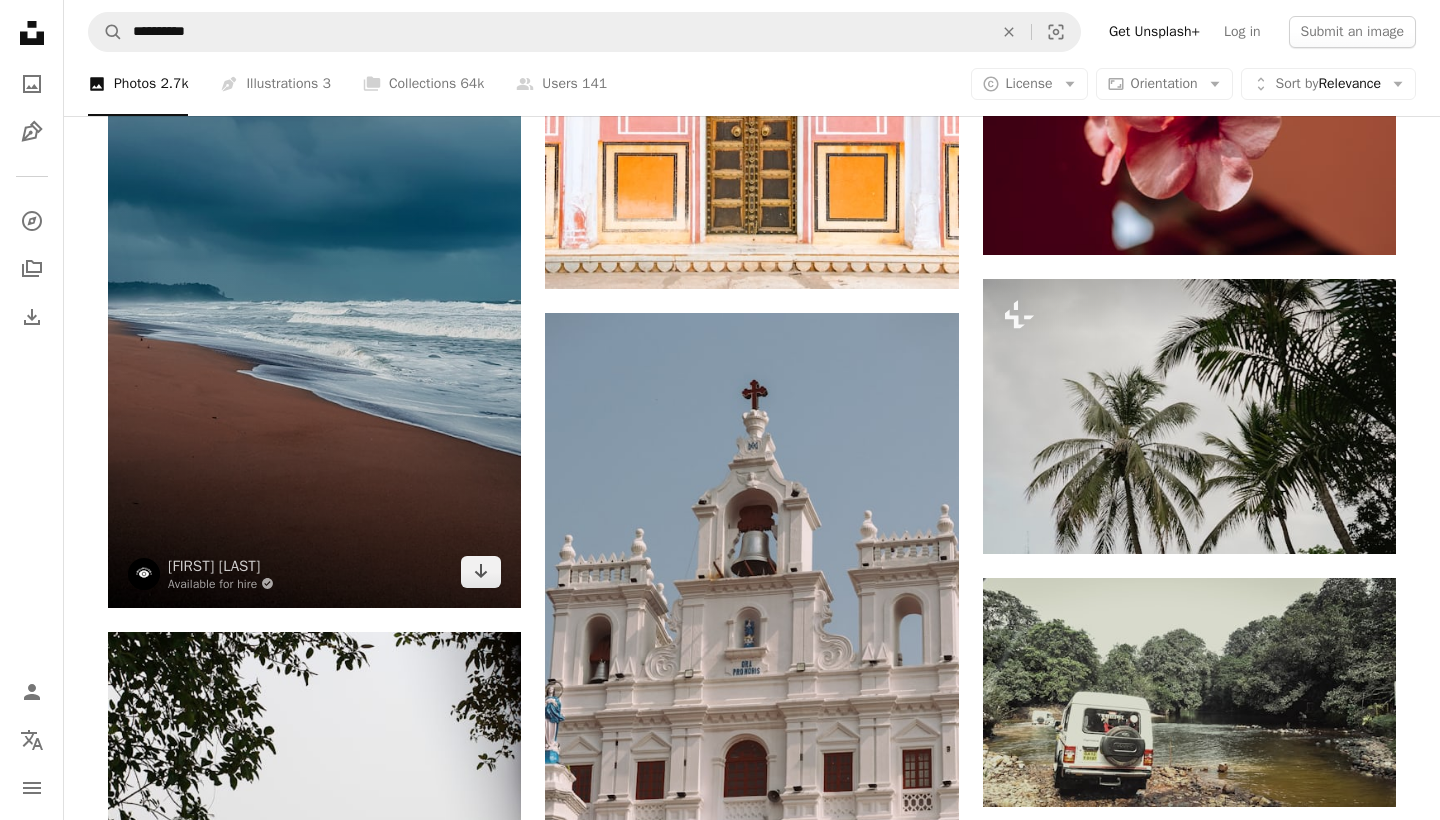 click at bounding box center [314, 274] 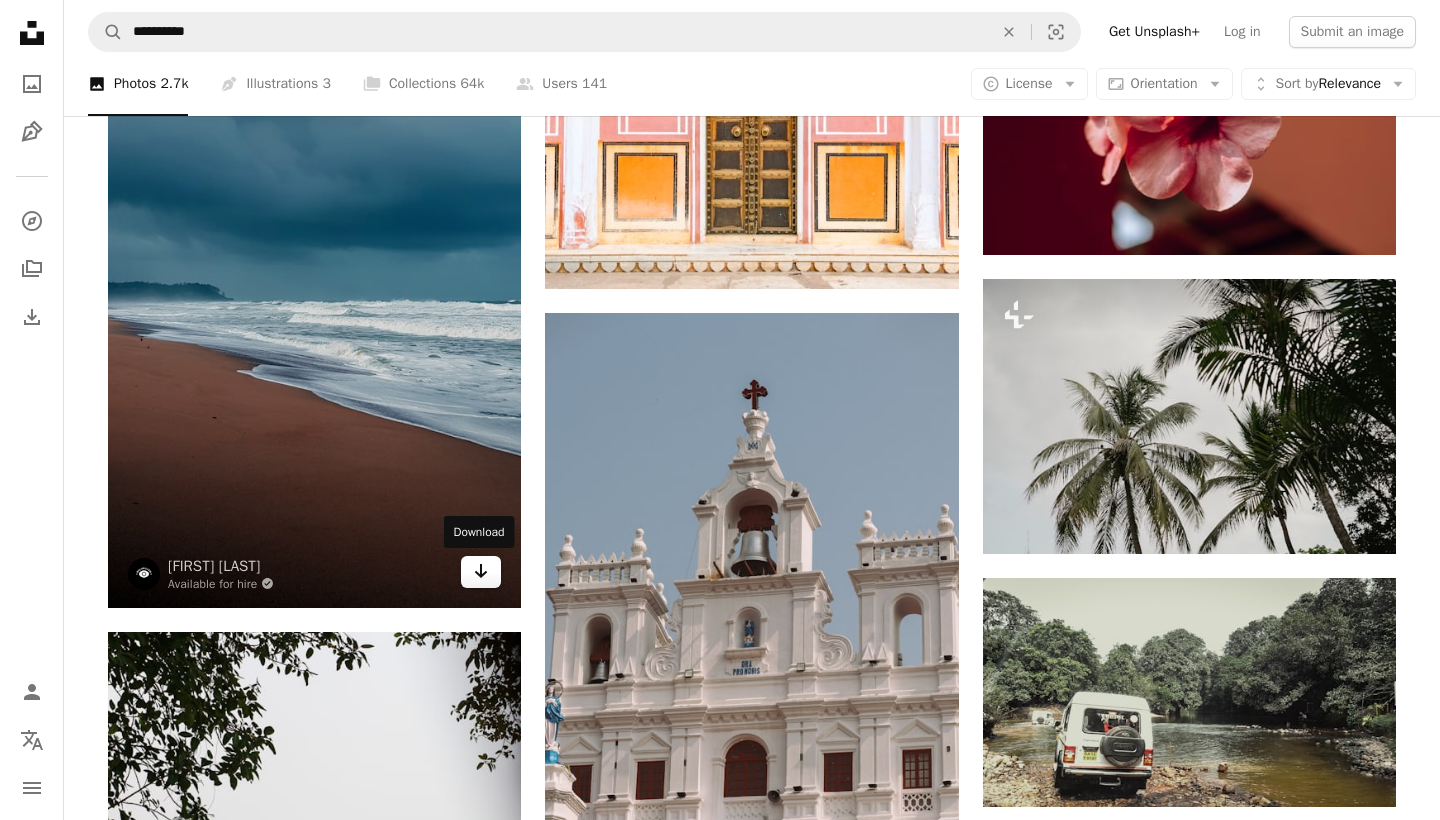 click on "Arrow pointing down" 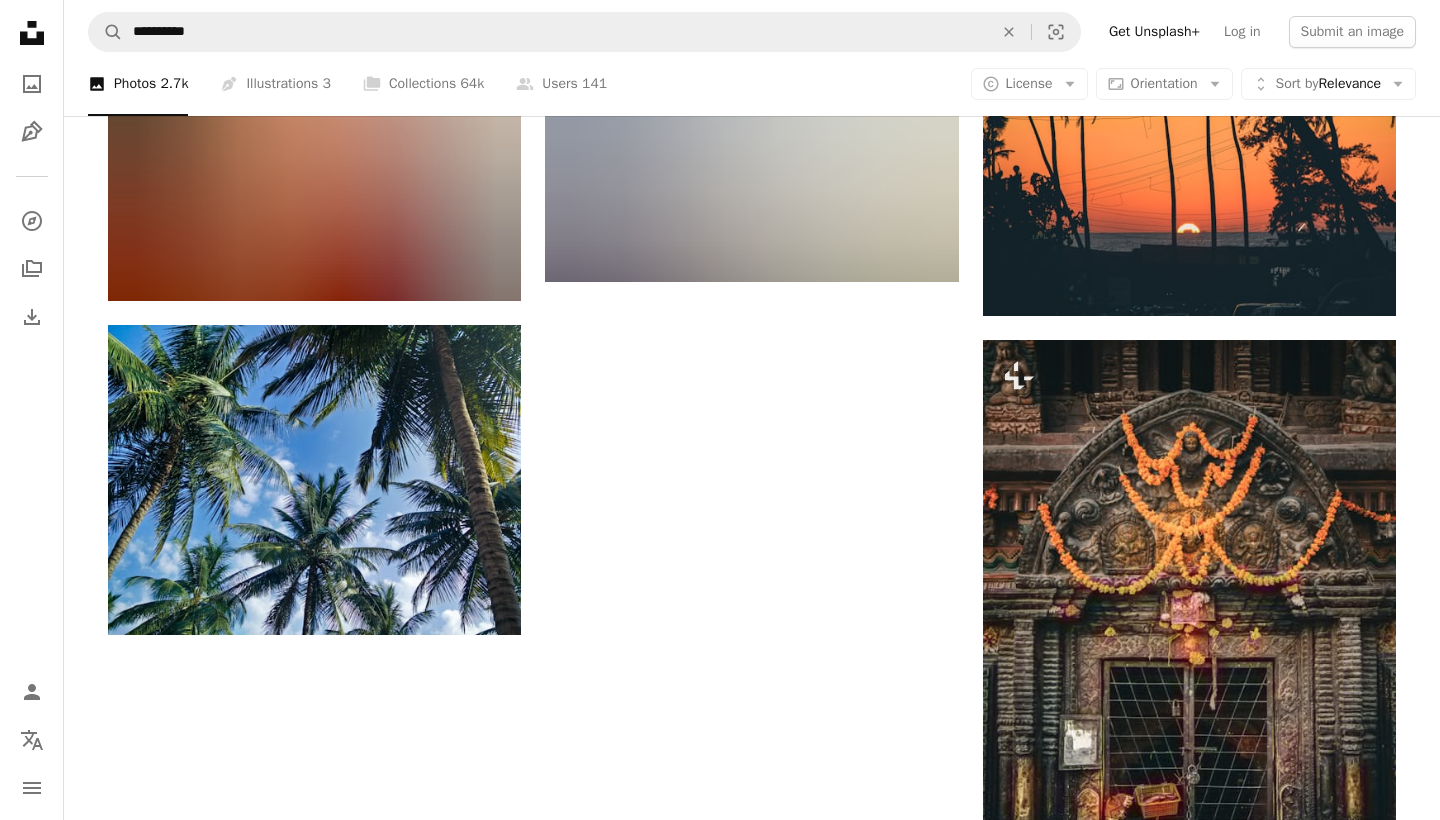 scroll, scrollTop: 15094, scrollLeft: 0, axis: vertical 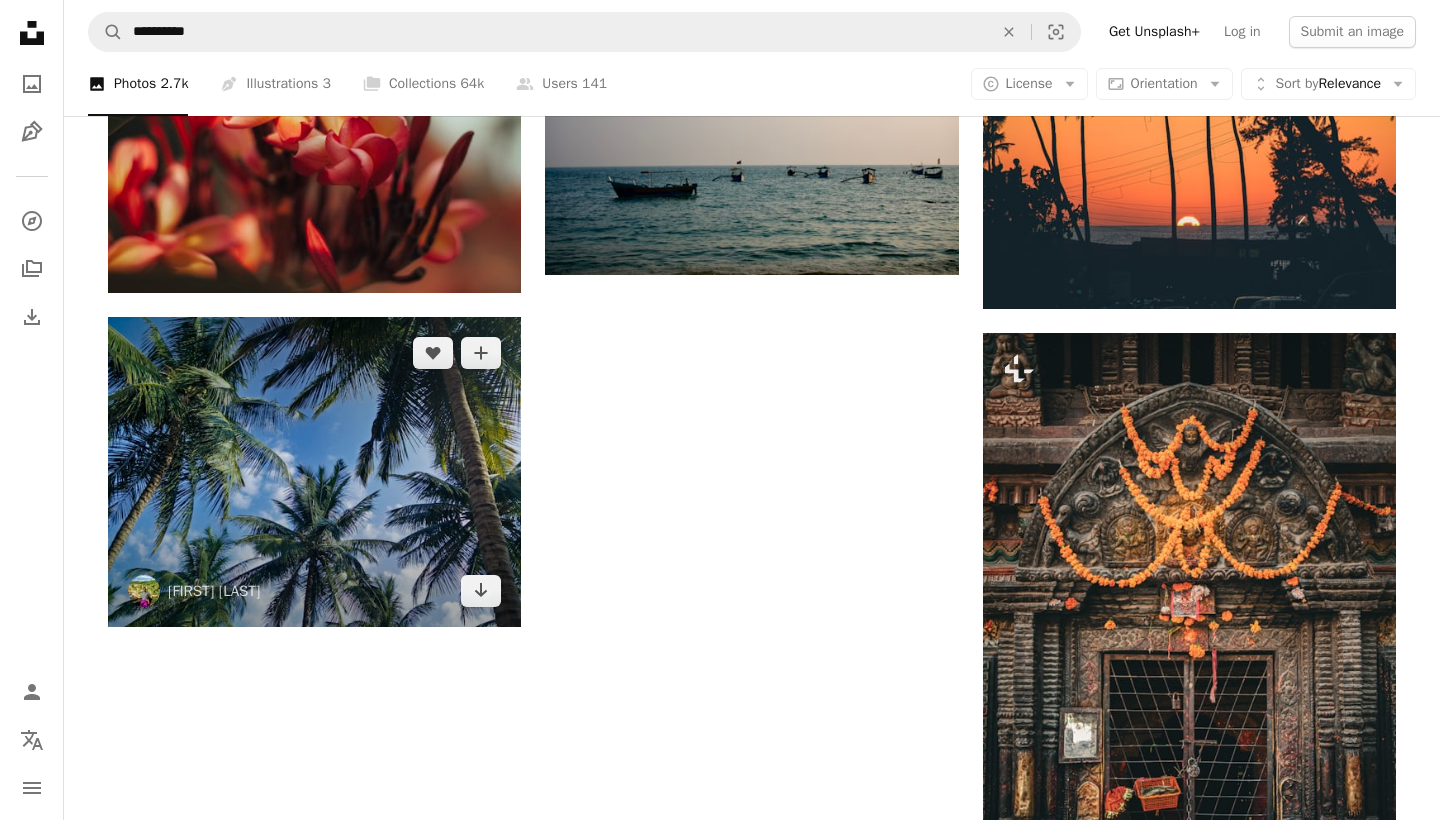 click at bounding box center [314, 472] 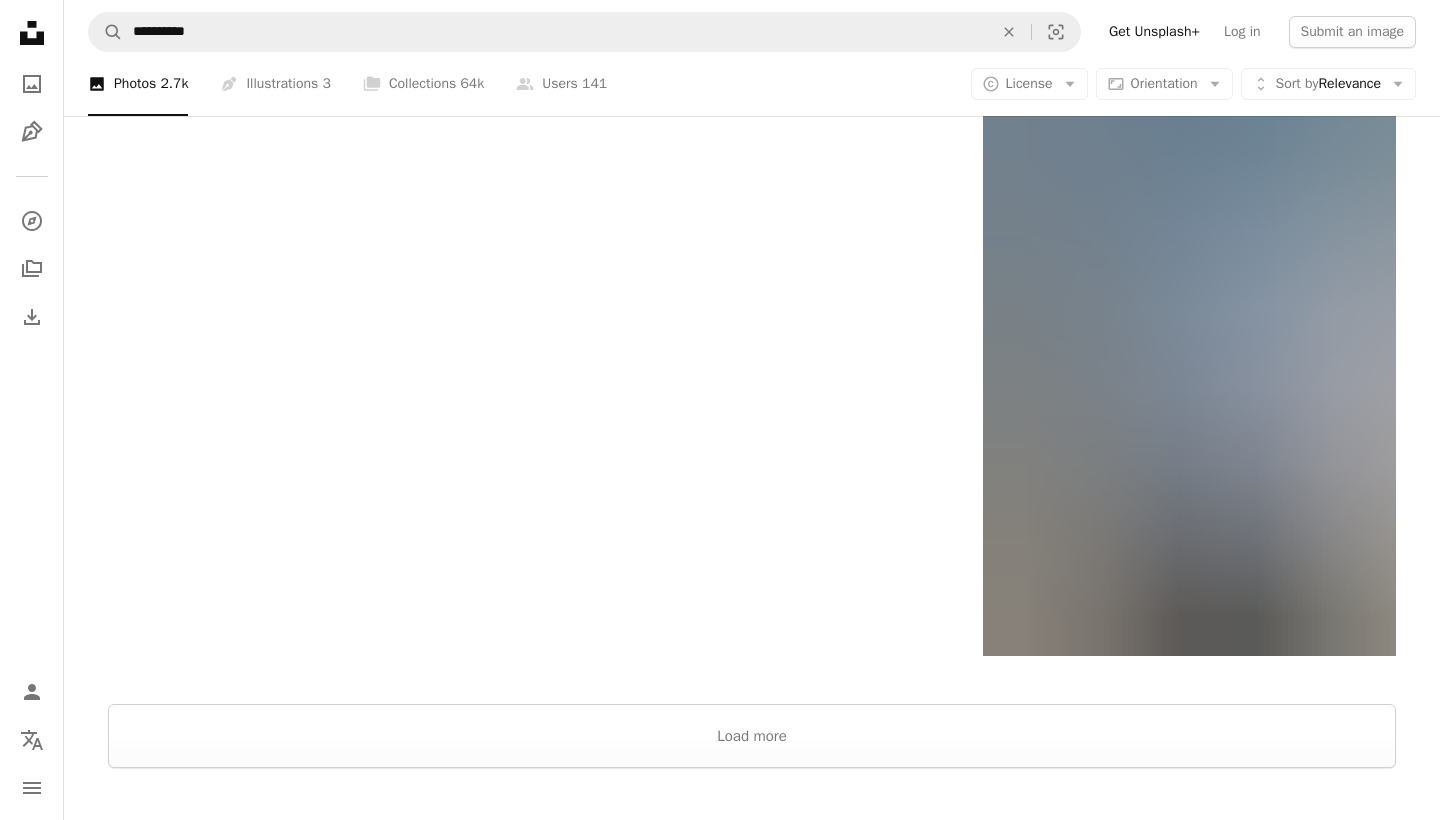 scroll, scrollTop: 16141, scrollLeft: 0, axis: vertical 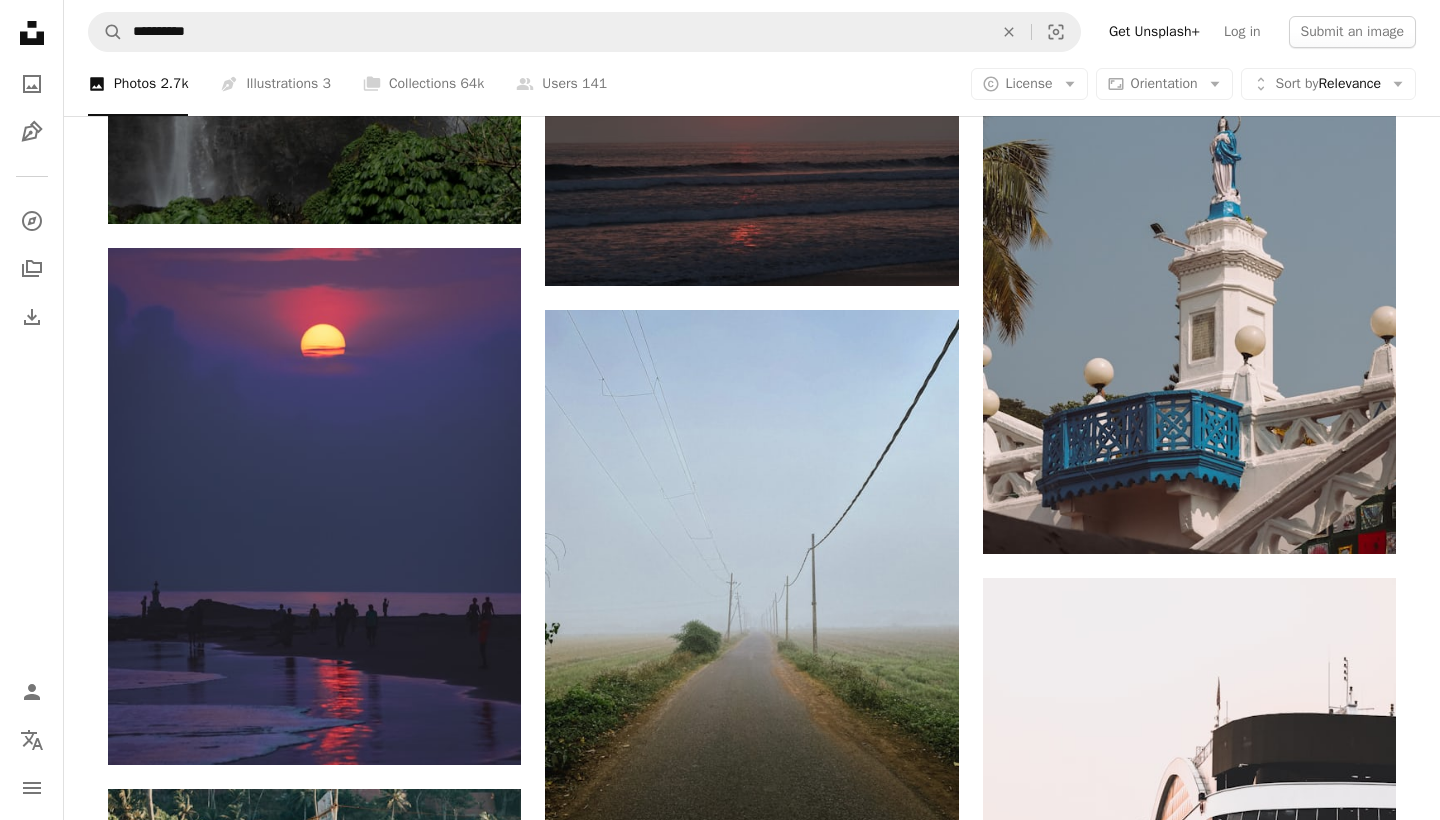 click at bounding box center (751, 585) 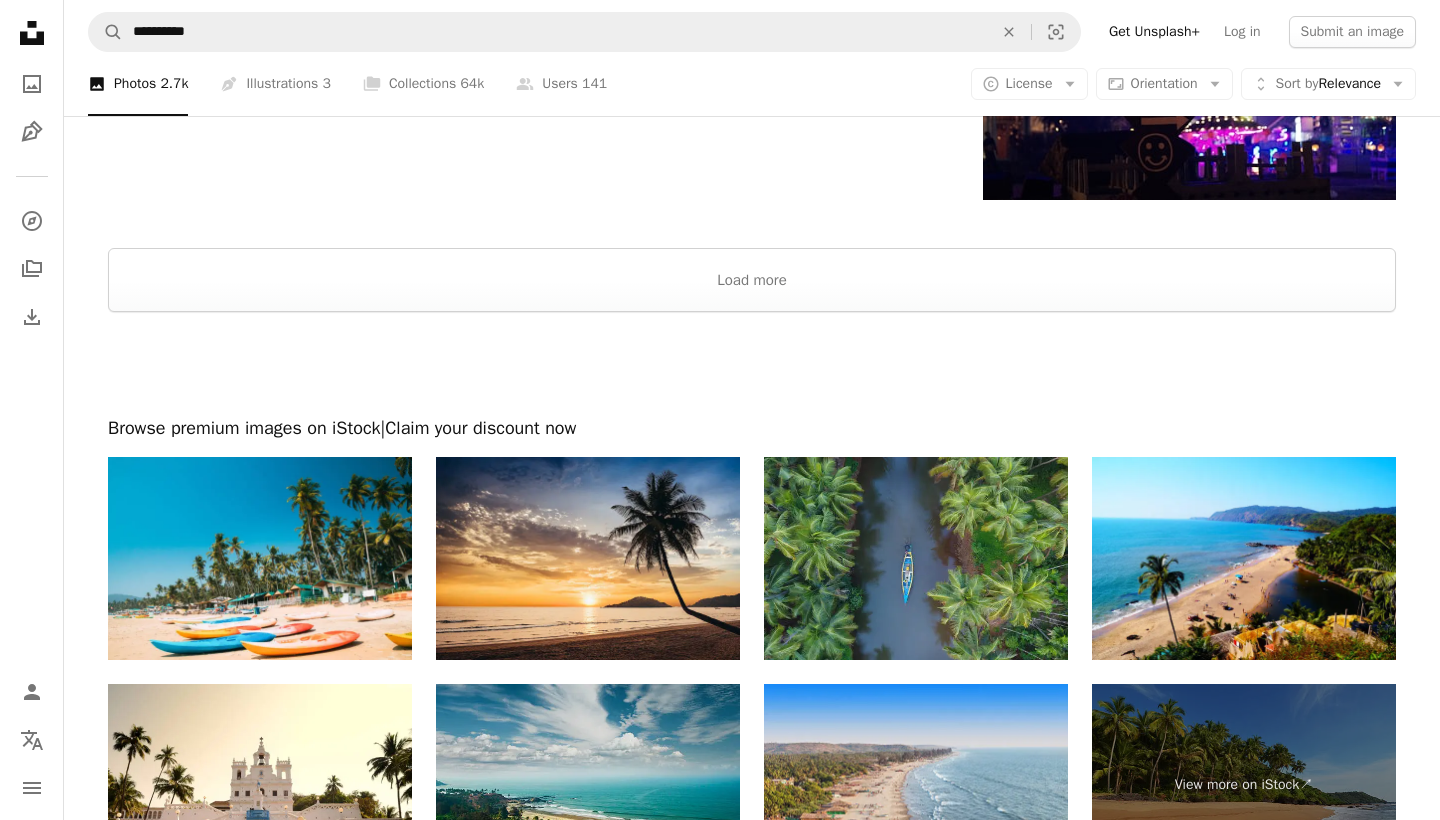 scroll, scrollTop: 19272, scrollLeft: 0, axis: vertical 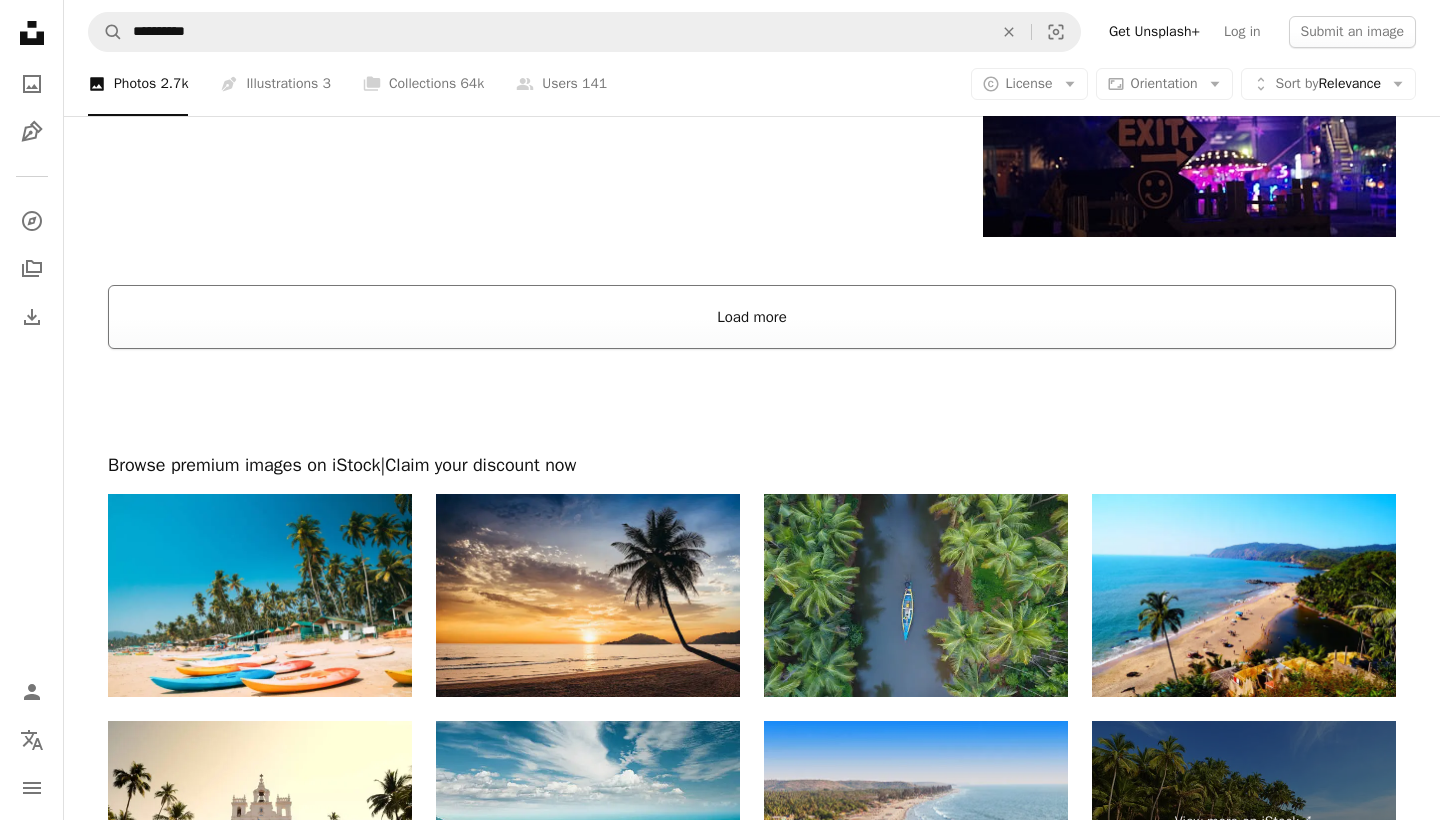 click on "Load more" at bounding box center (752, 317) 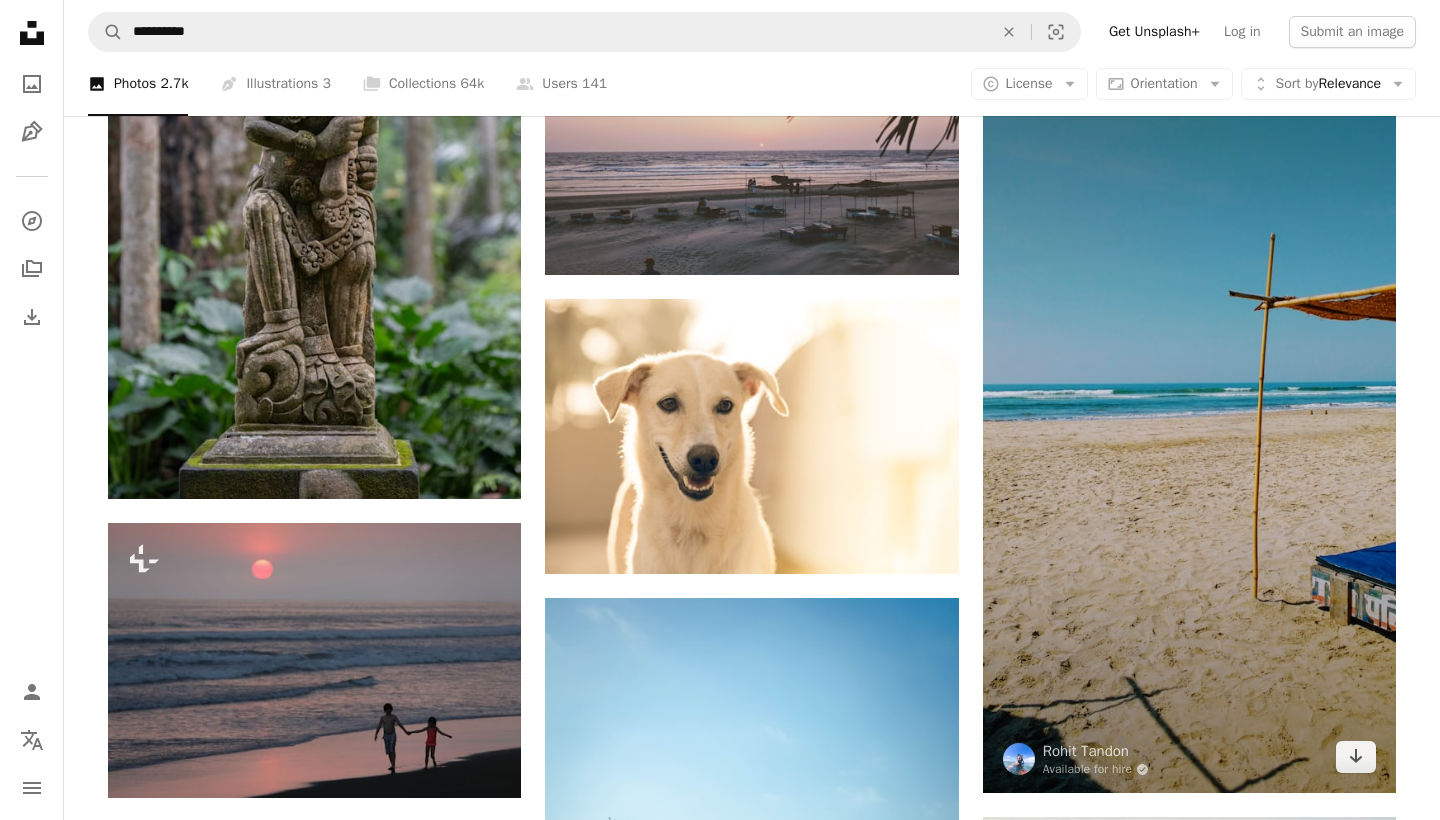 scroll, scrollTop: 19817, scrollLeft: 0, axis: vertical 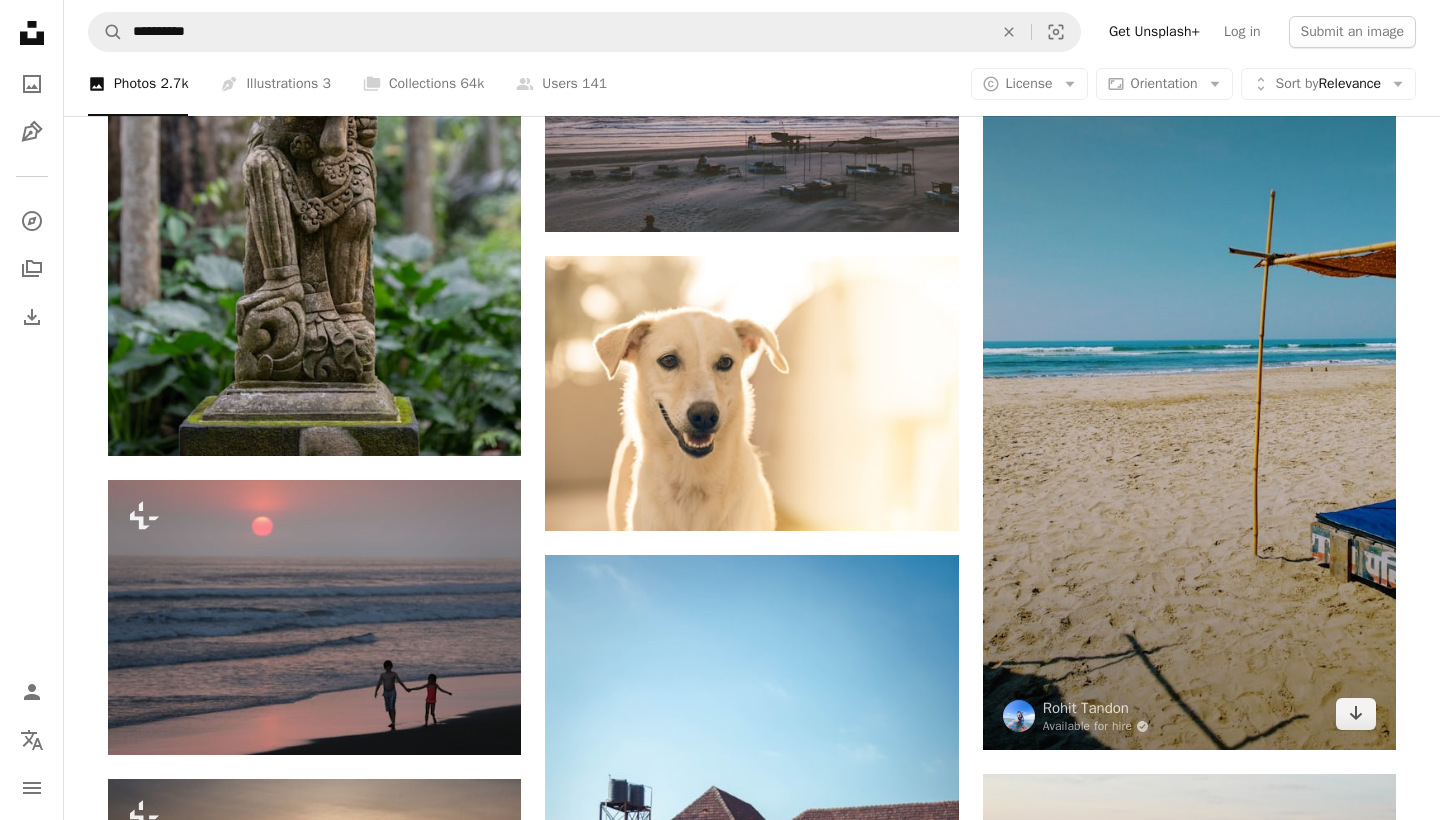 click at bounding box center (1189, 383) 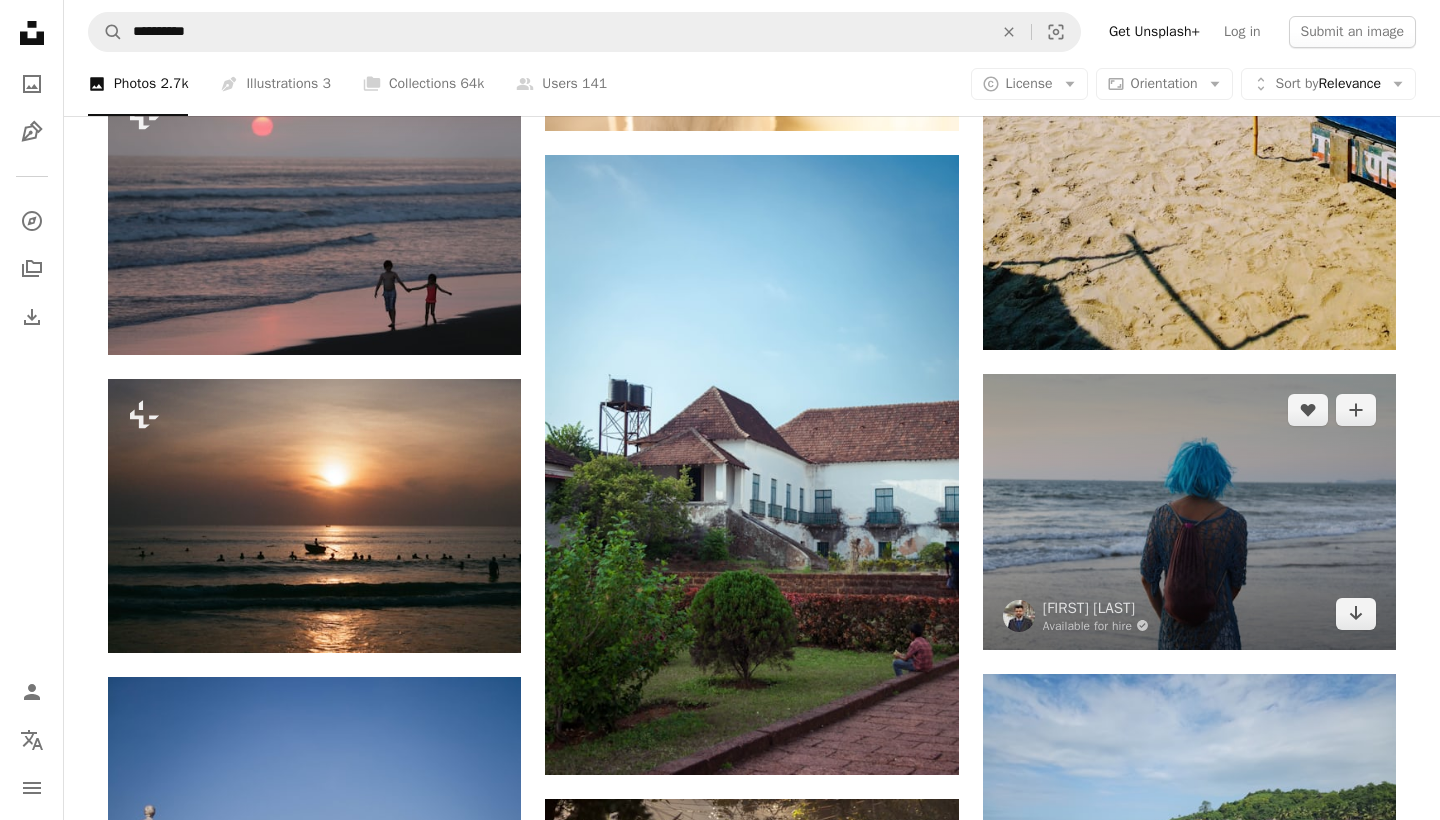 scroll, scrollTop: 20114, scrollLeft: 0, axis: vertical 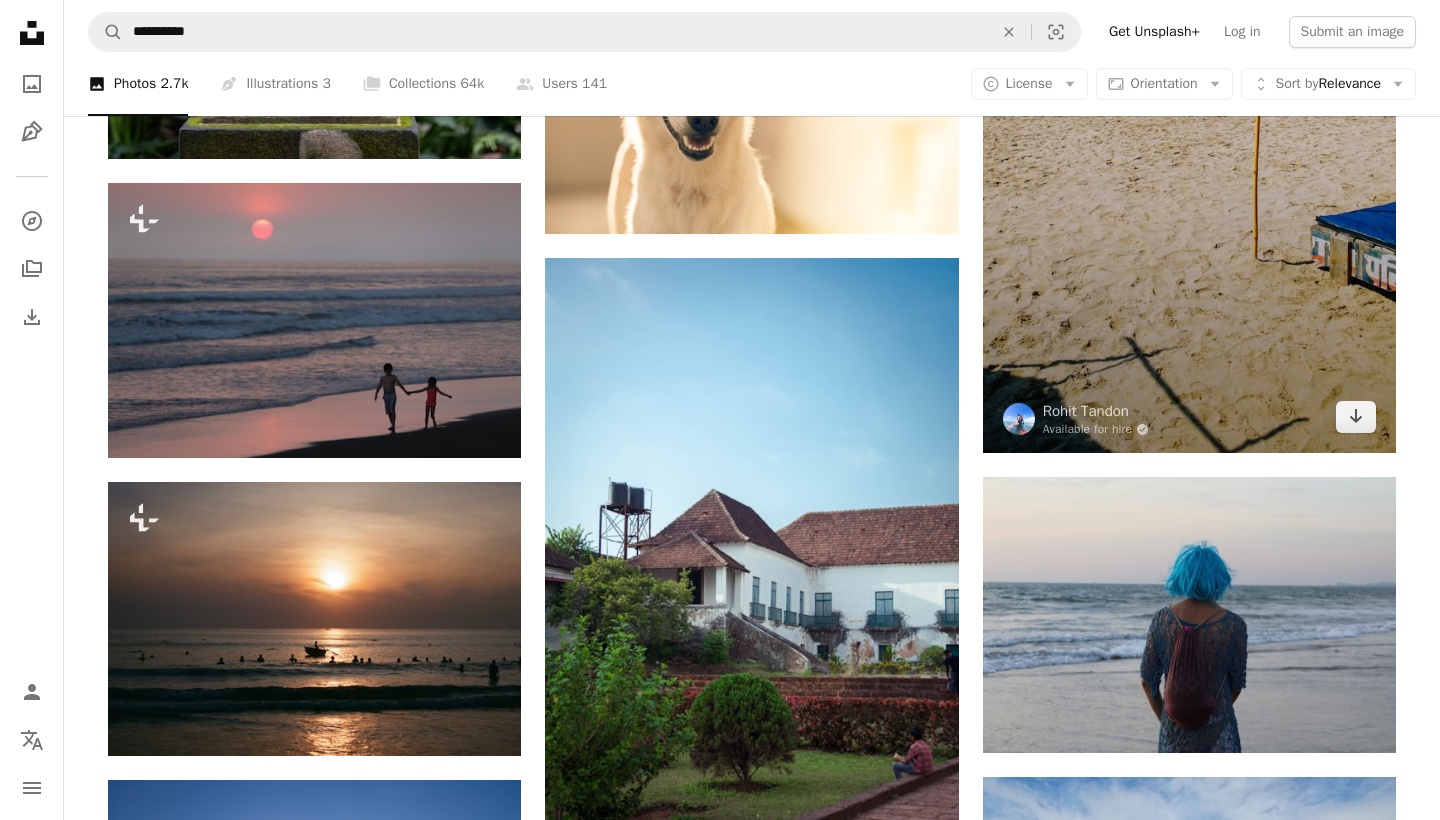 click at bounding box center (1189, 86) 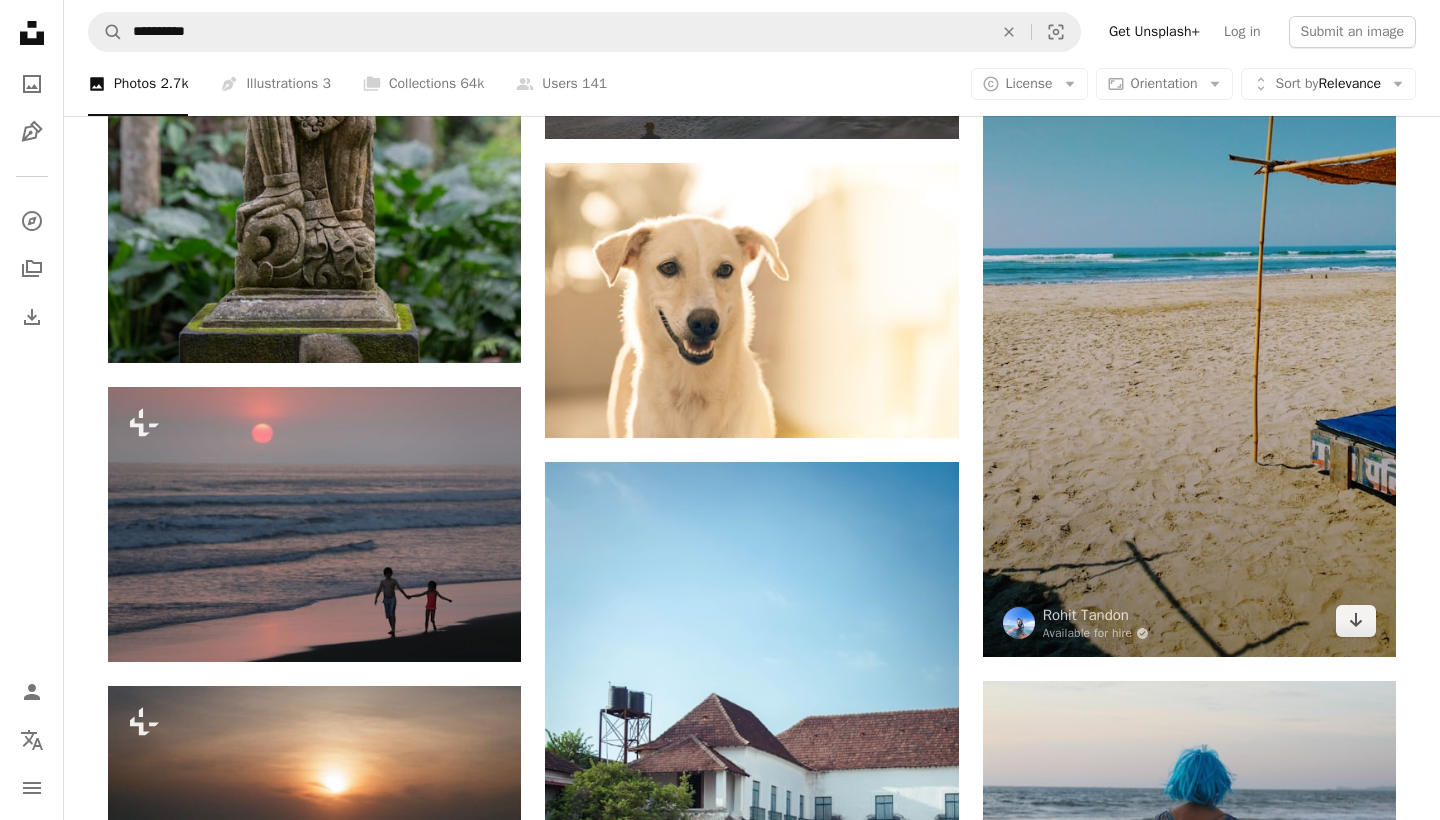 scroll, scrollTop: 19852, scrollLeft: 0, axis: vertical 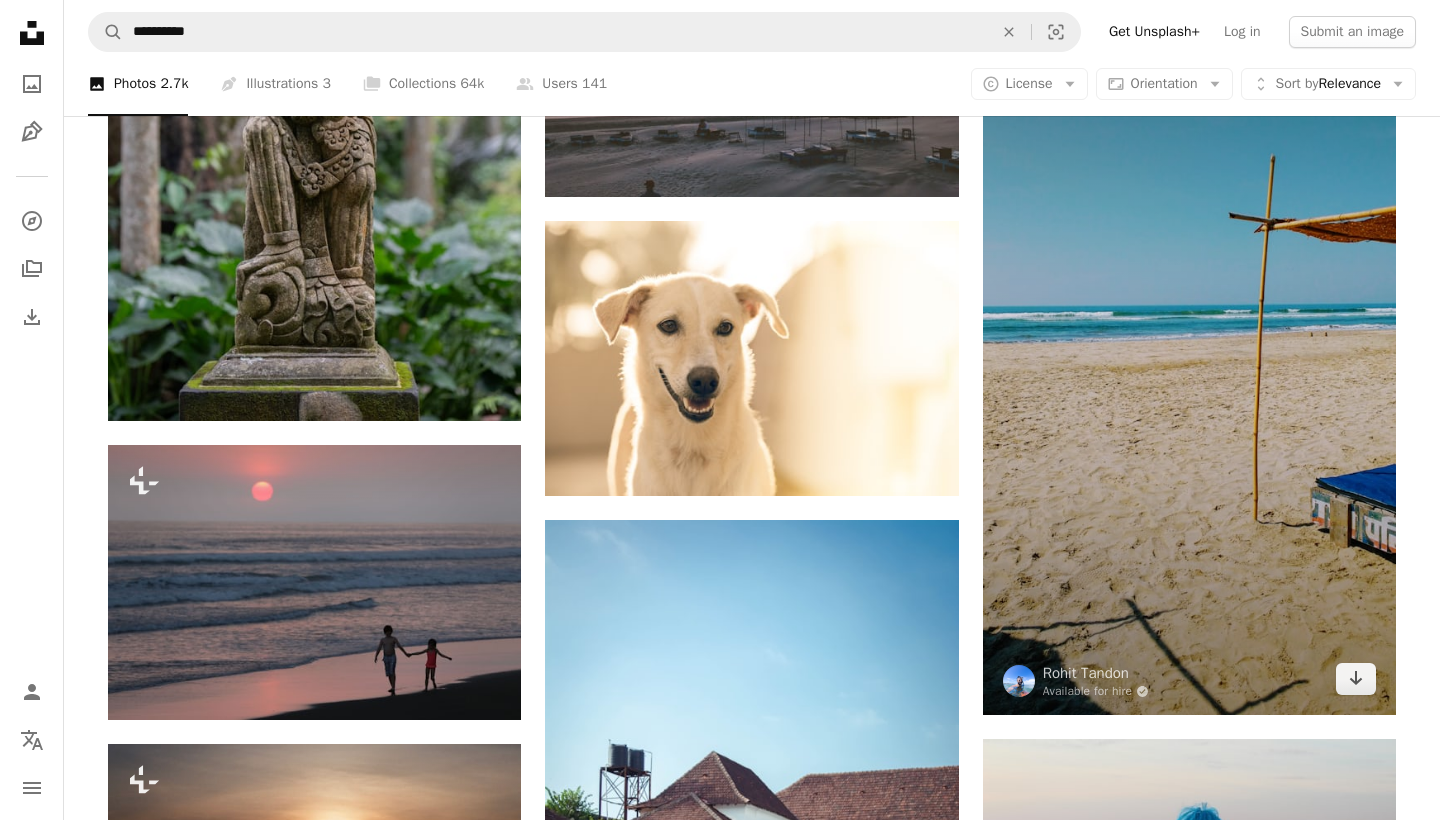 click at bounding box center (1189, 348) 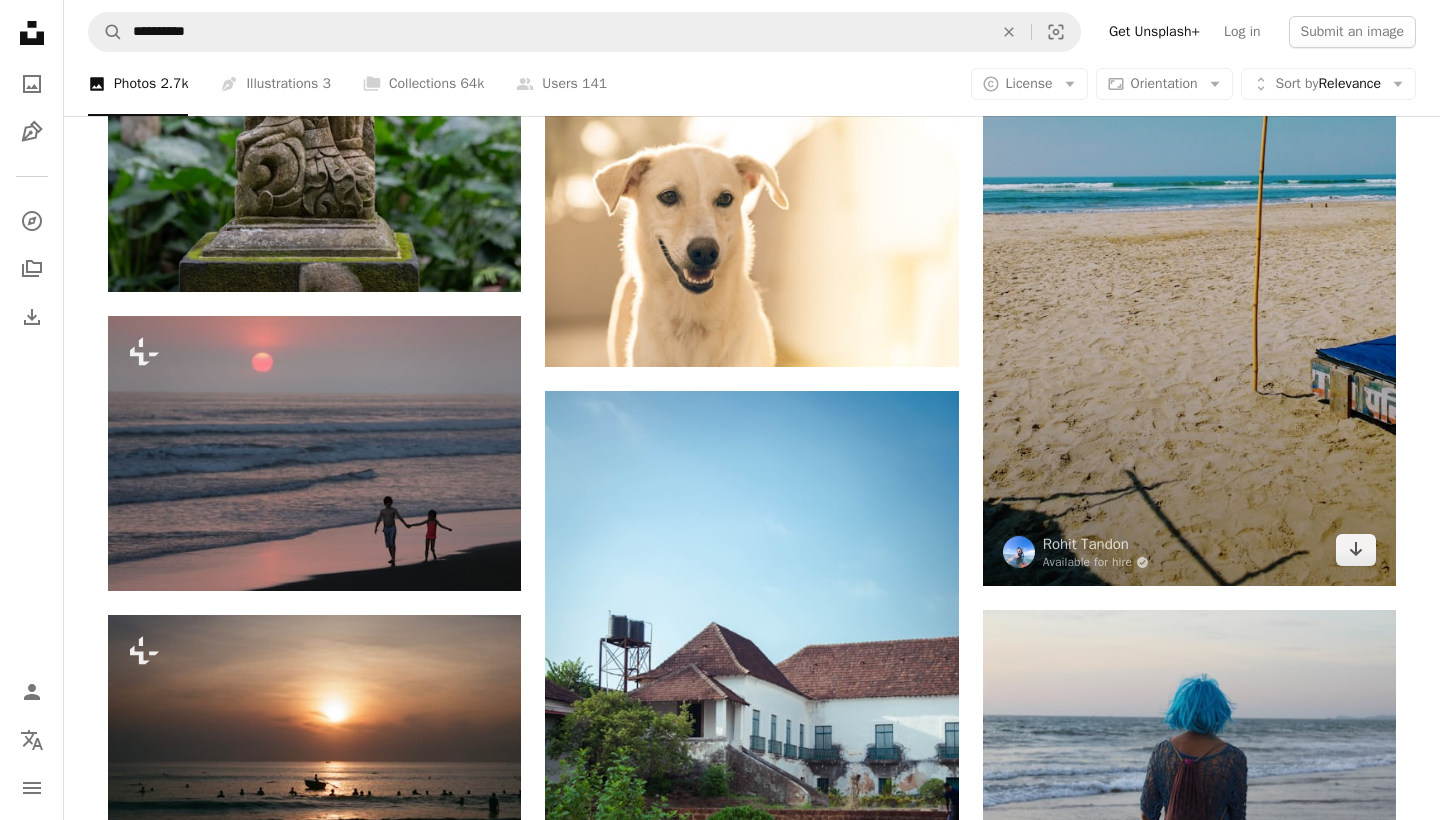 scroll, scrollTop: 19985, scrollLeft: 0, axis: vertical 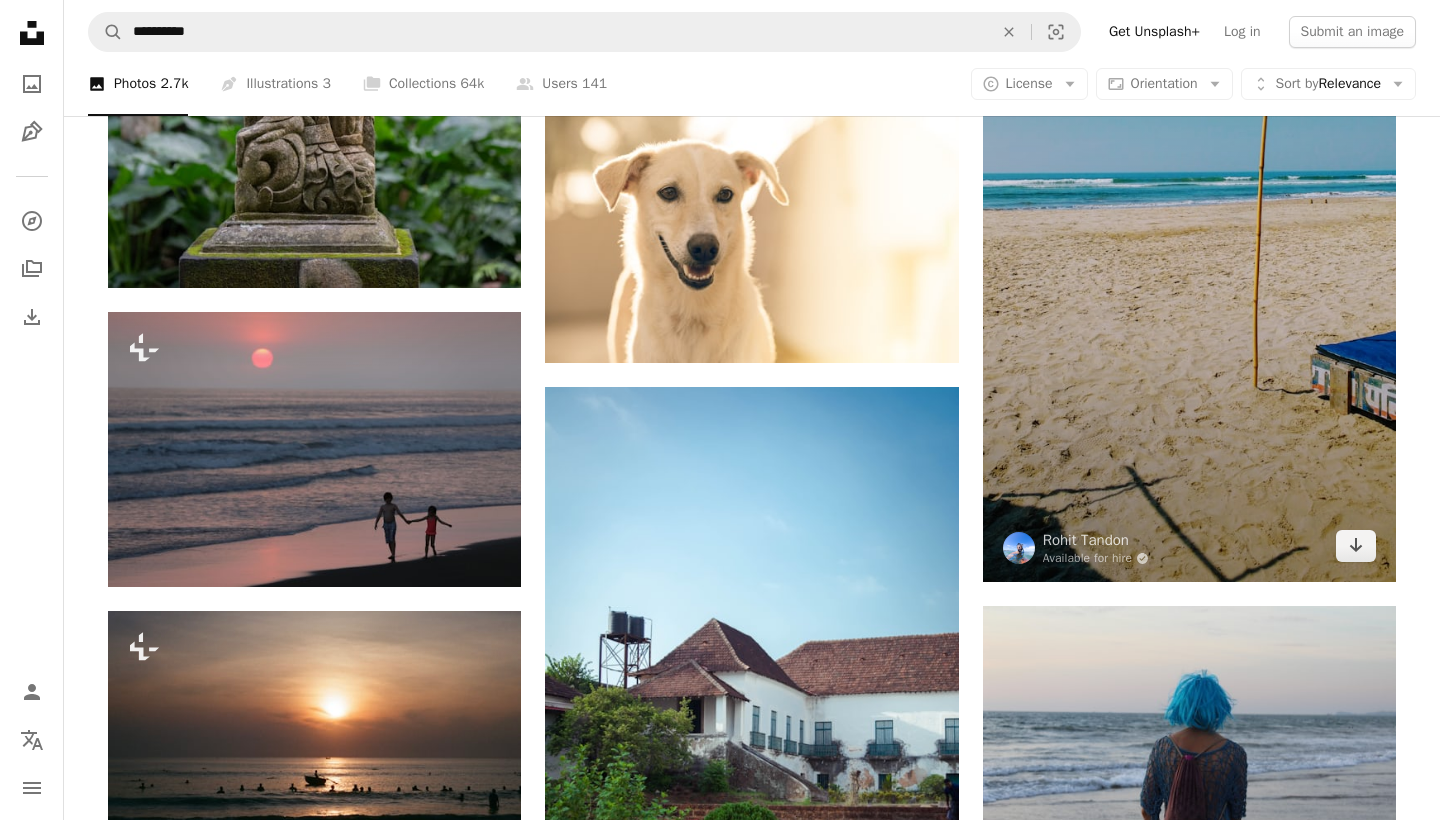 click at bounding box center (1189, 215) 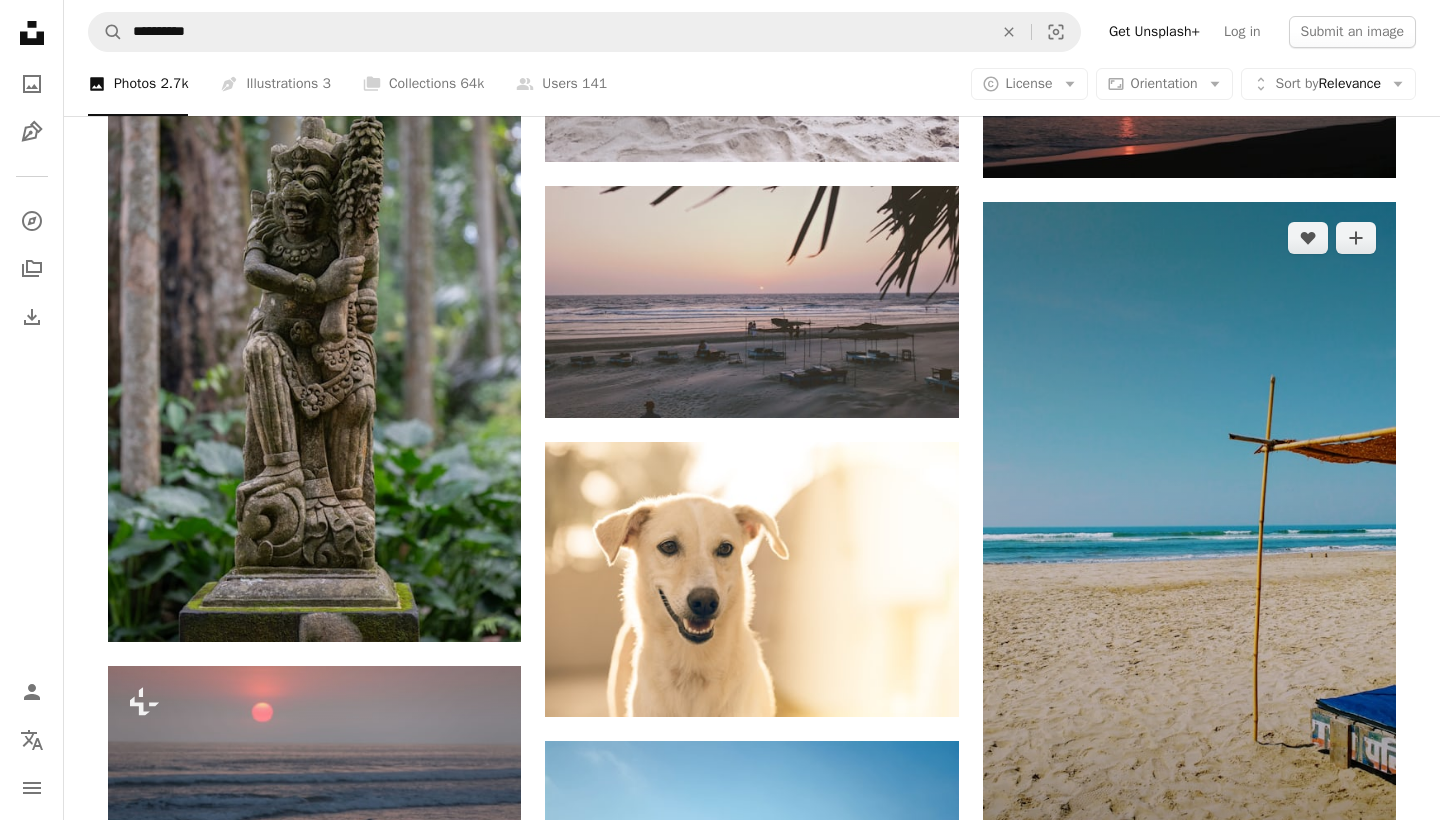 scroll, scrollTop: 19580, scrollLeft: 0, axis: vertical 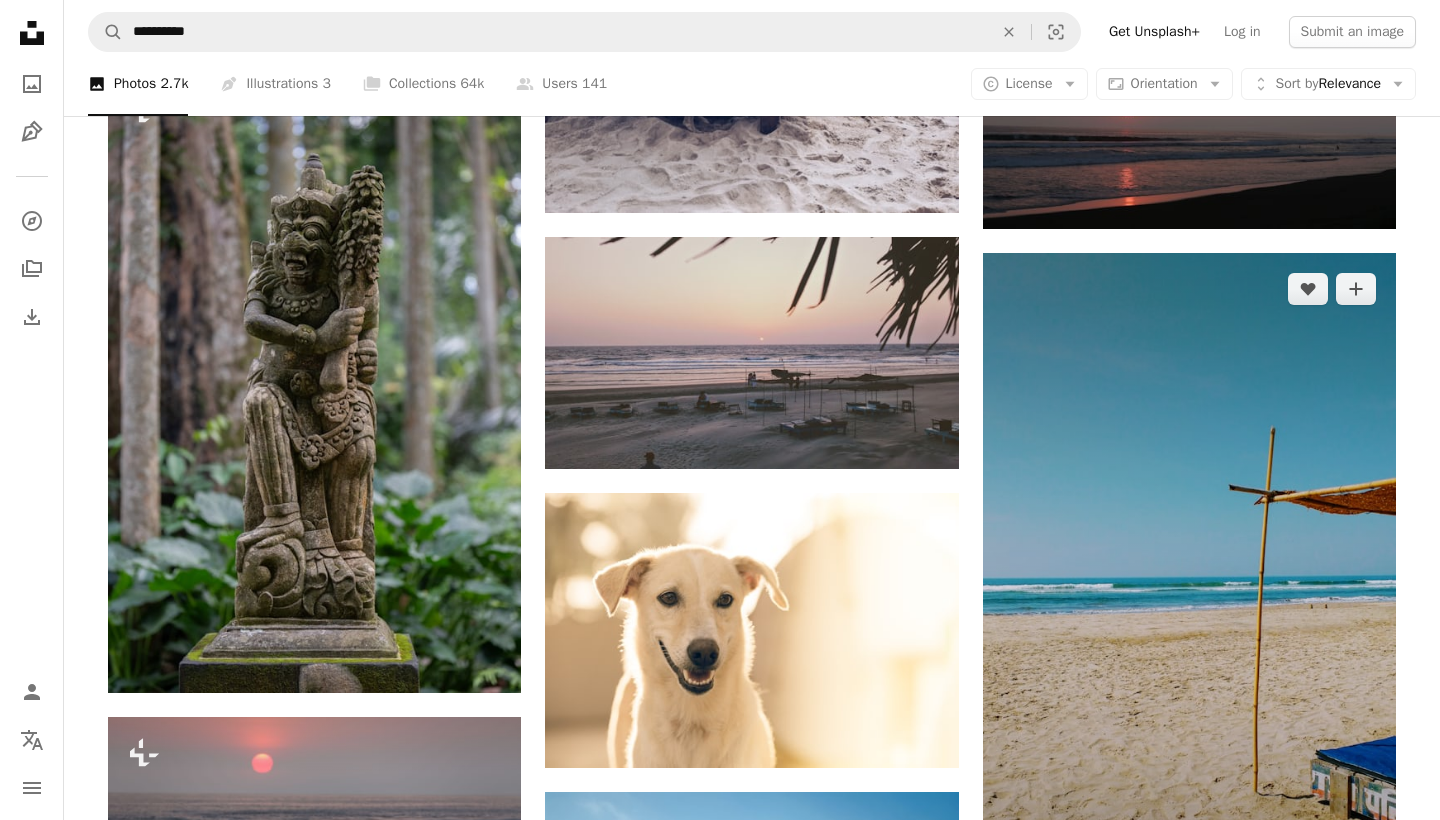 click at bounding box center (1189, 620) 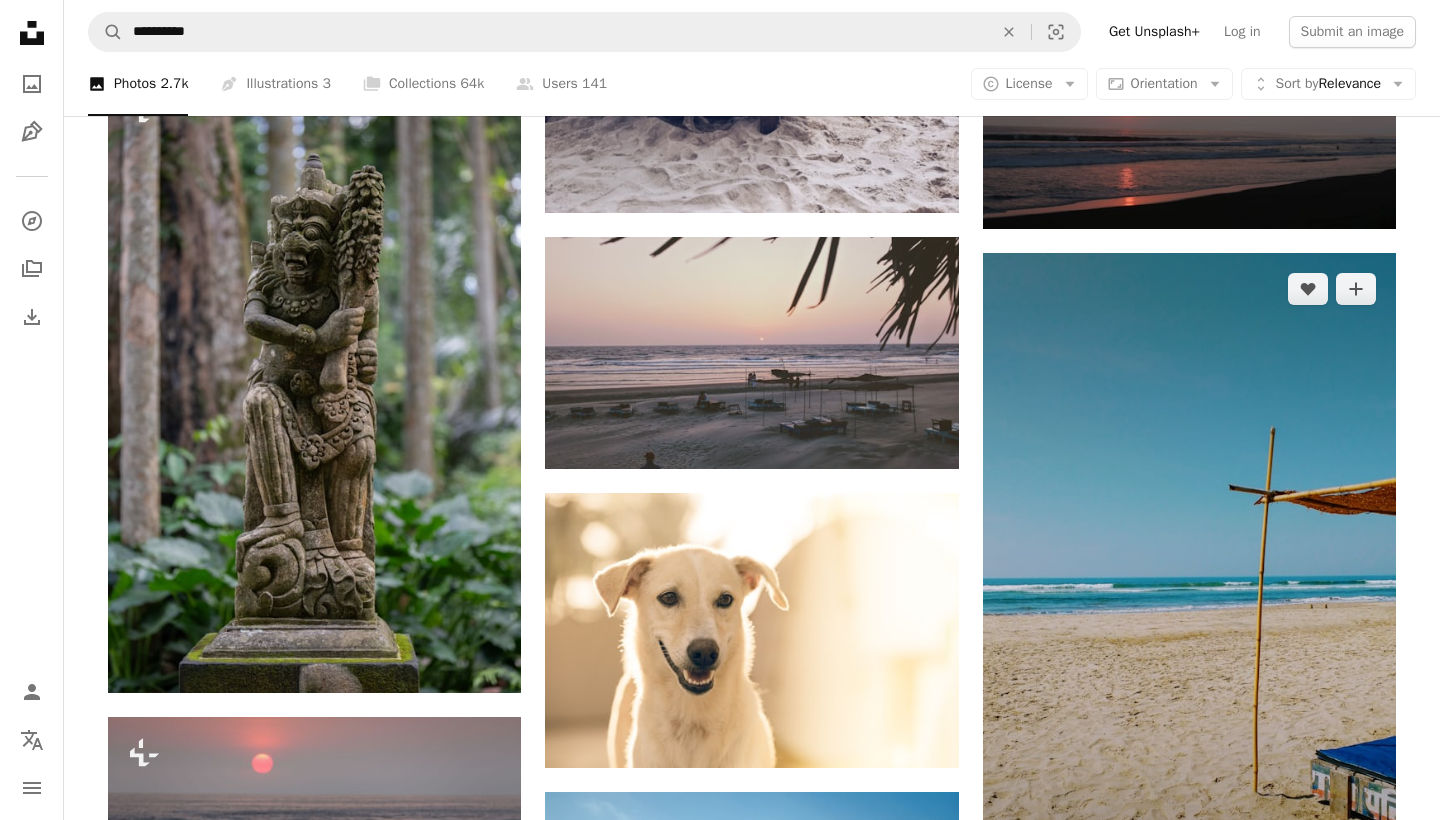 click at bounding box center (1189, 620) 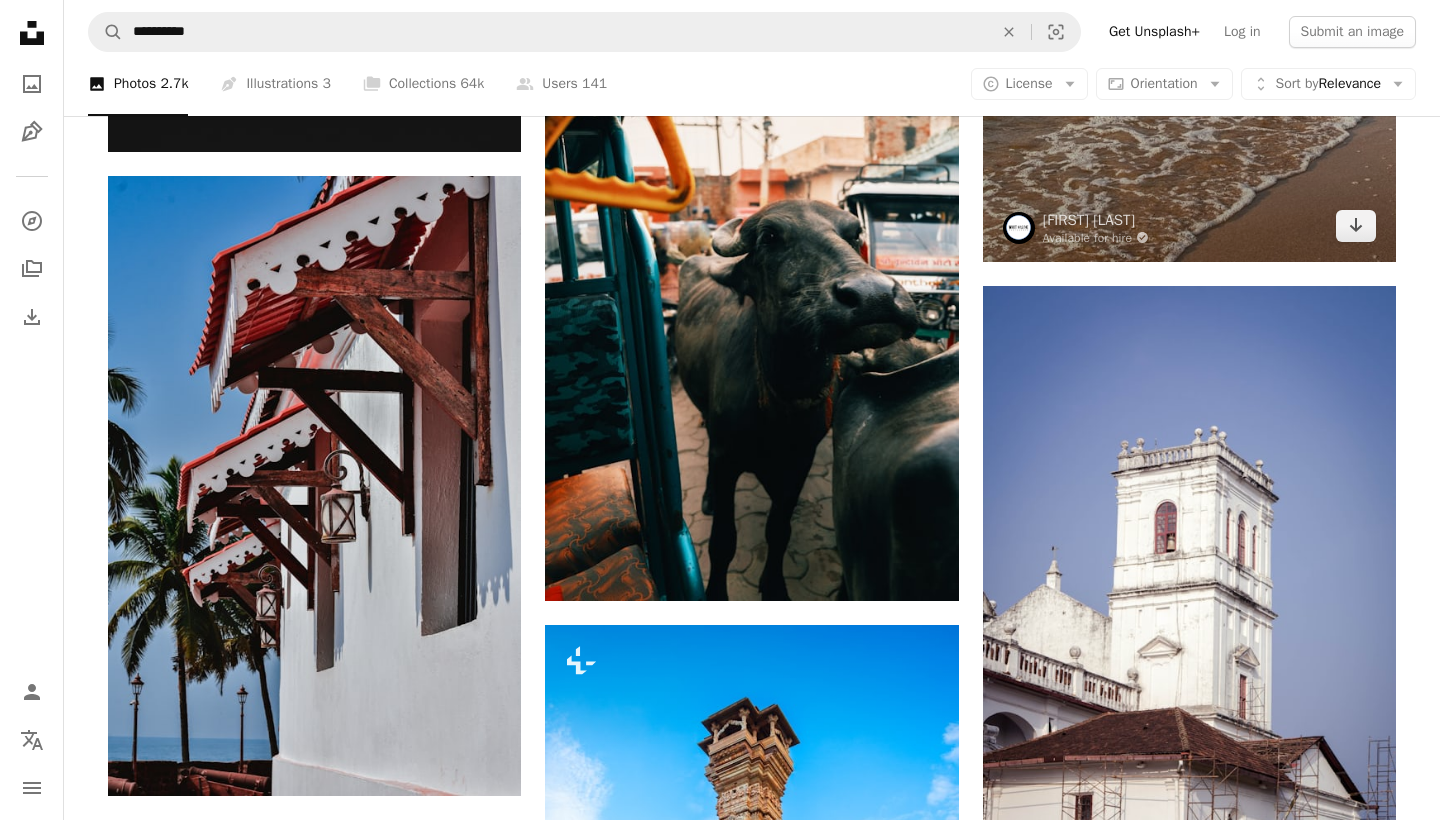 scroll, scrollTop: 22912, scrollLeft: 0, axis: vertical 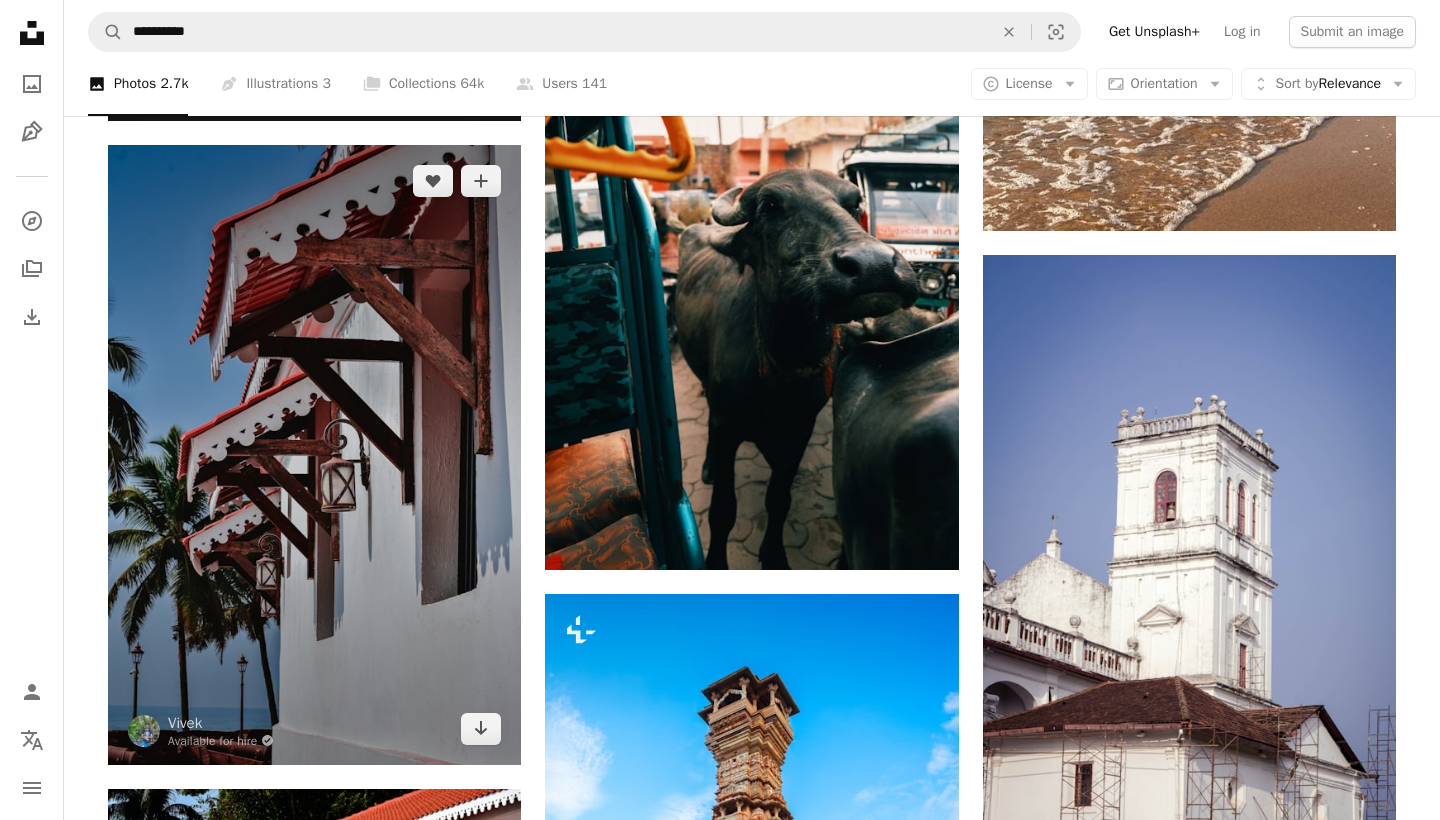 click at bounding box center [314, 455] 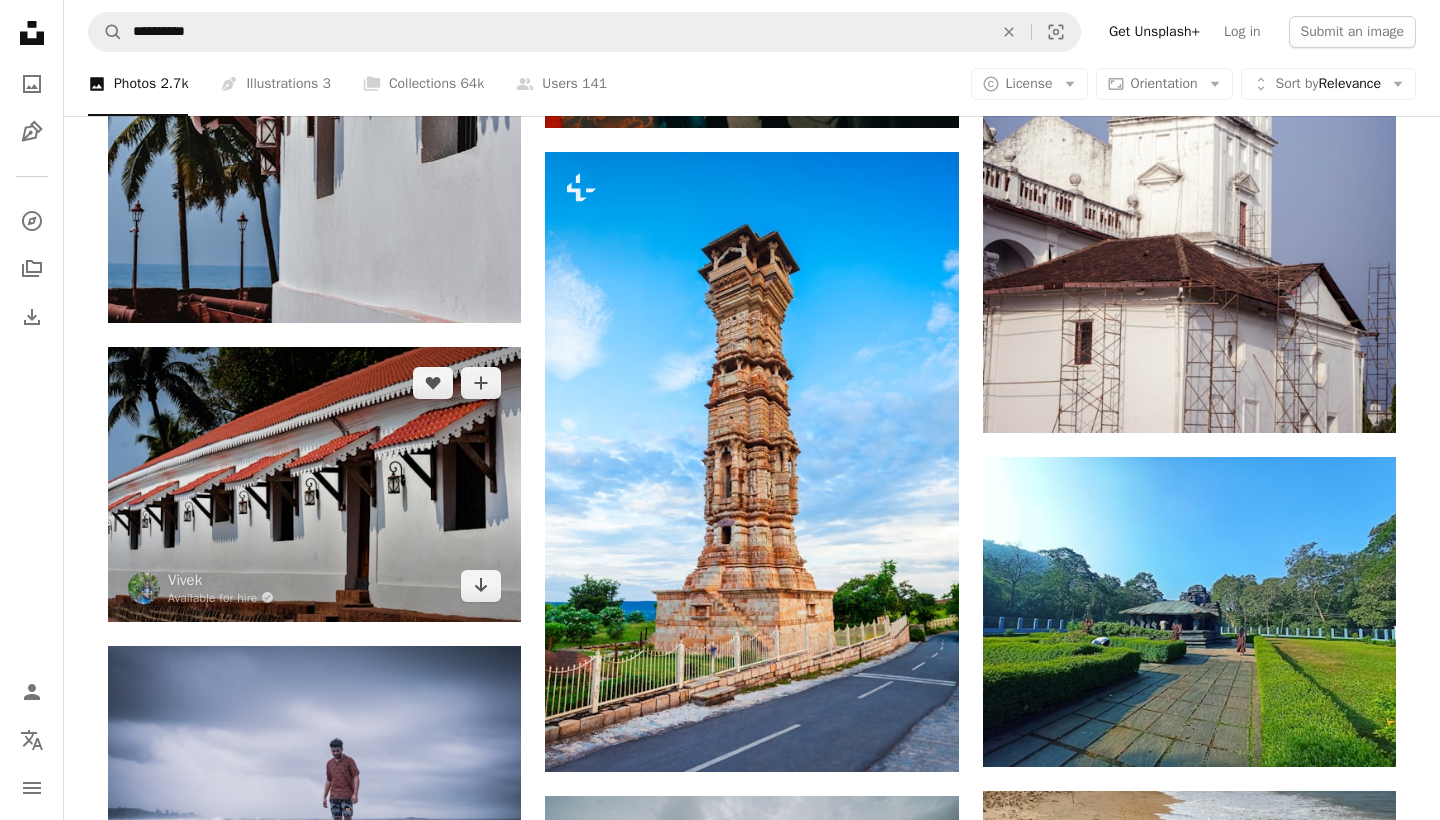 scroll, scrollTop: 23283, scrollLeft: 0, axis: vertical 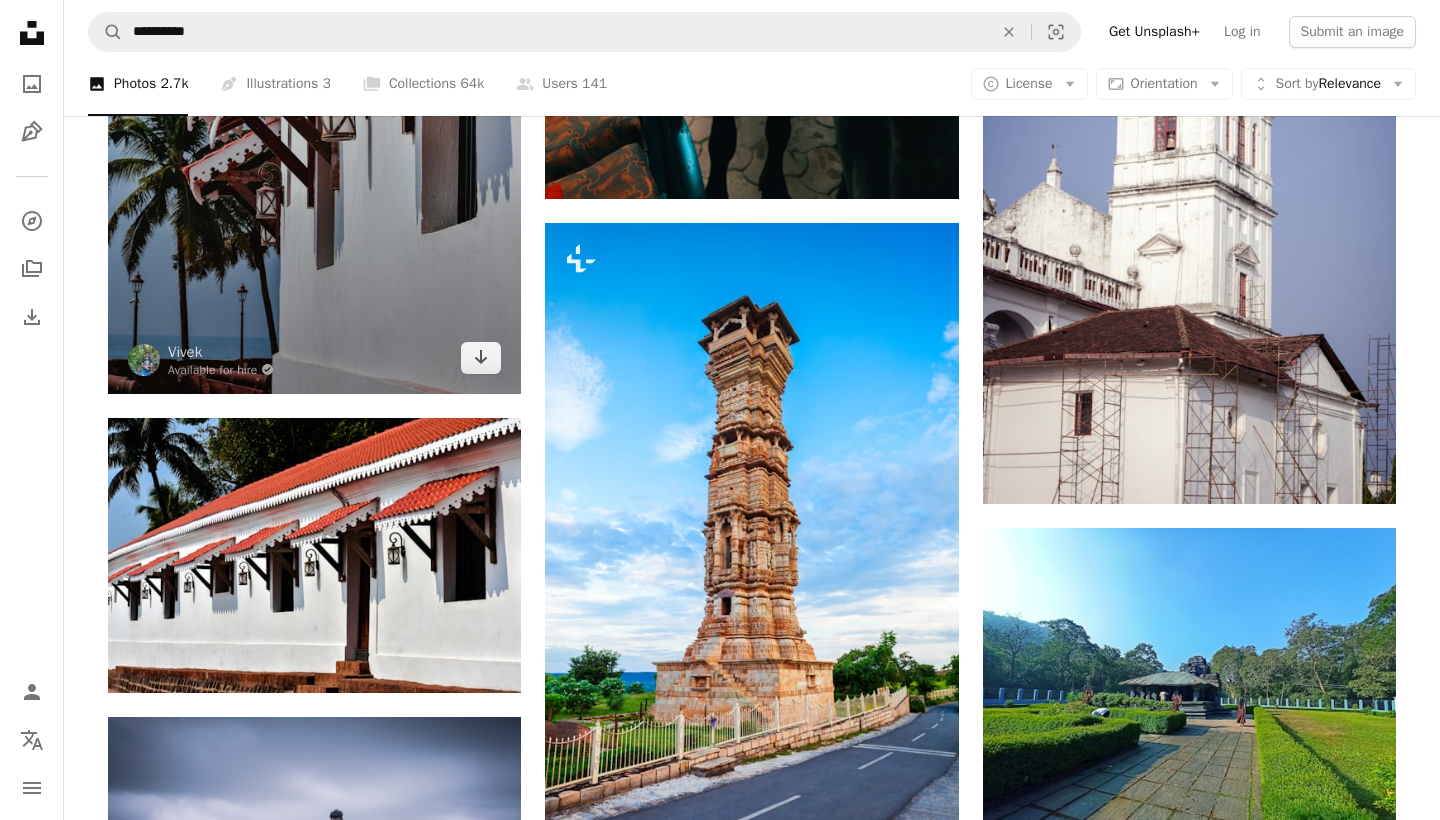 click at bounding box center [314, 84] 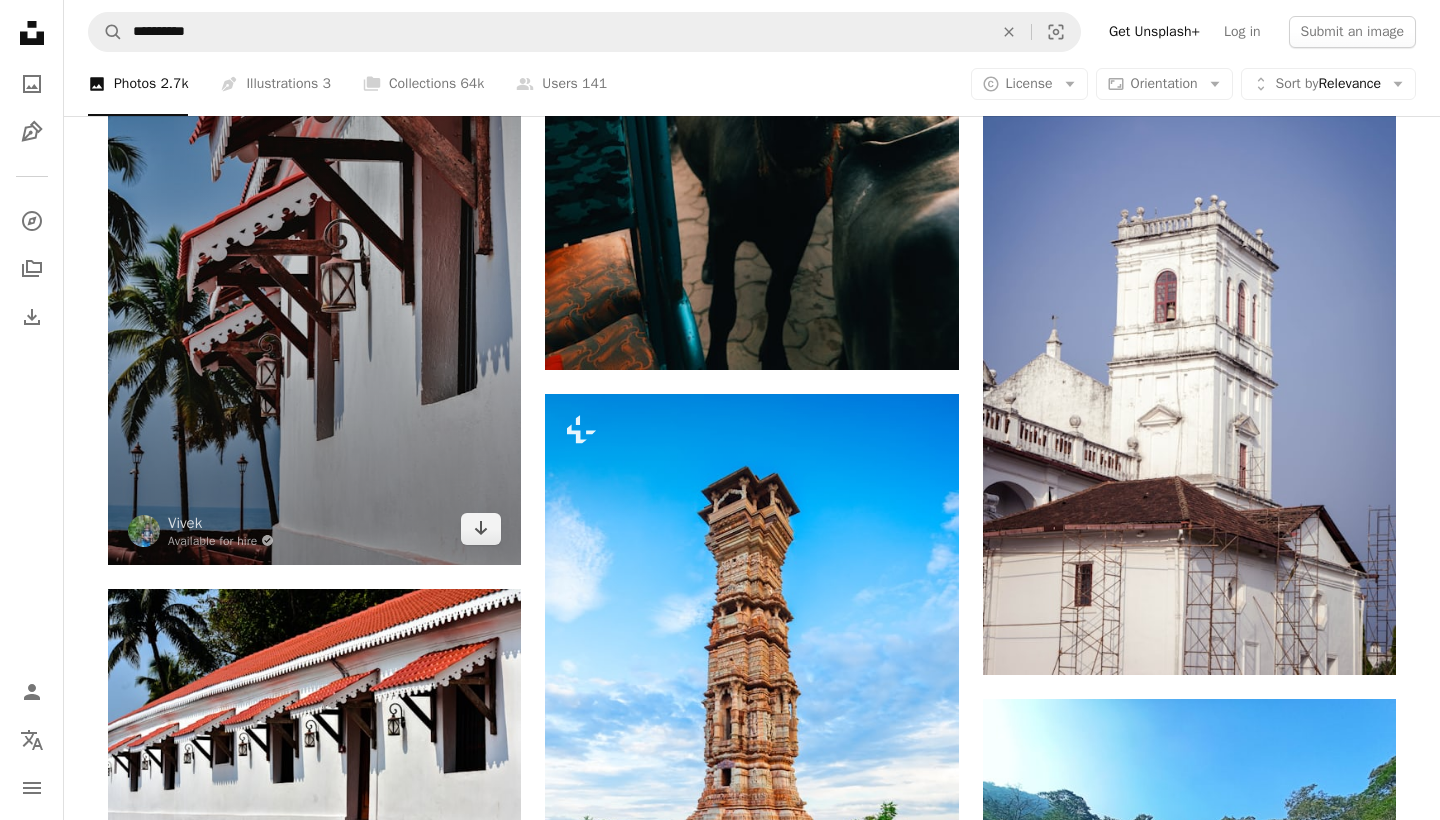 scroll, scrollTop: 23040, scrollLeft: 0, axis: vertical 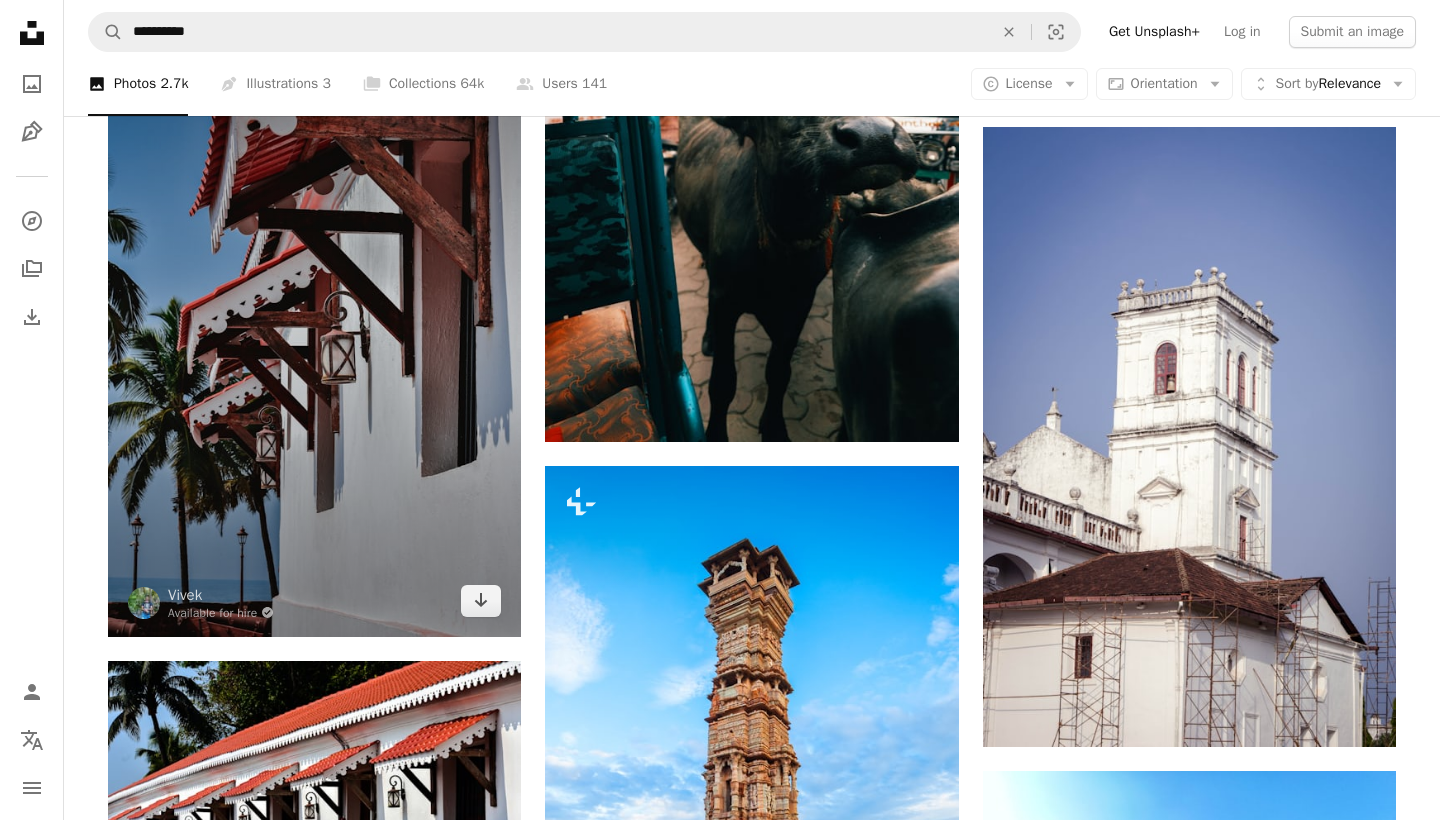 click at bounding box center [314, 327] 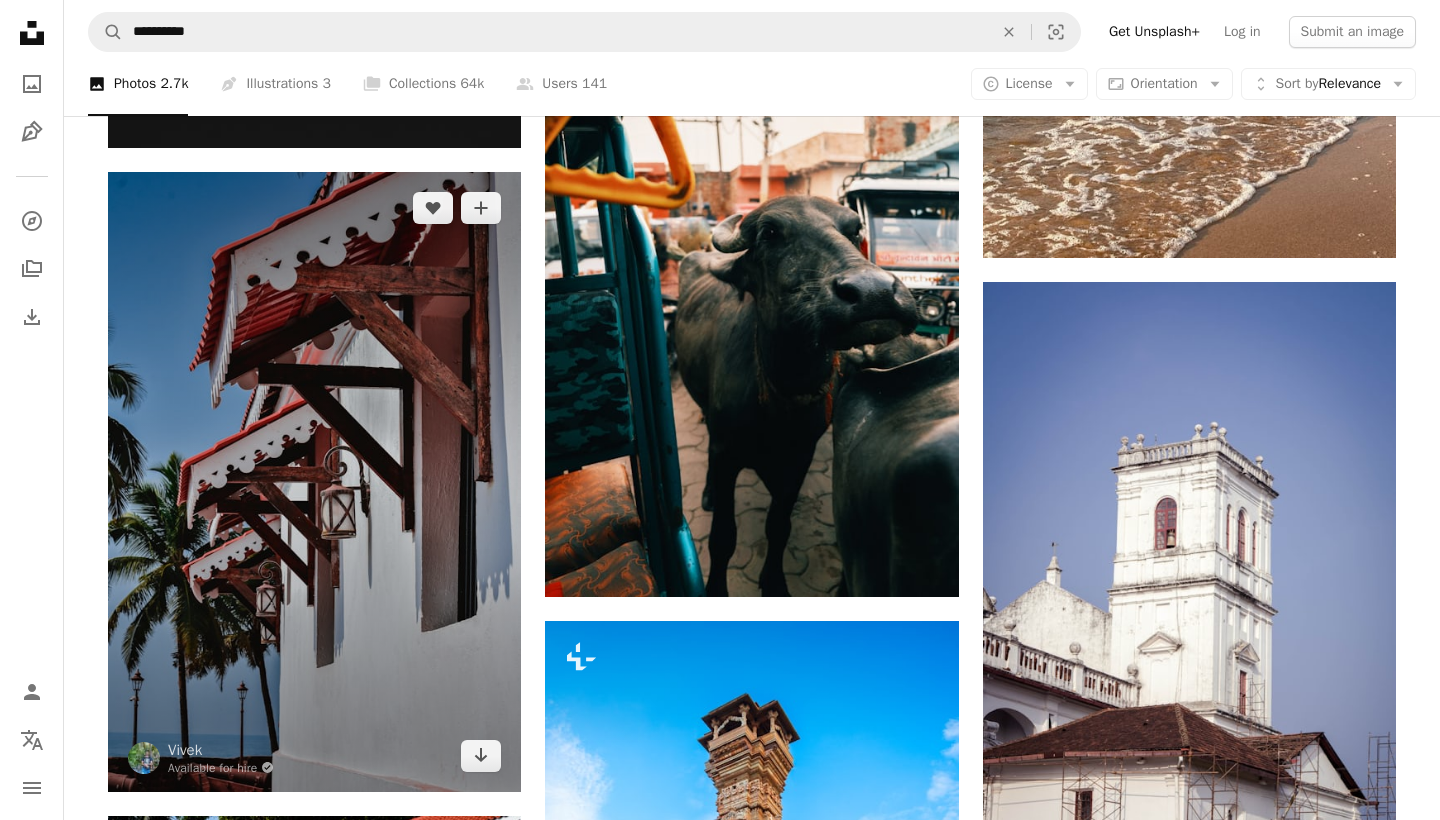 click at bounding box center [314, 482] 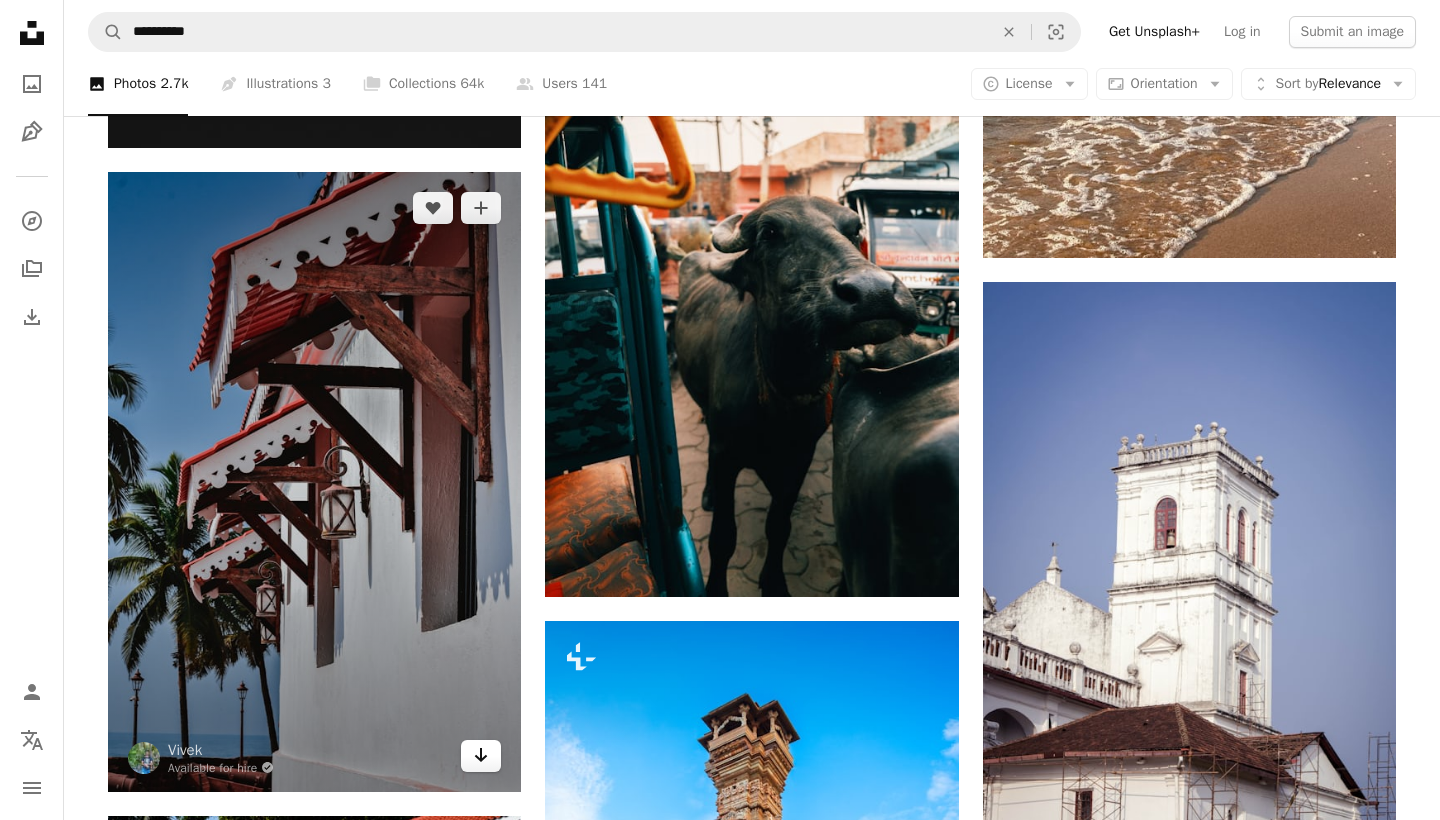 click 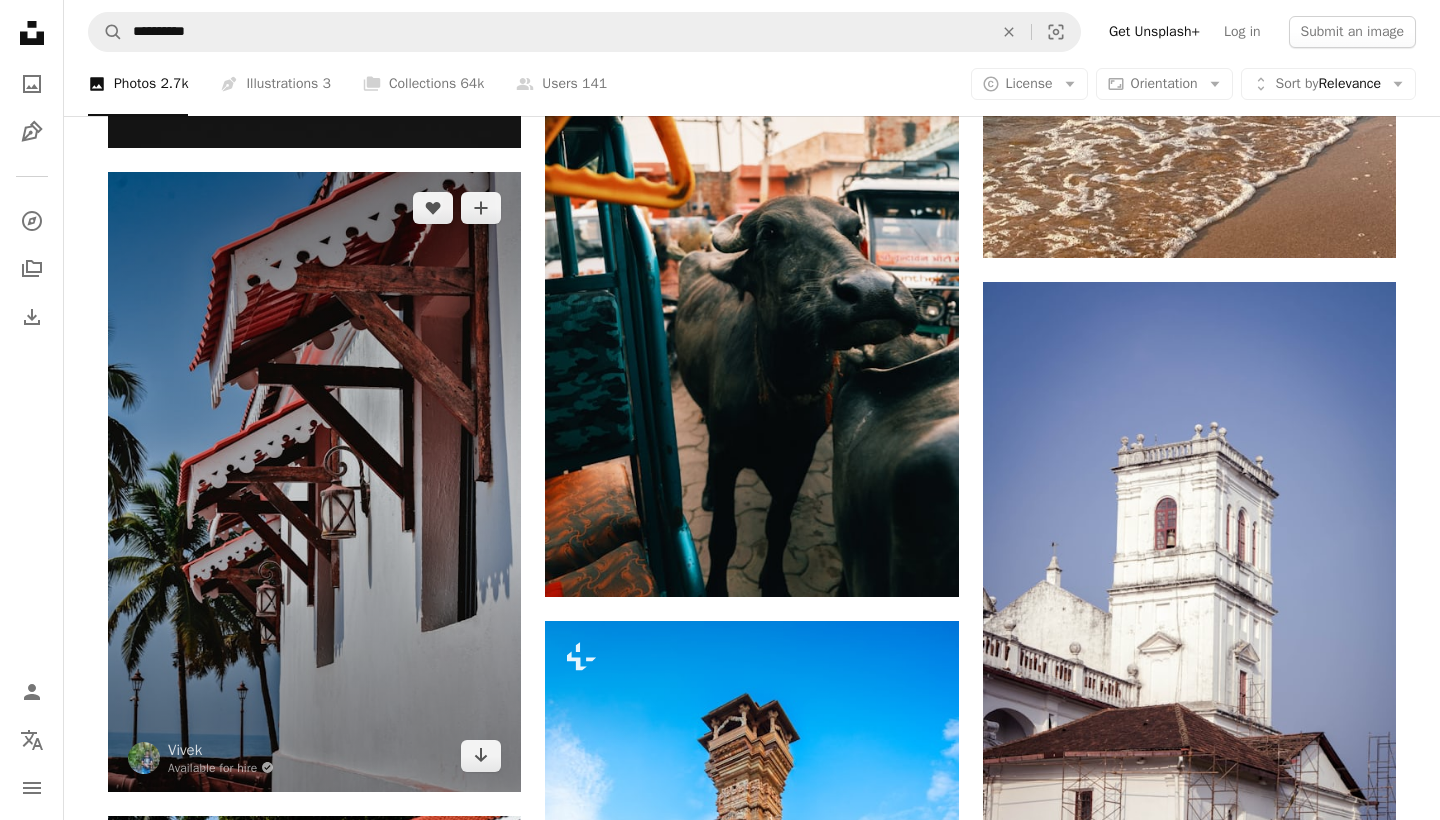 click at bounding box center [314, 482] 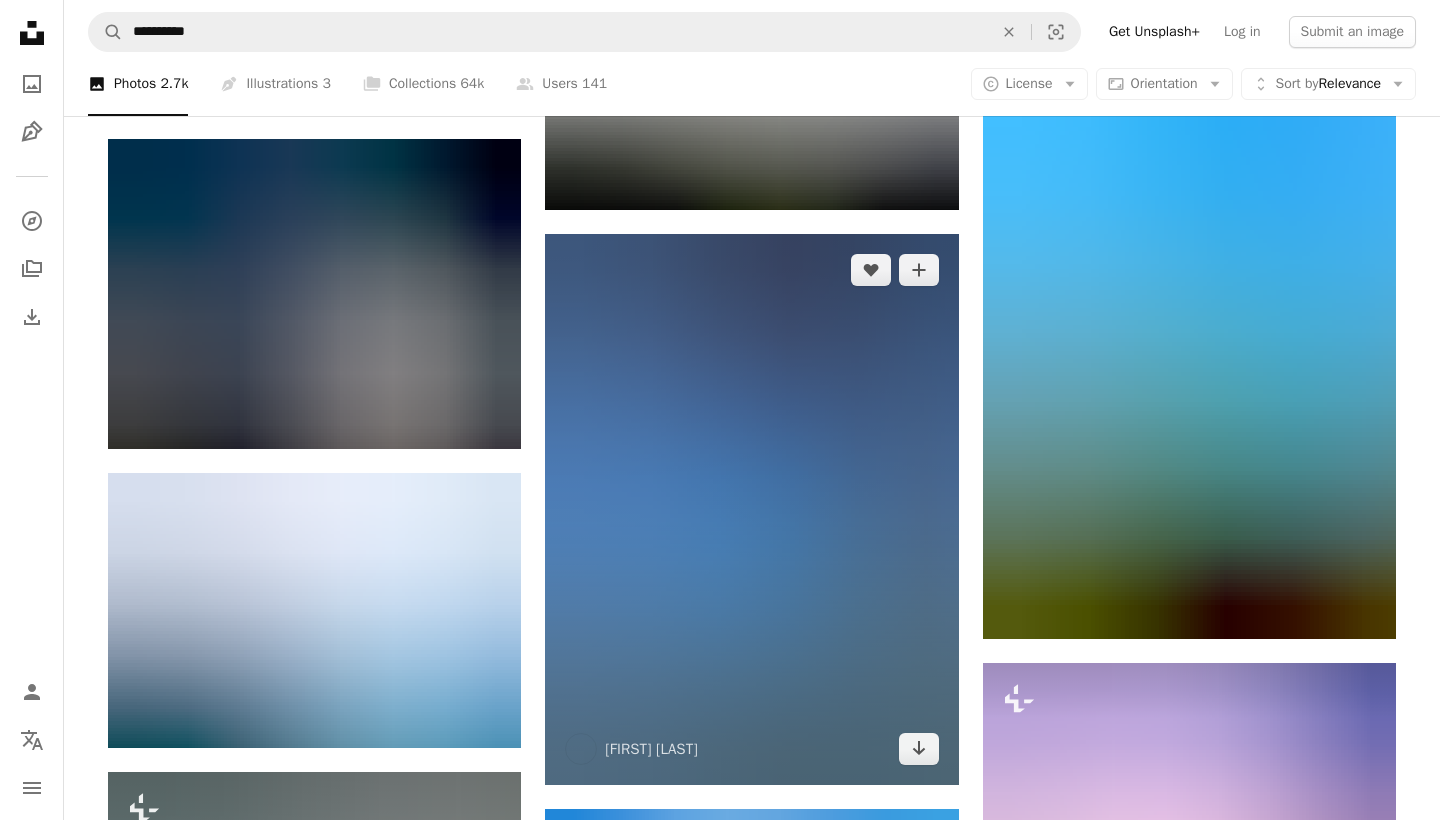 scroll, scrollTop: 24916, scrollLeft: 0, axis: vertical 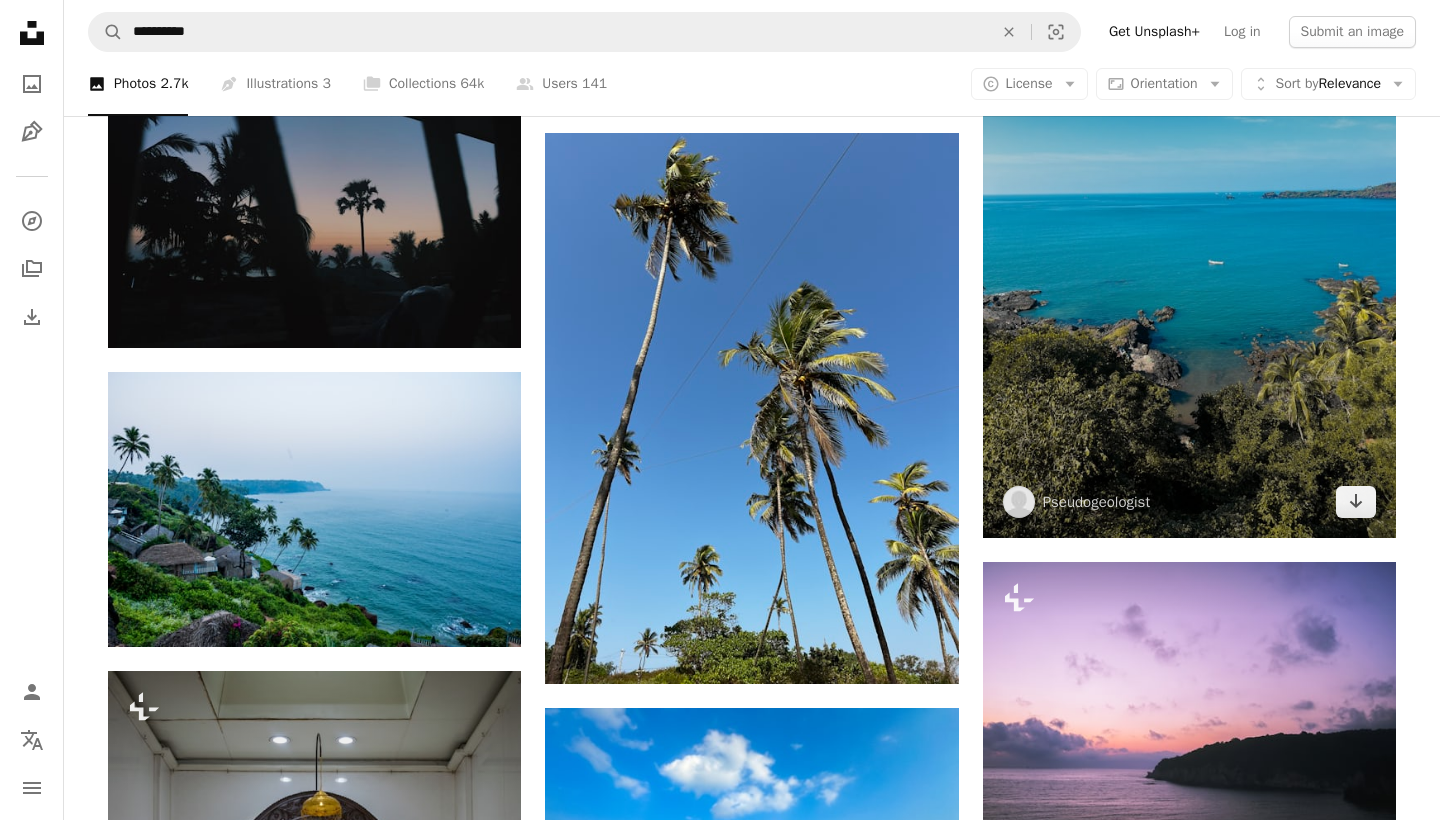 click at bounding box center [1189, 262] 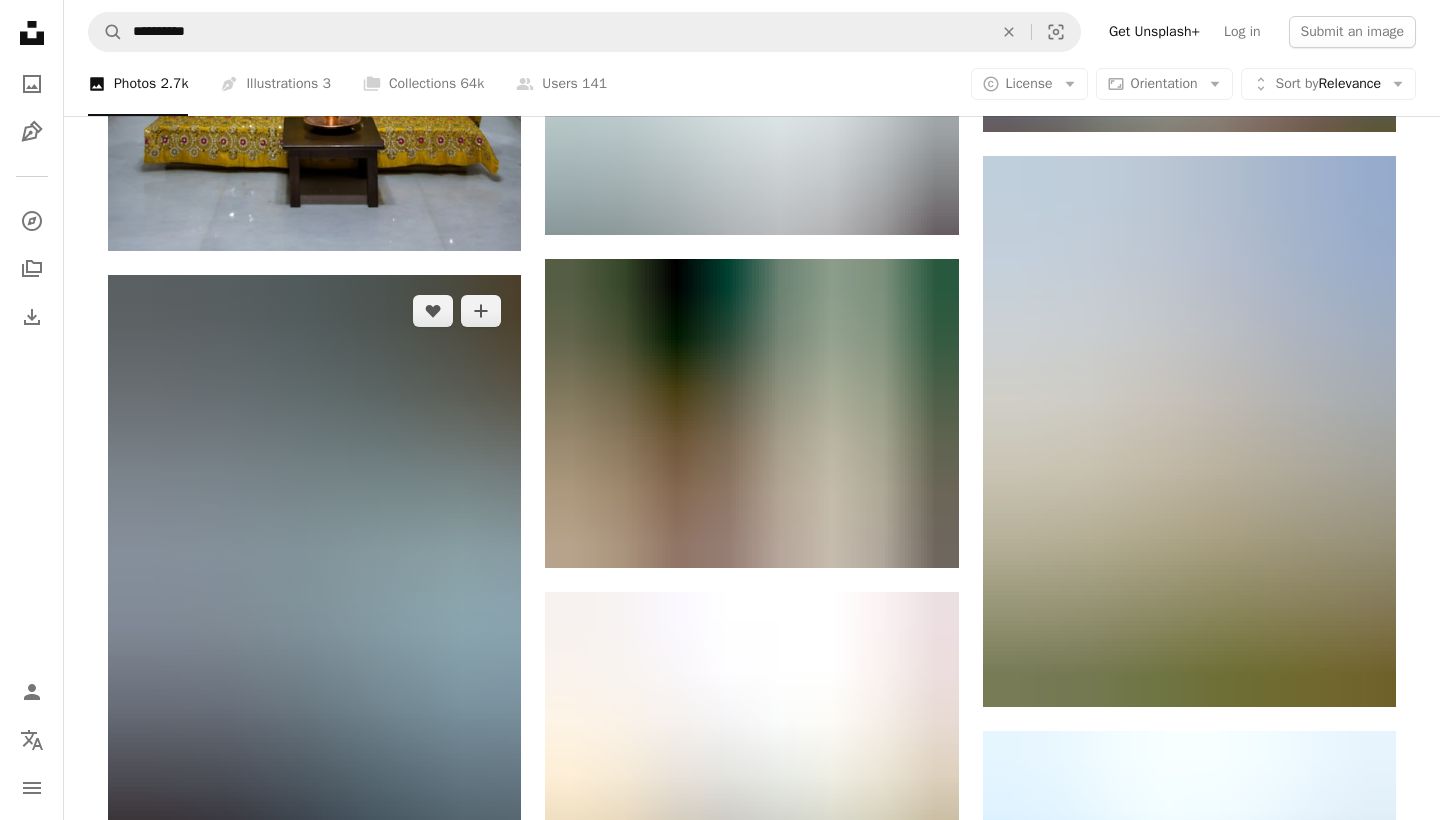scroll, scrollTop: 26092, scrollLeft: 0, axis: vertical 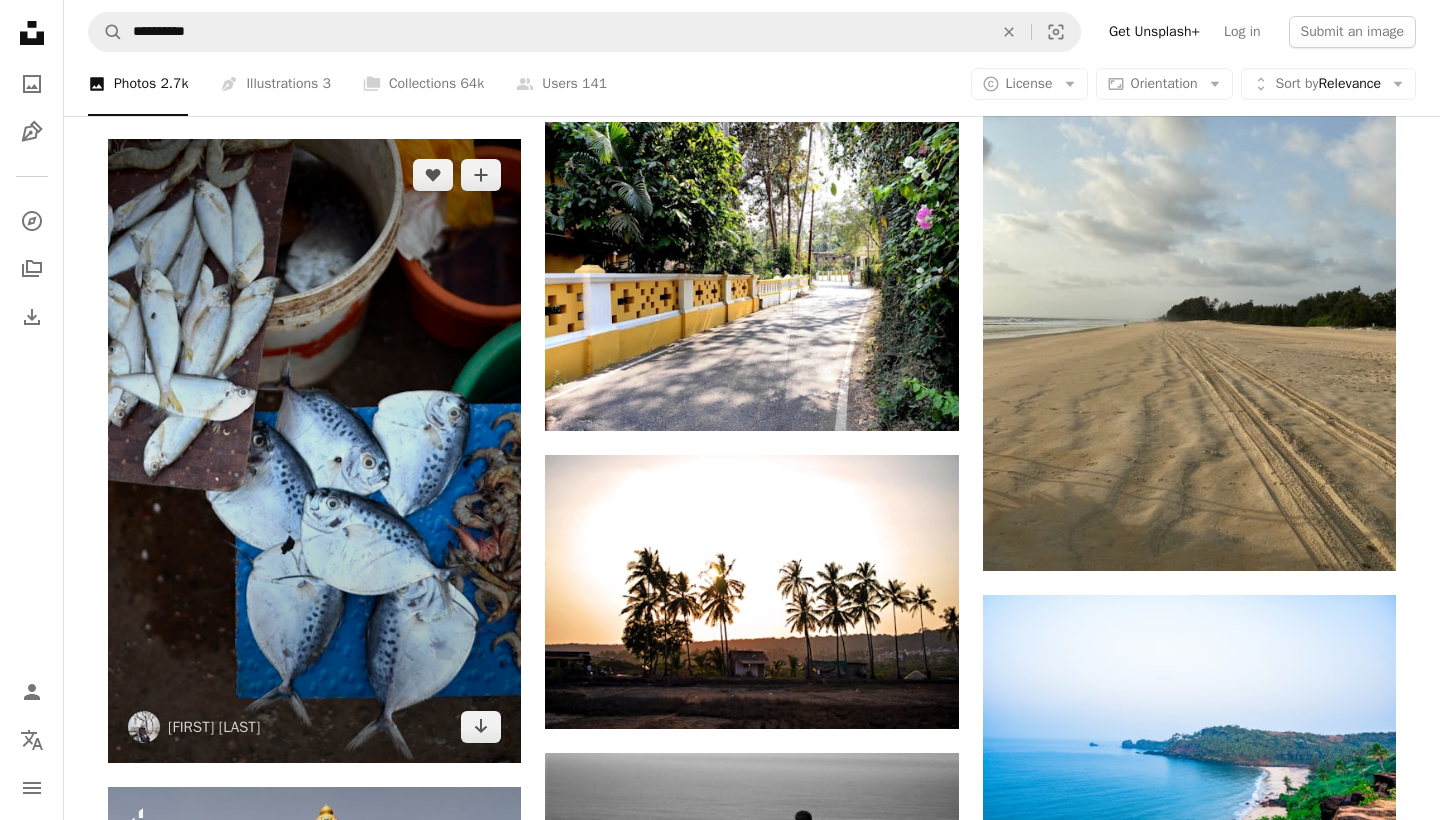 click at bounding box center [314, 451] 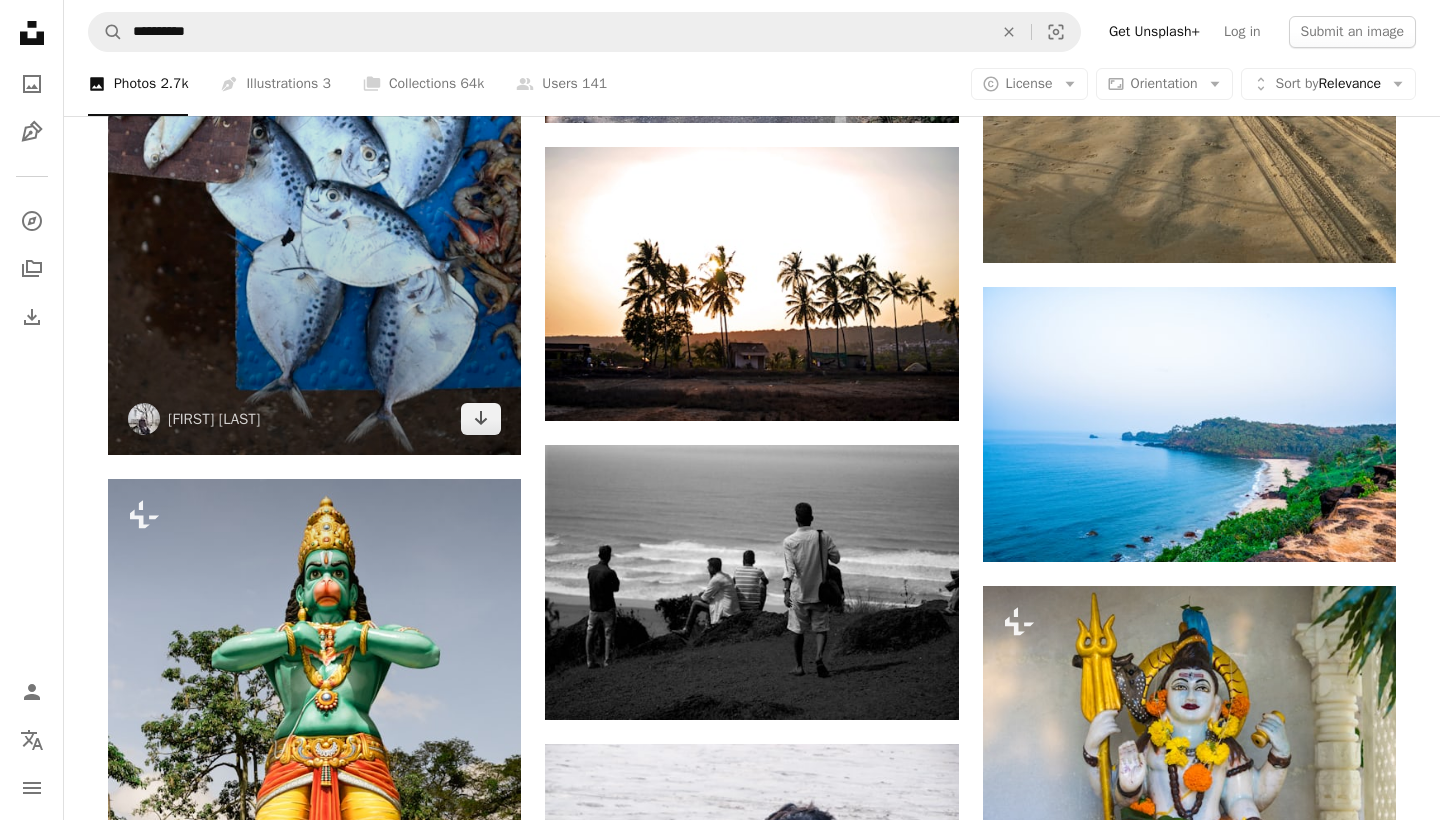 click at bounding box center [314, 787] 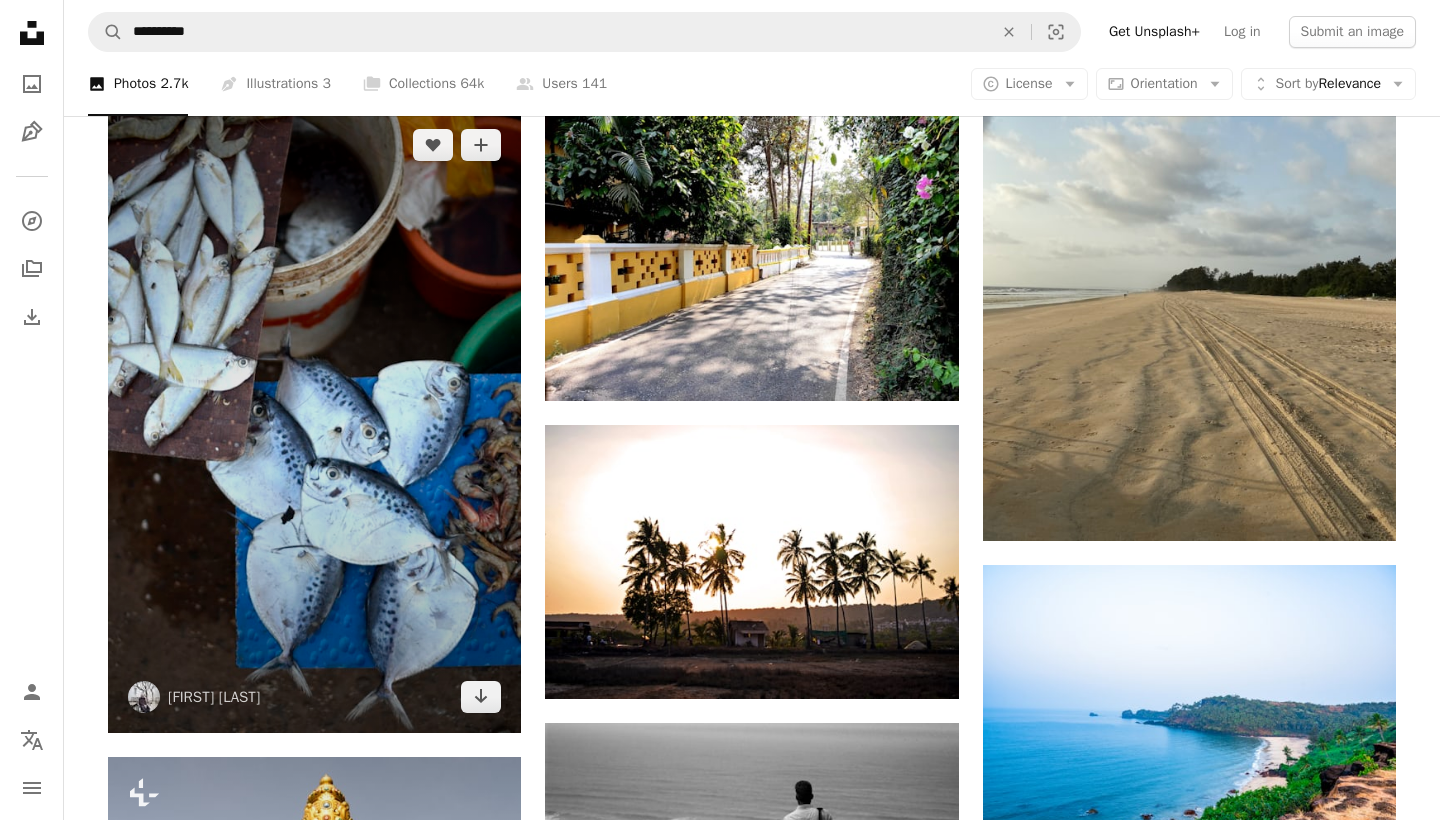 scroll, scrollTop: 26121, scrollLeft: 0, axis: vertical 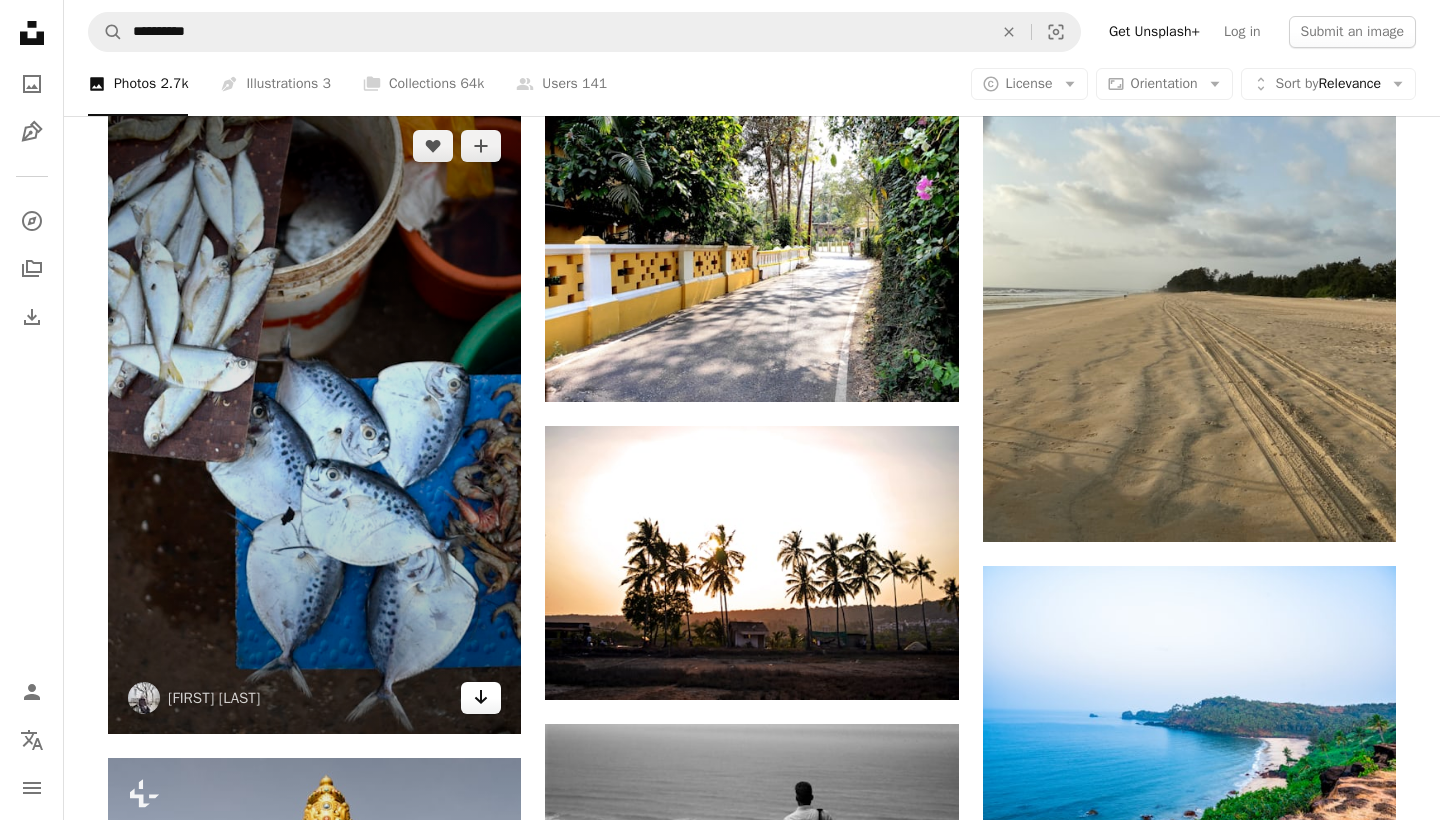 click on "Arrow pointing down" 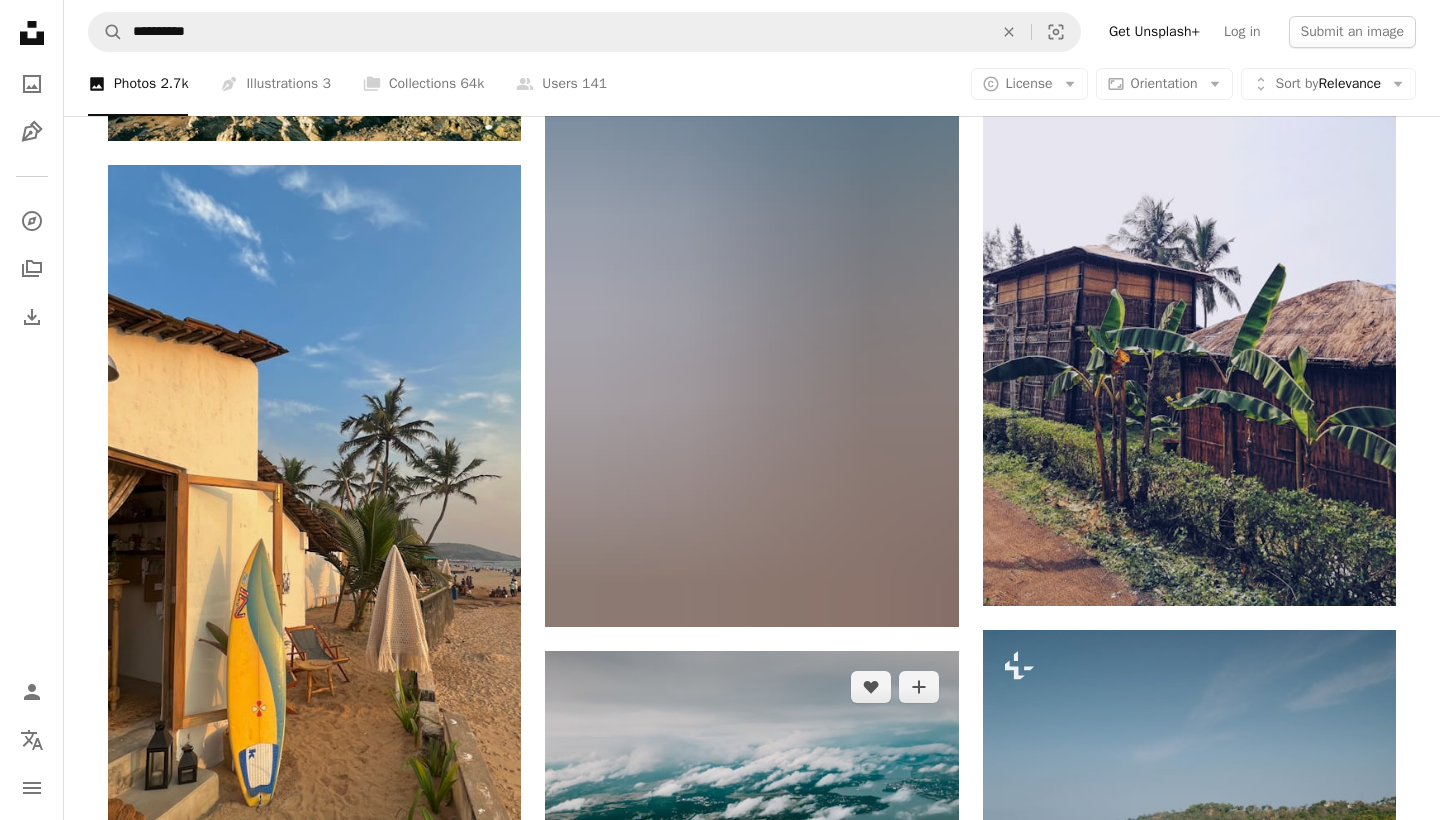 scroll, scrollTop: 27884, scrollLeft: 0, axis: vertical 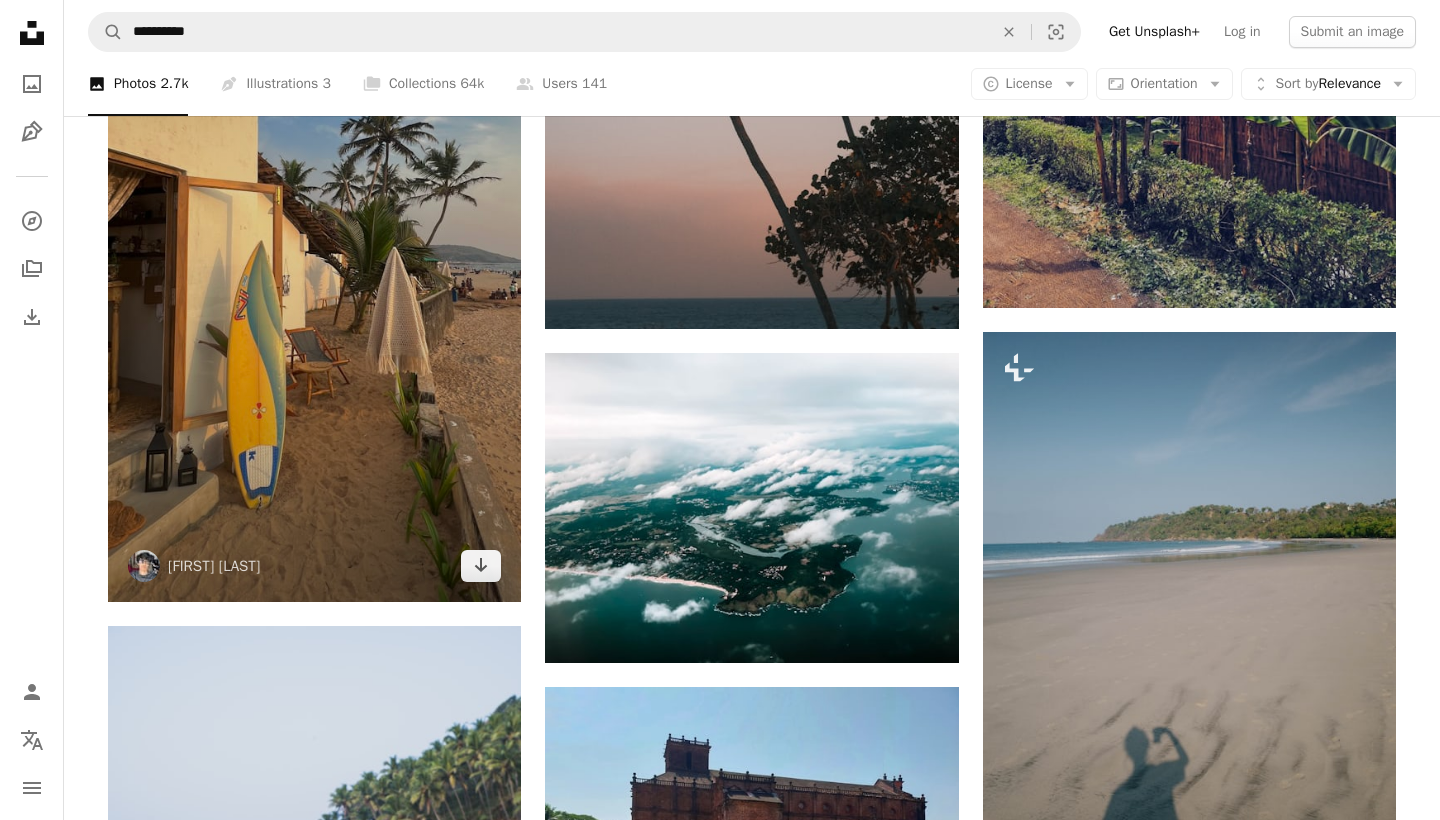 click at bounding box center (314, 234) 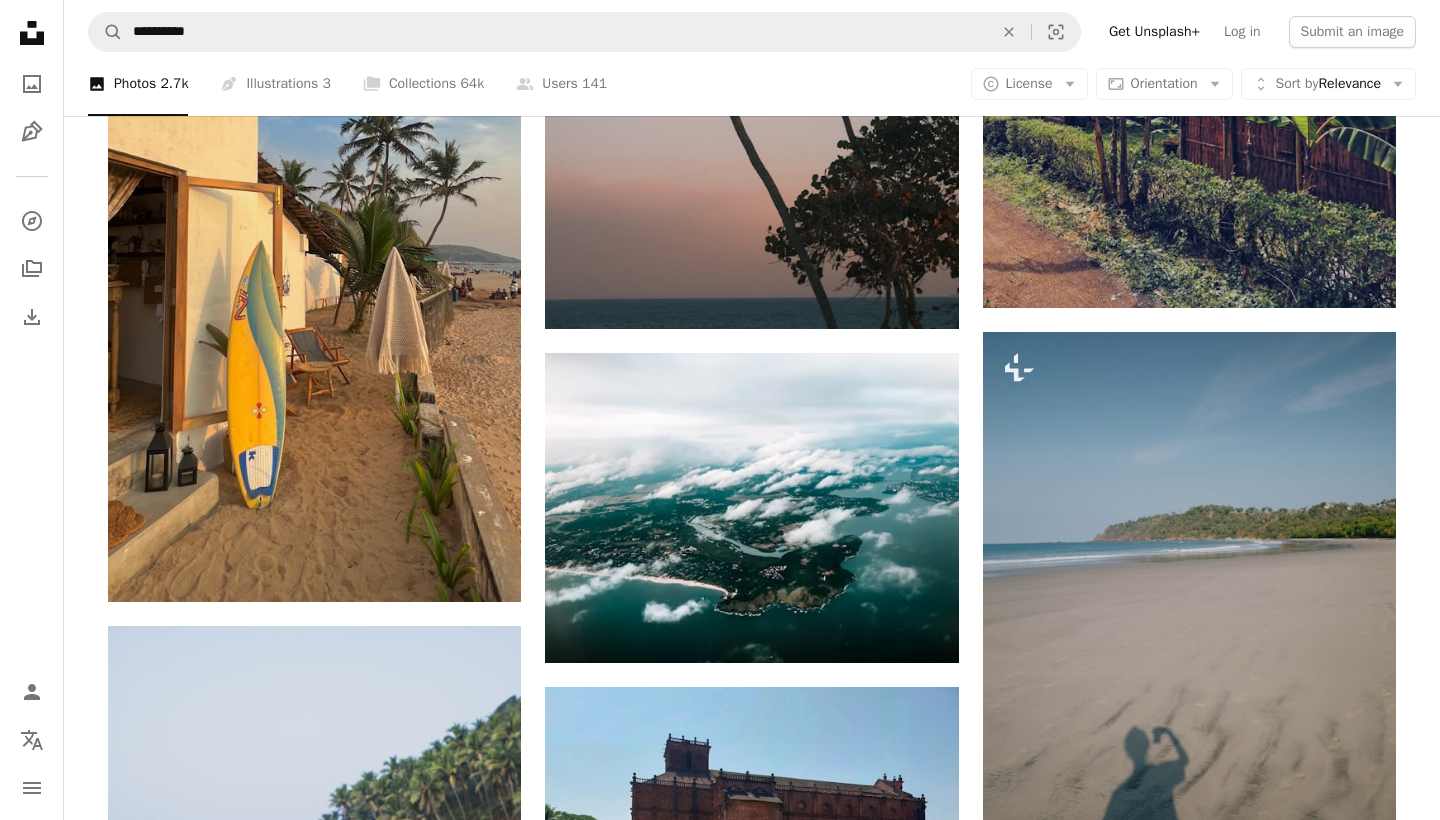 scroll, scrollTop: 29372, scrollLeft: 0, axis: vertical 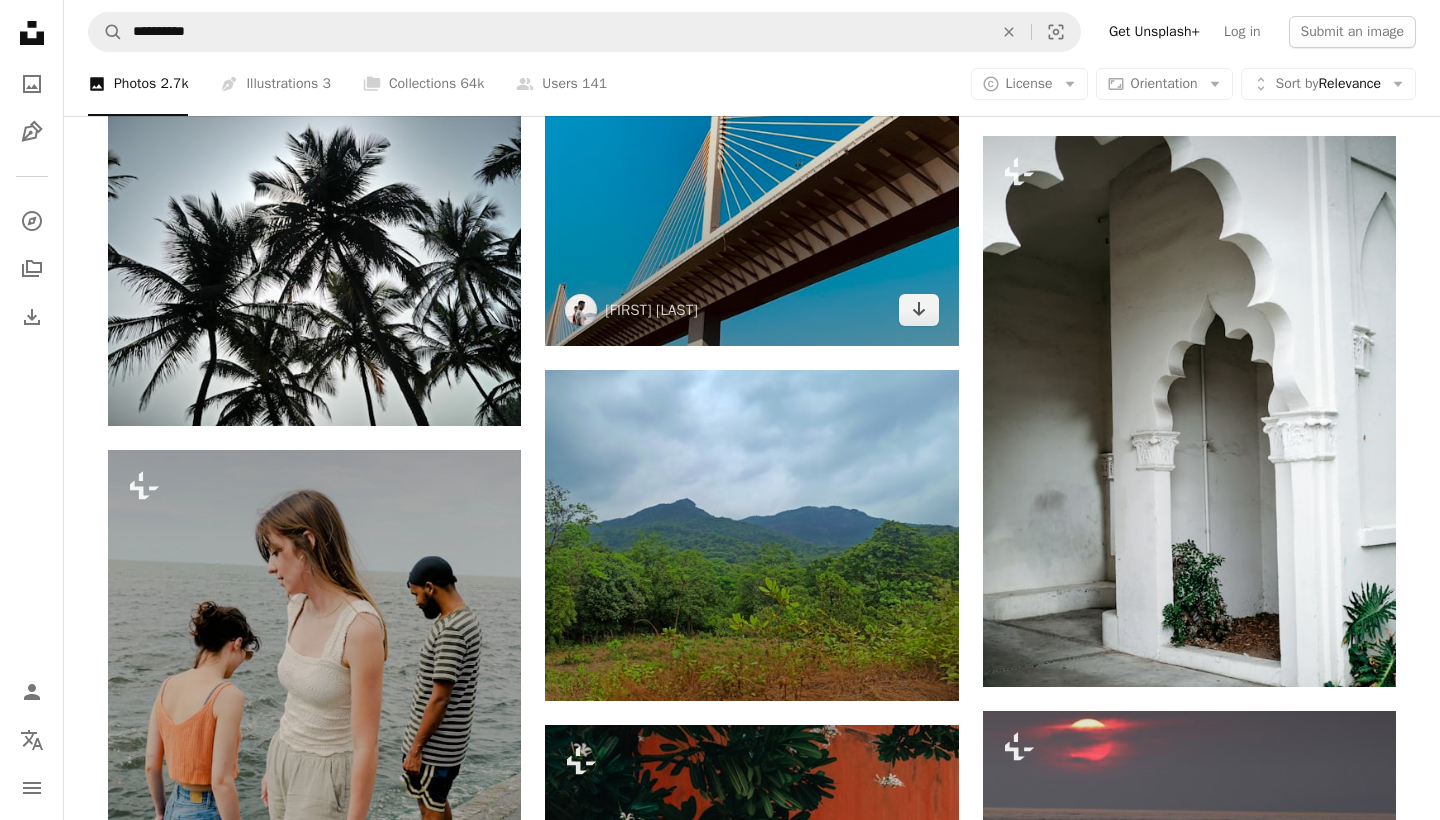 click at bounding box center (751, 70) 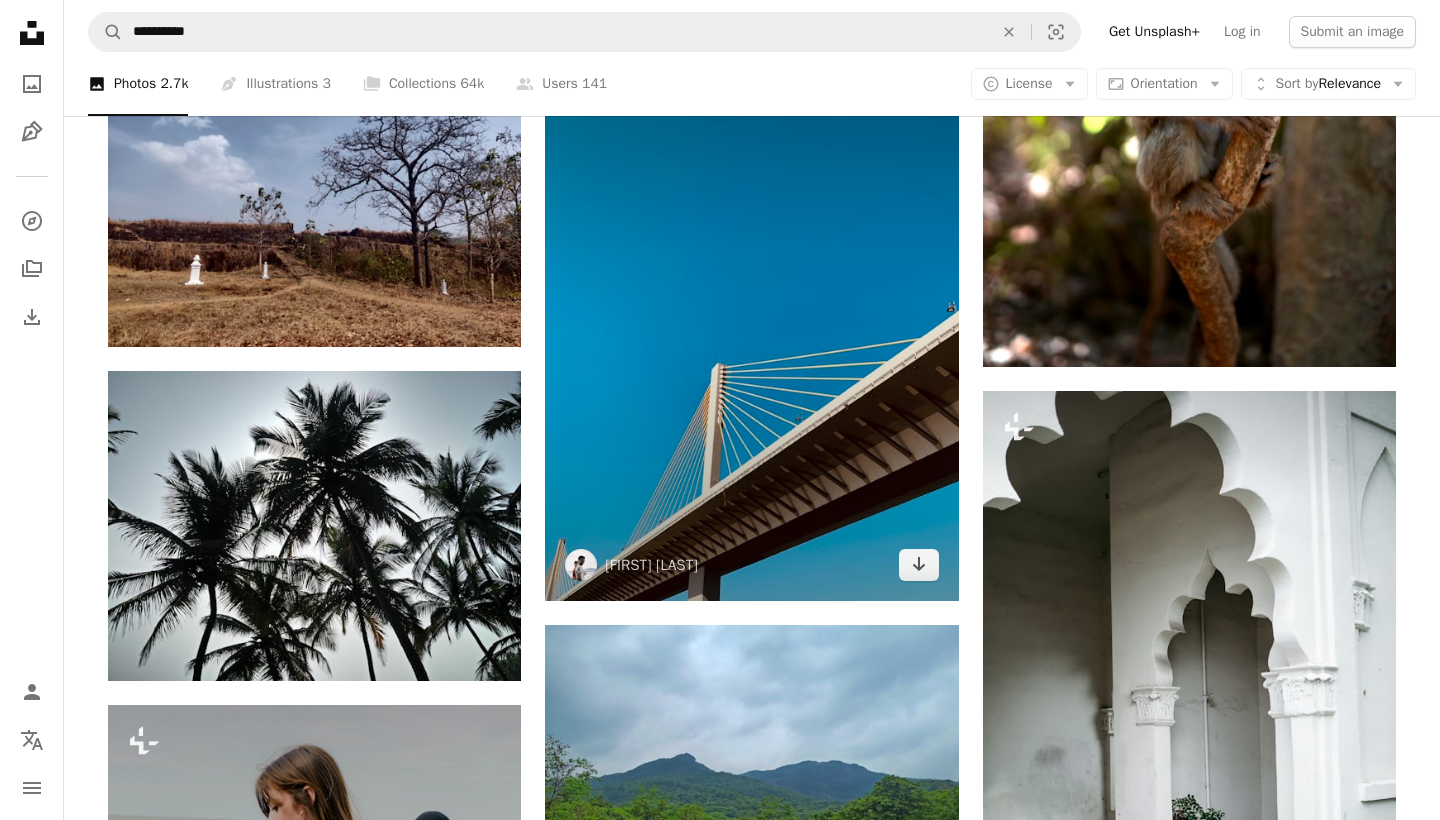 click at bounding box center [751, 324] 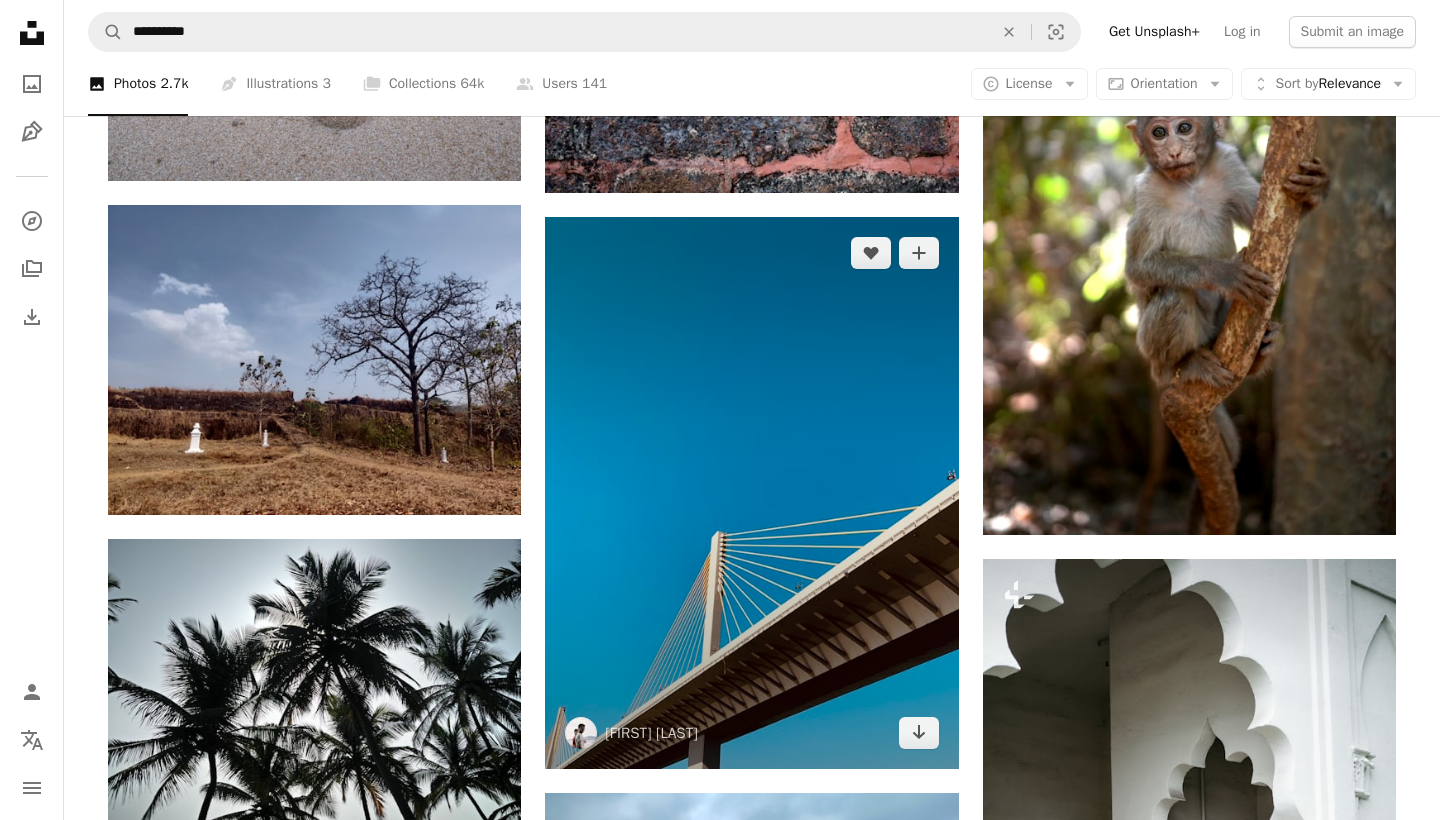 click at bounding box center [751, 492] 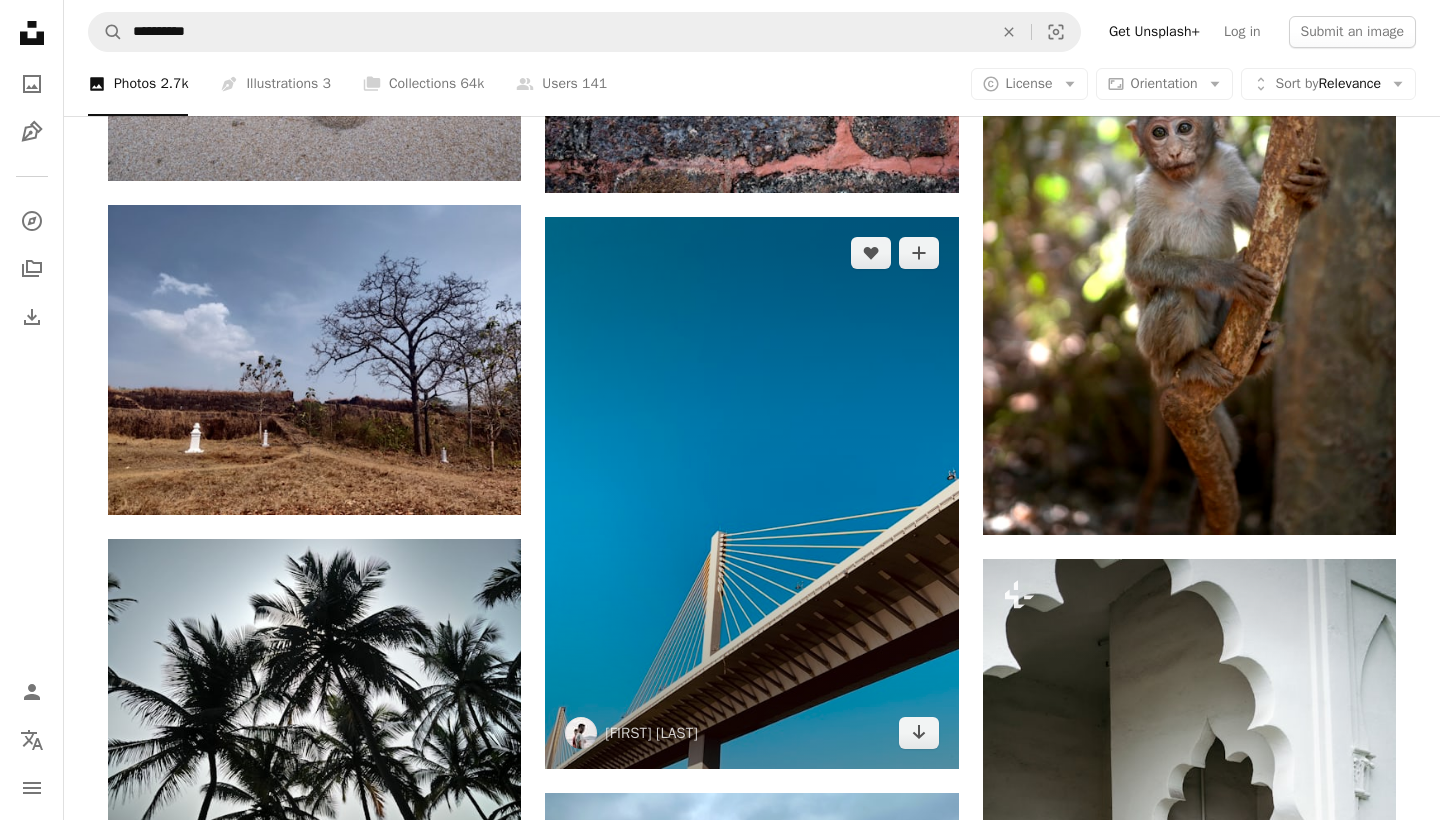 click on "A heart A plus sign [FIRST] [LAST] Arrow pointing down A heart A plus sign Dpuck Joe Arrow pointing down A heart A plus sign [FIRST] [LAST] Available for hire A checkmark inside of a circle Arrow pointing down A heart A plus sign [FIRST] [LAST] Arrow pointing down A heart A plus sign [FIRST] [LAST] Arrow pointing down Plus sign for Unsplash+ A heart A plus sign [FIRST] [LAST] Arrow pointing down A heart A plus sign [FIRST] For Unsplash+ A lock Download Plus sign for Unsplash+ A heart A plus sign [FIRST] [LAST] For Unsplash+ A lock Download A heart A plus sign [FIRST] [LAST] Arrow pointing down A heart A plus sign [FIRST] Available for hire A checkmark inside of a circle Arrow pointing down Plus sign for Unsplash+ A heart A plus sign [FIRST] For Unsplash+ A lock" at bounding box center [751, -11770] 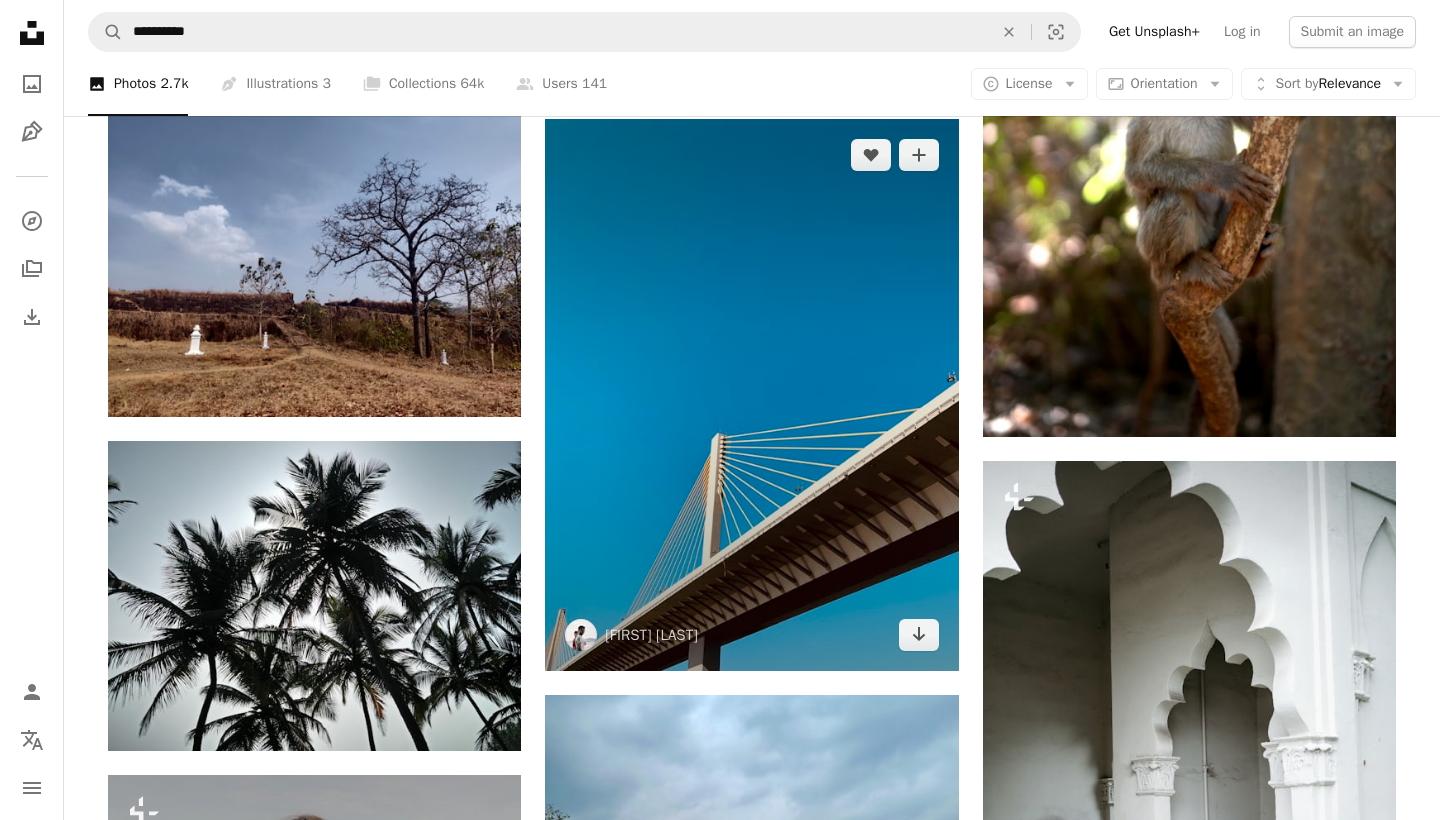 click at bounding box center (751, 860) 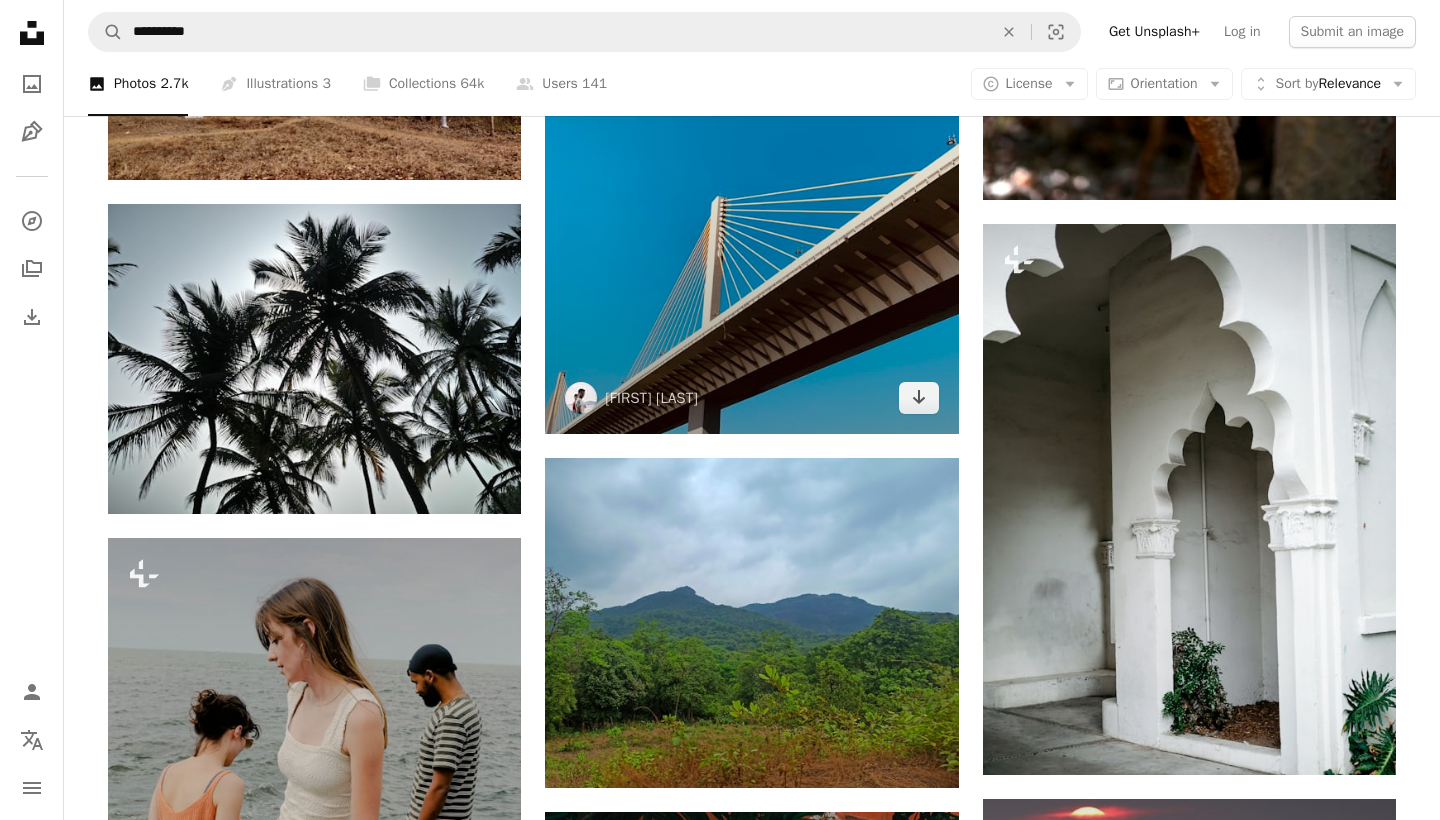 scroll, scrollTop: 29104, scrollLeft: 0, axis: vertical 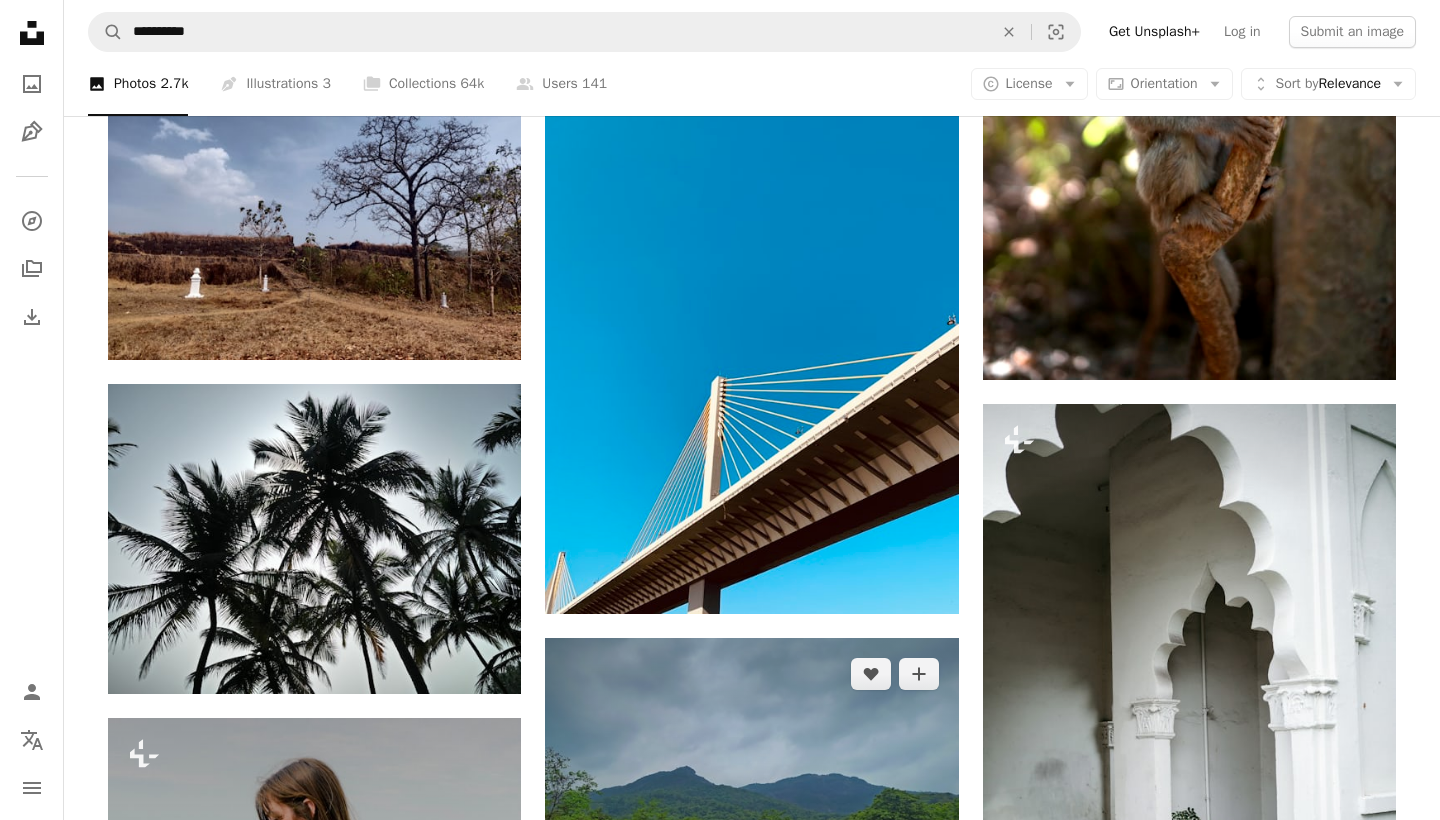 click at bounding box center [751, 803] 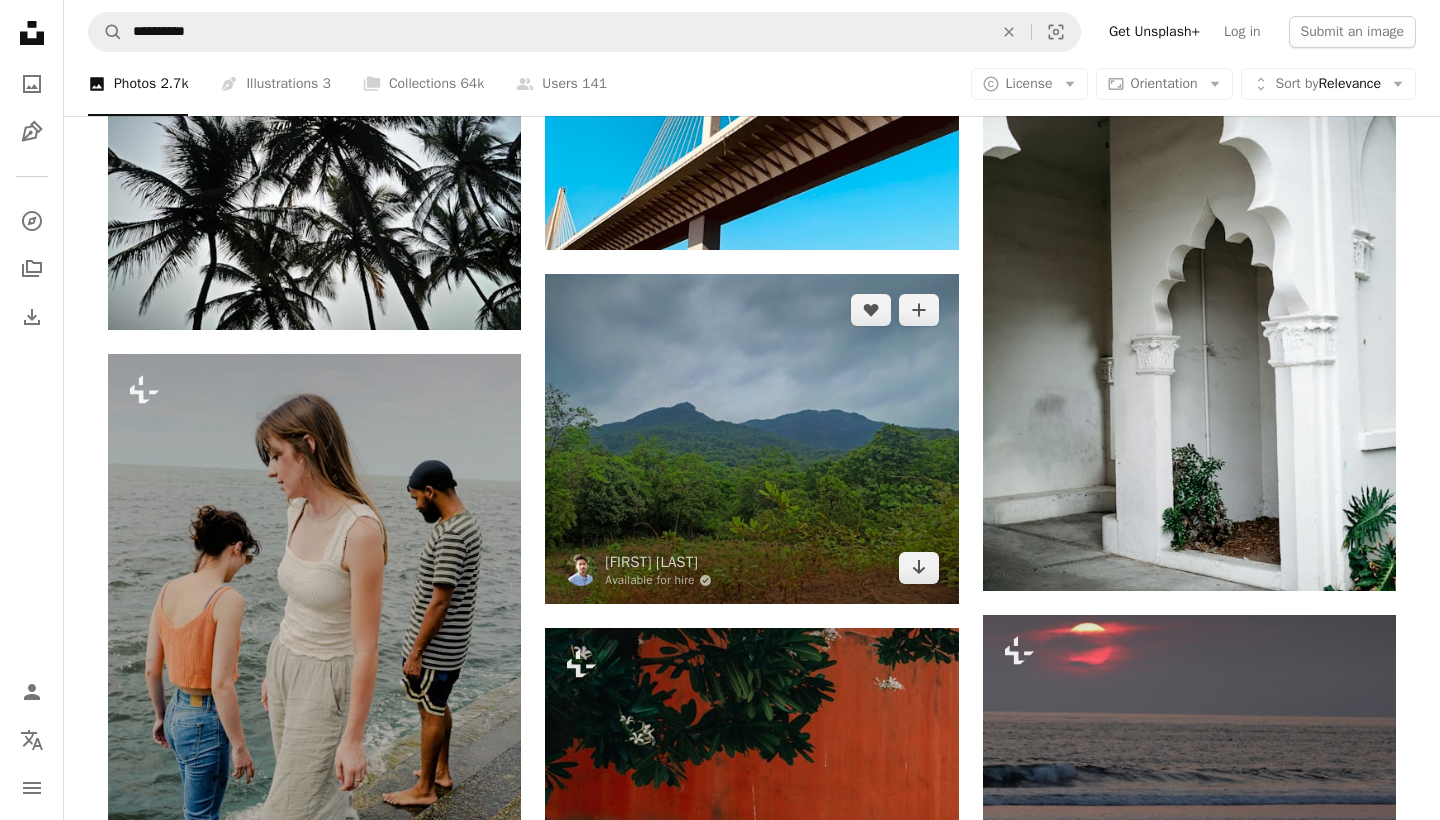 click at bounding box center [751, 439] 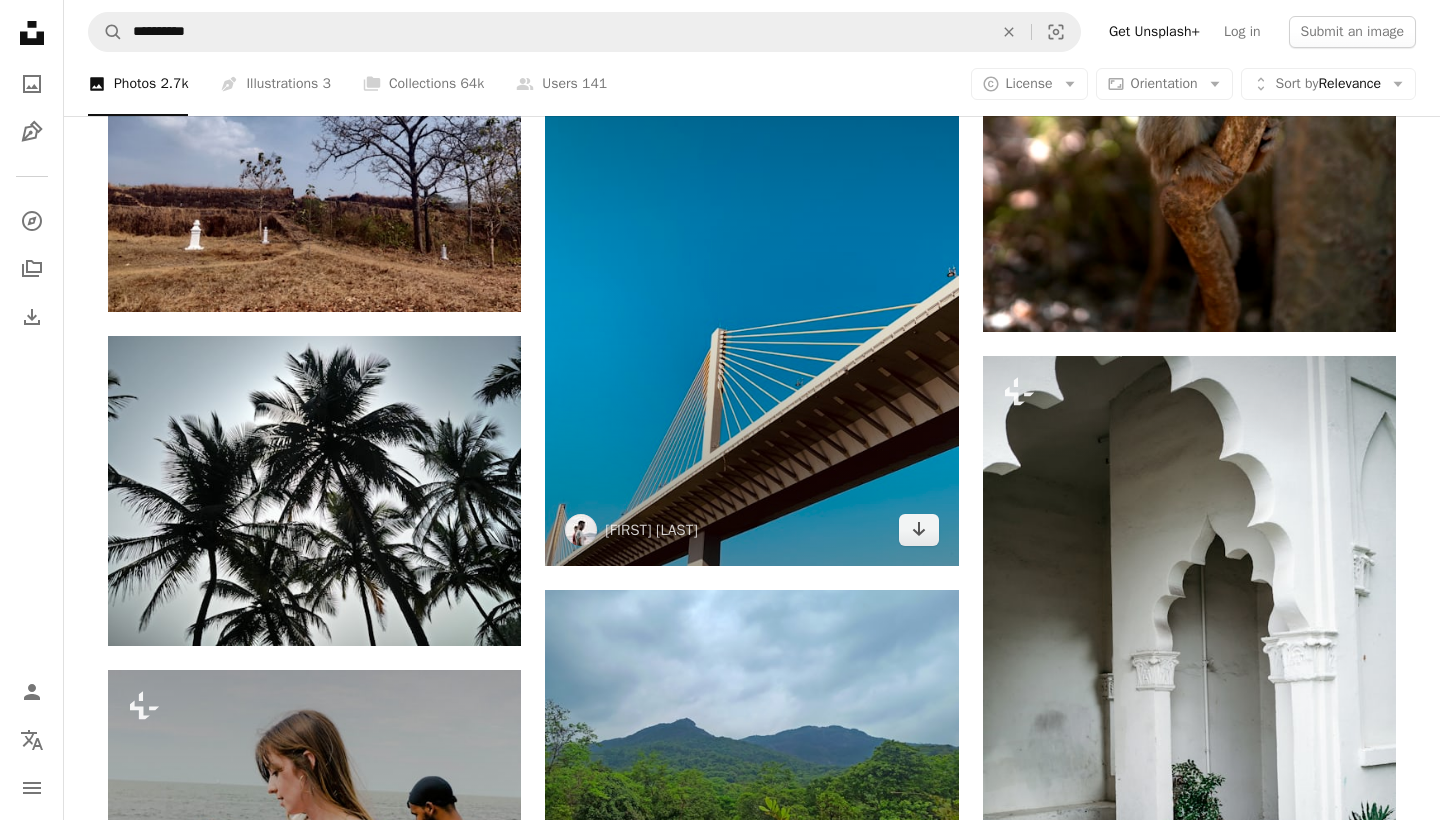 scroll, scrollTop: 29044, scrollLeft: 0, axis: vertical 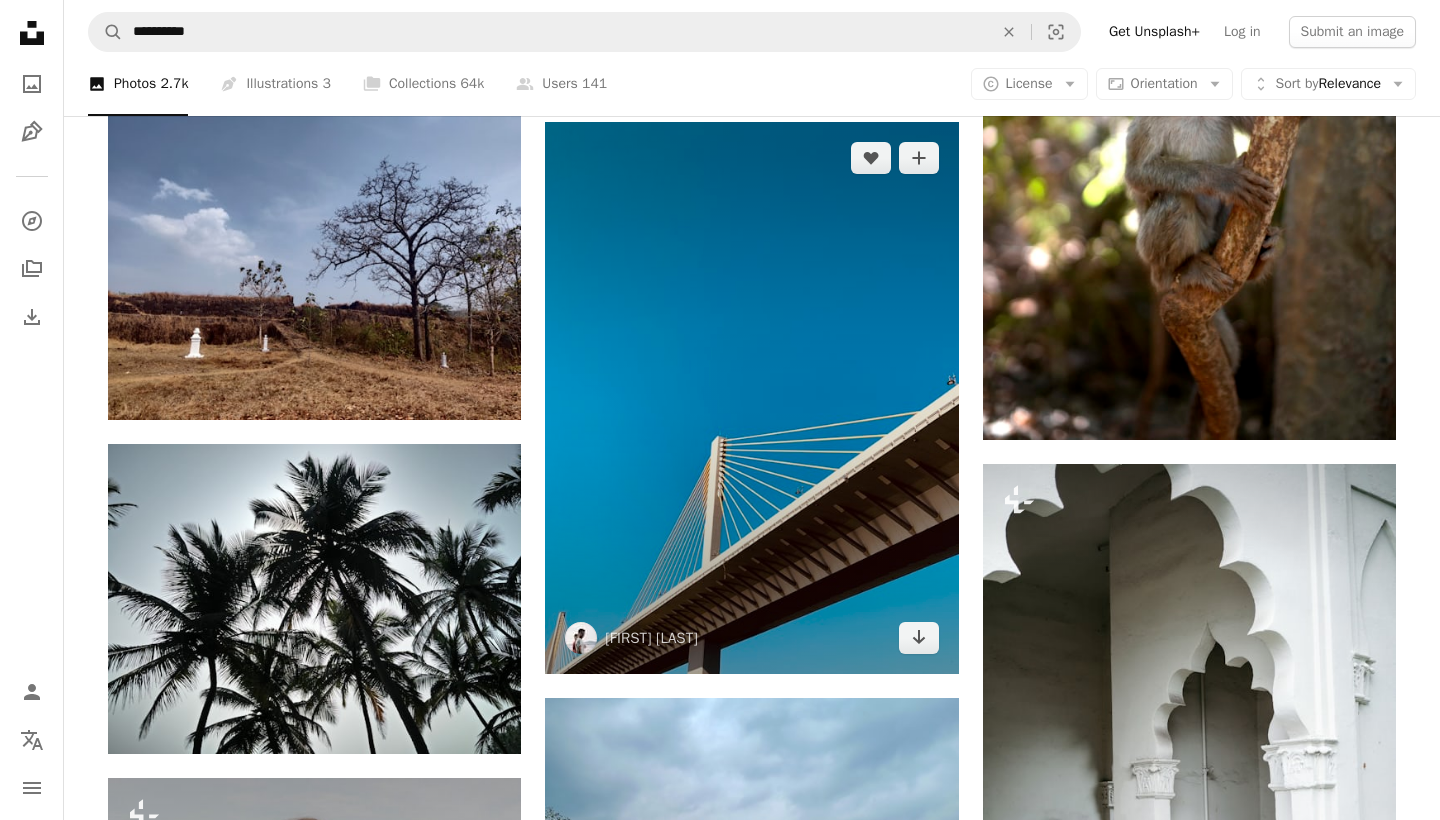 click at bounding box center [751, 397] 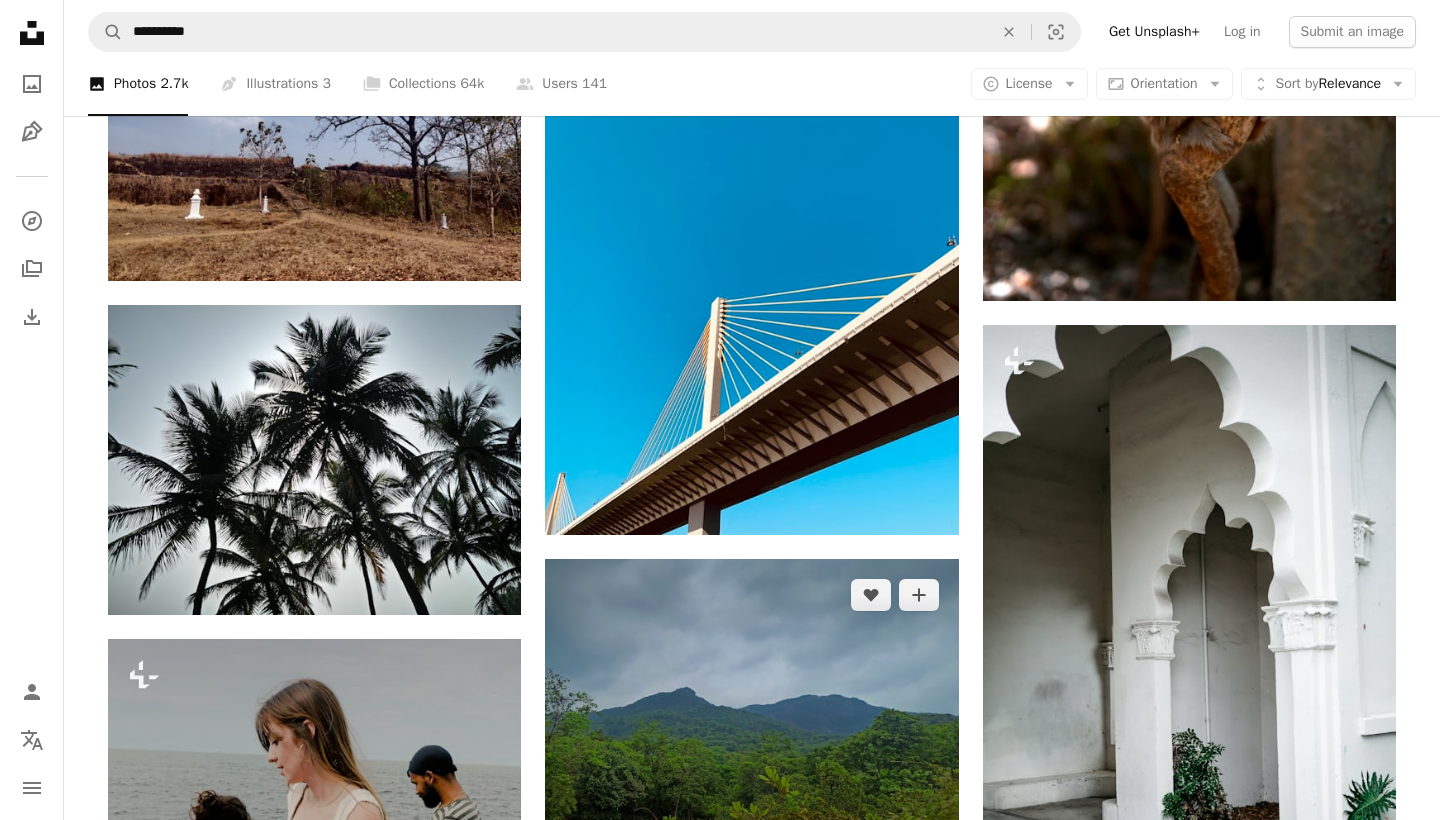 scroll, scrollTop: 29152, scrollLeft: 0, axis: vertical 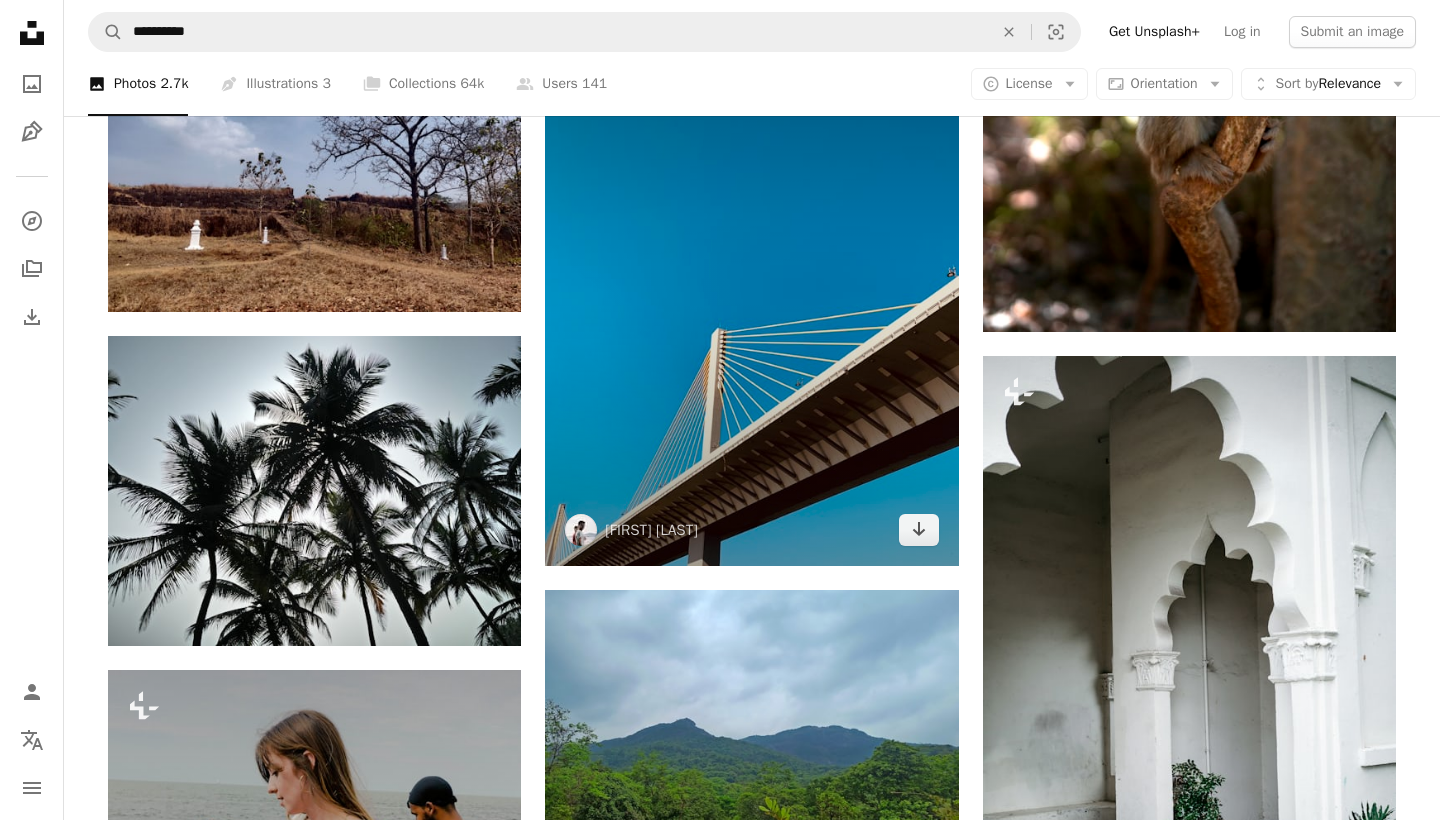 click at bounding box center (751, 289) 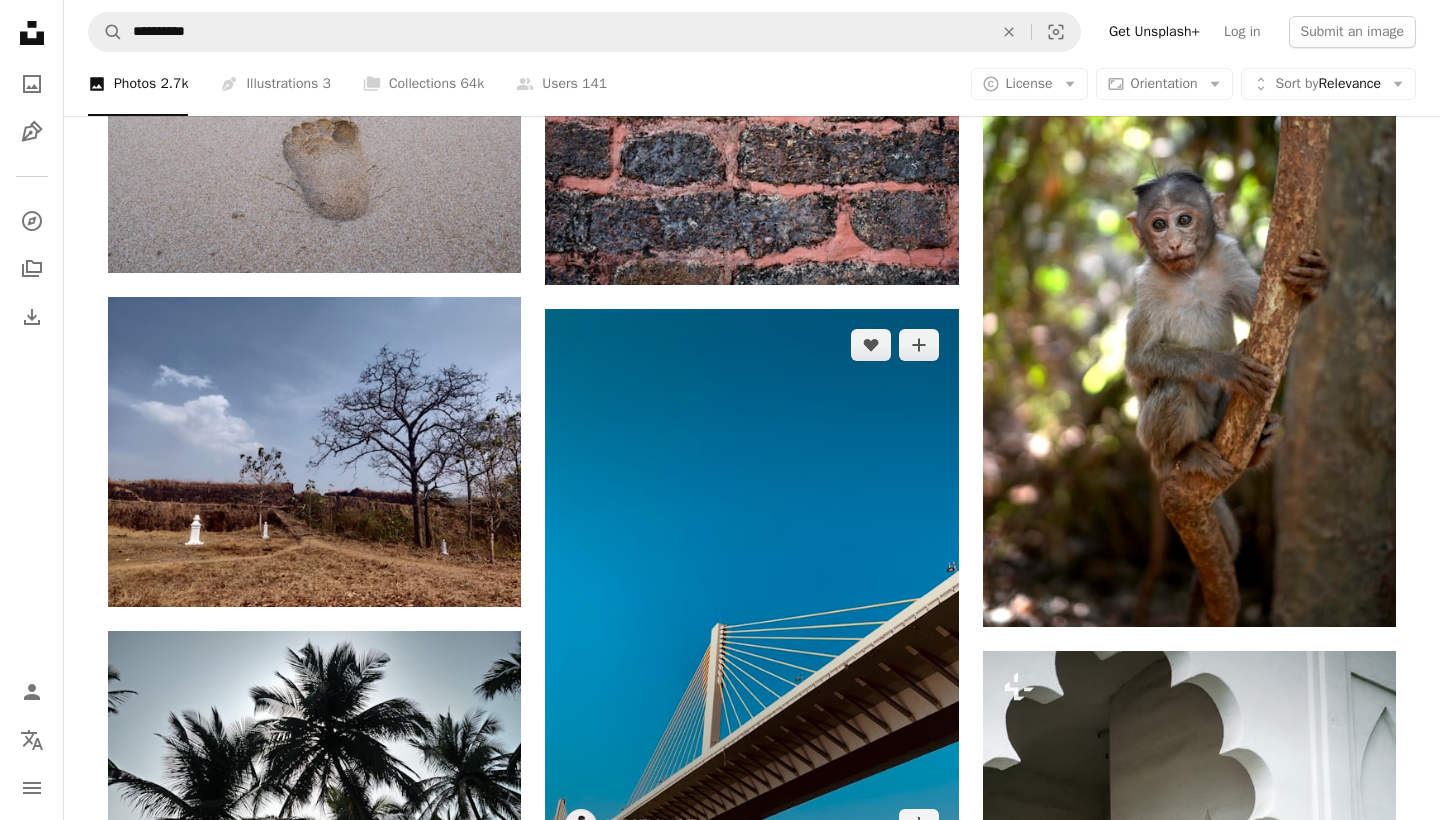 click at bounding box center [751, 584] 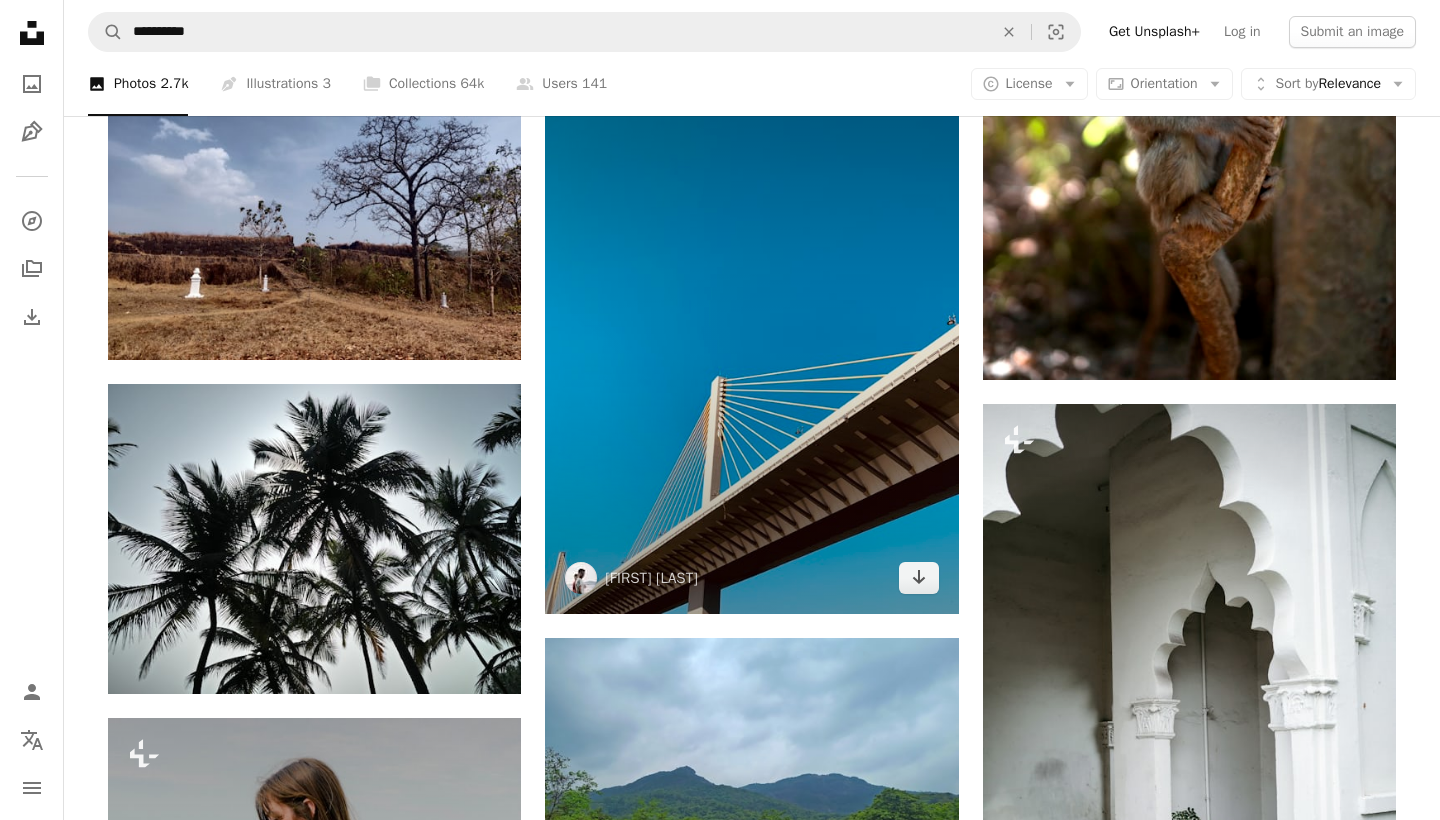scroll, scrollTop: 28961, scrollLeft: 0, axis: vertical 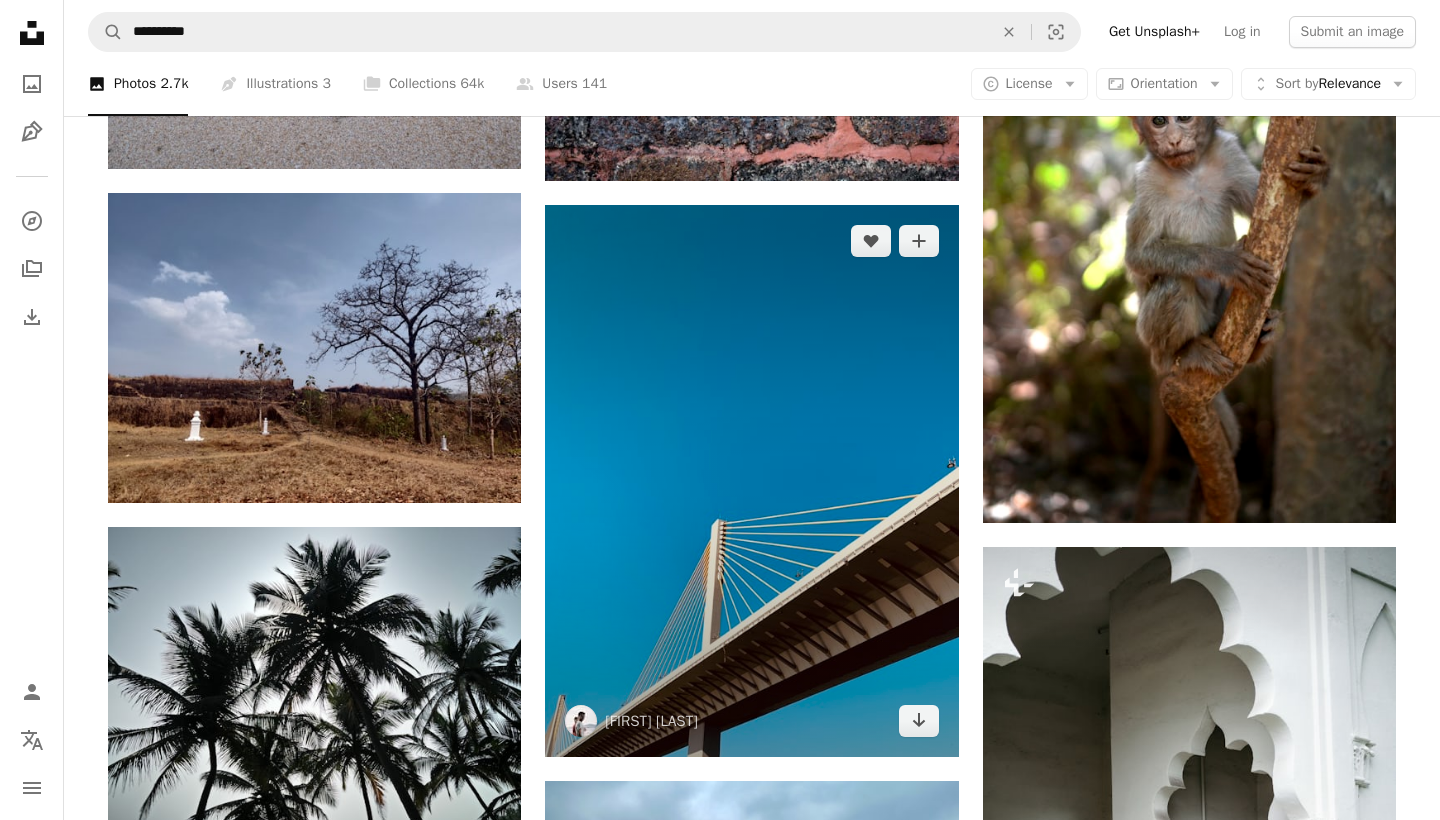 click at bounding box center [751, 480] 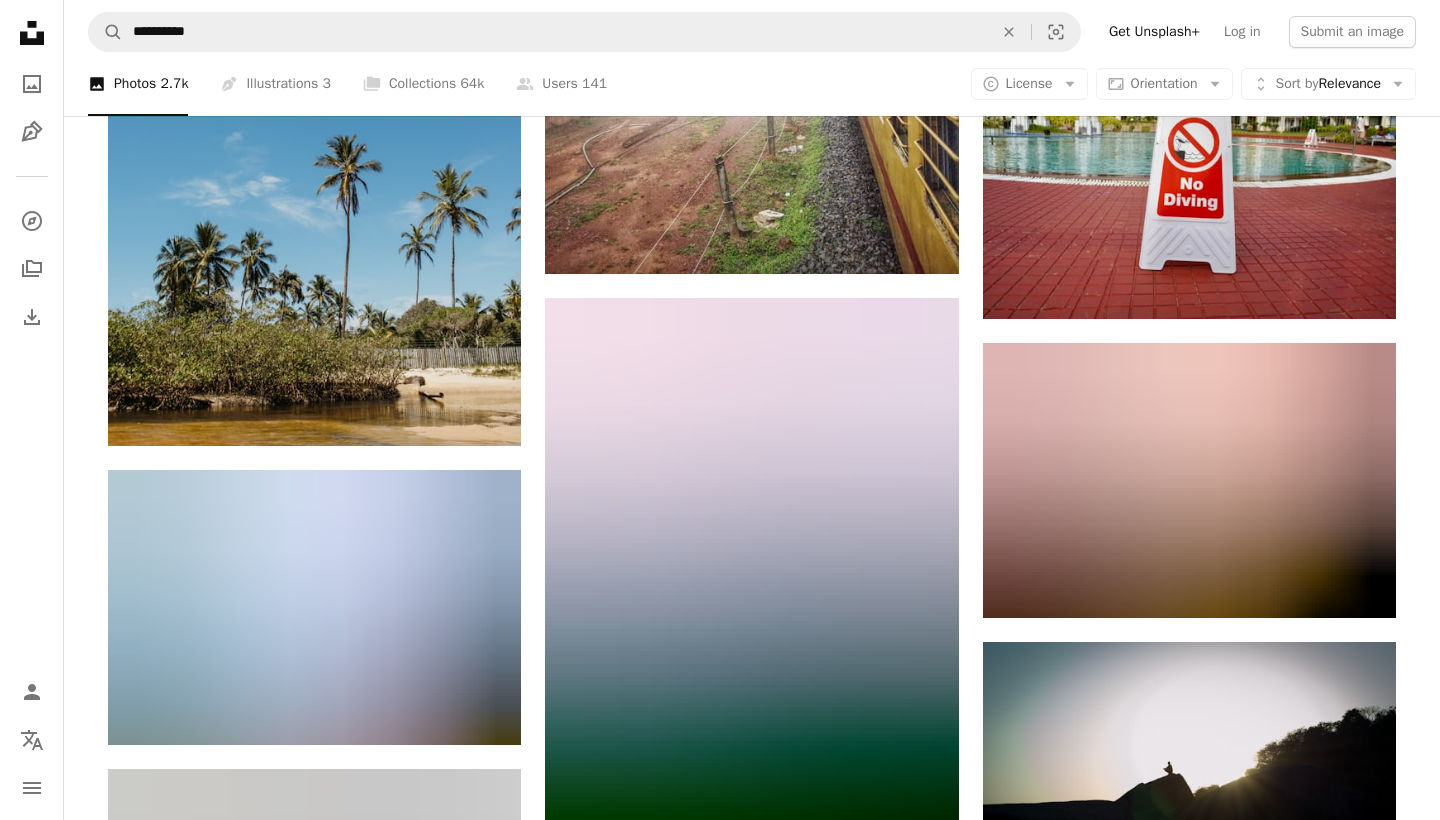 scroll, scrollTop: 37676, scrollLeft: 0, axis: vertical 